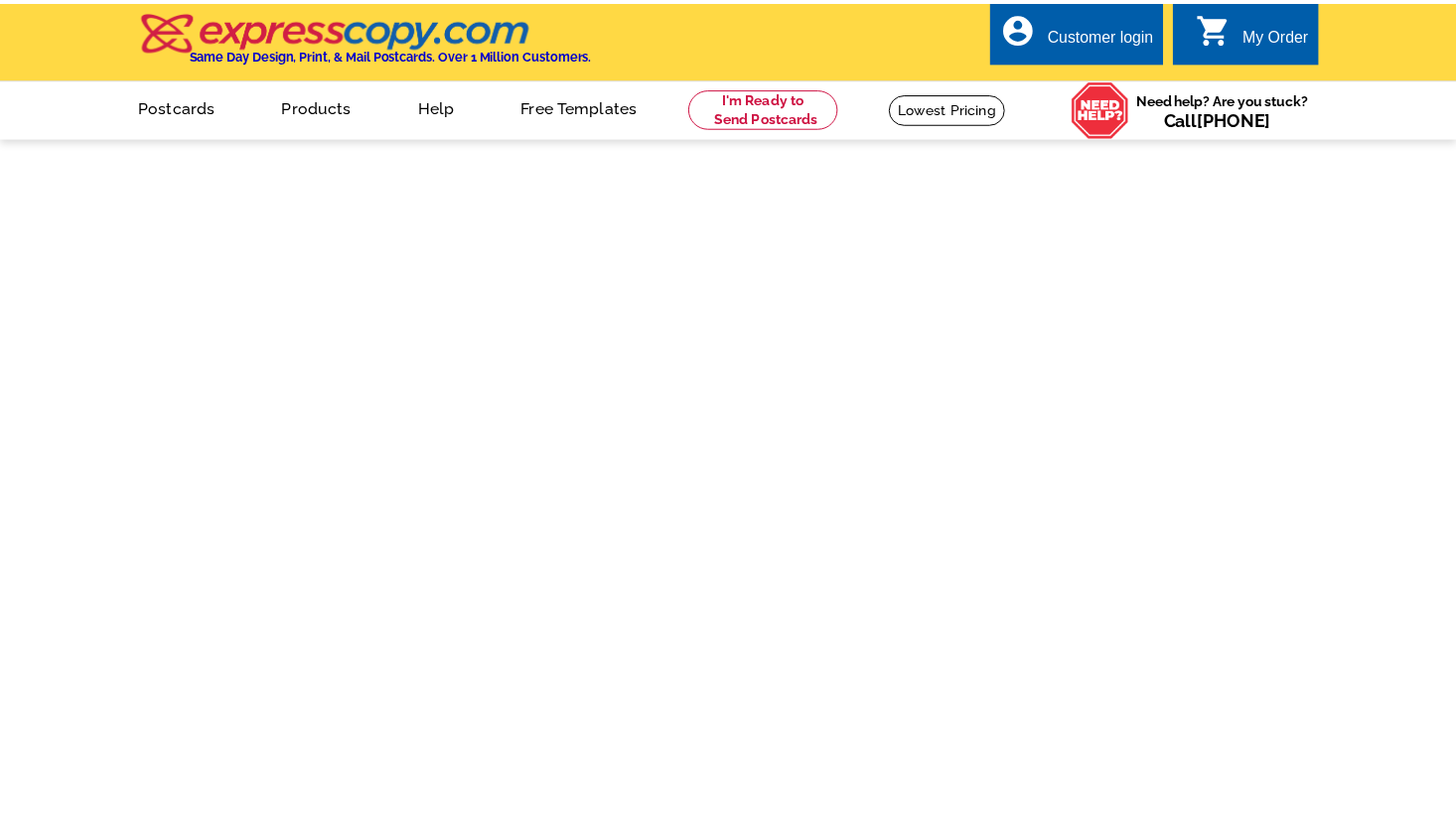 scroll, scrollTop: 0, scrollLeft: 0, axis: both 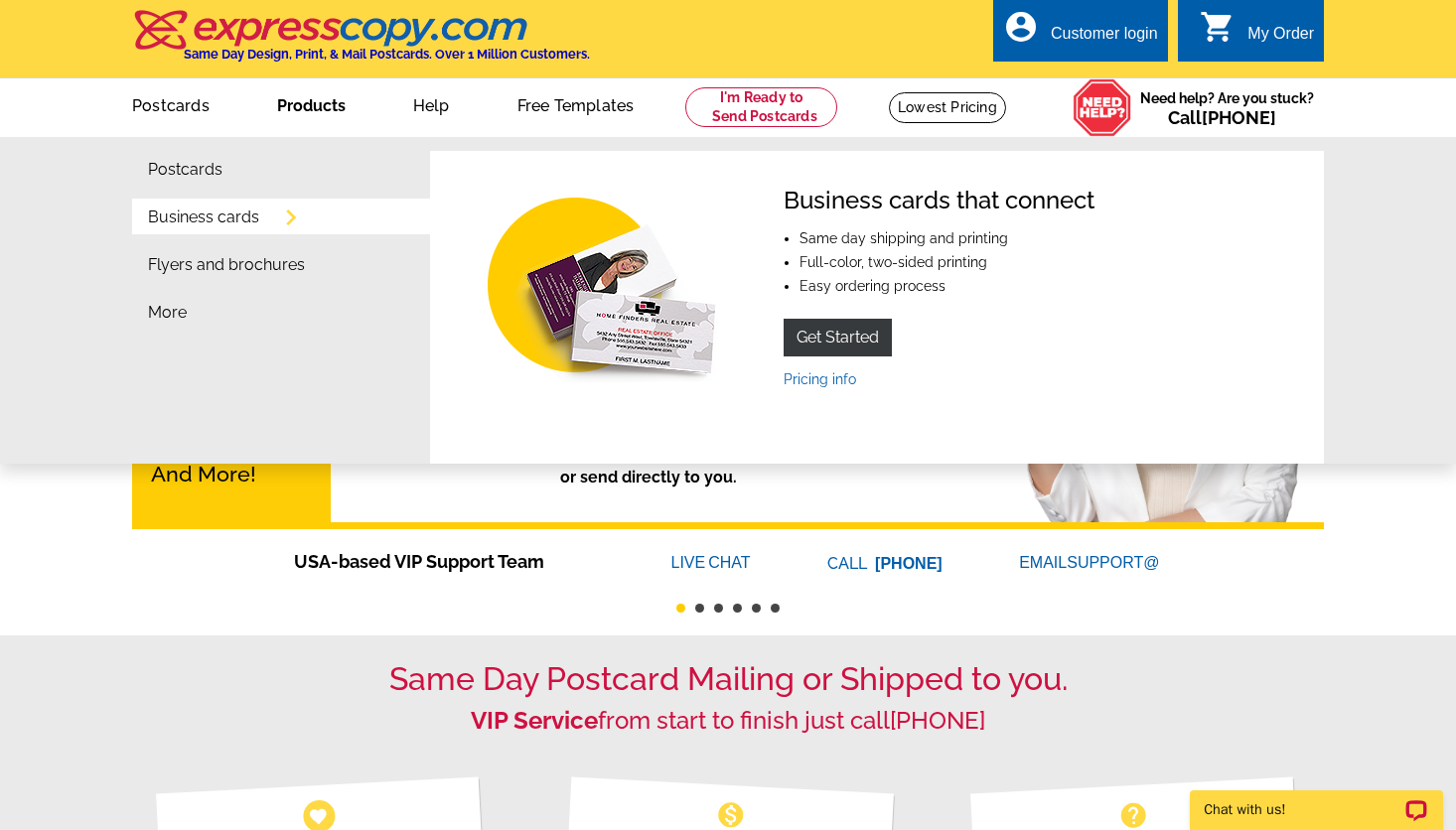 click on "Business cards" at bounding box center [204, 217] 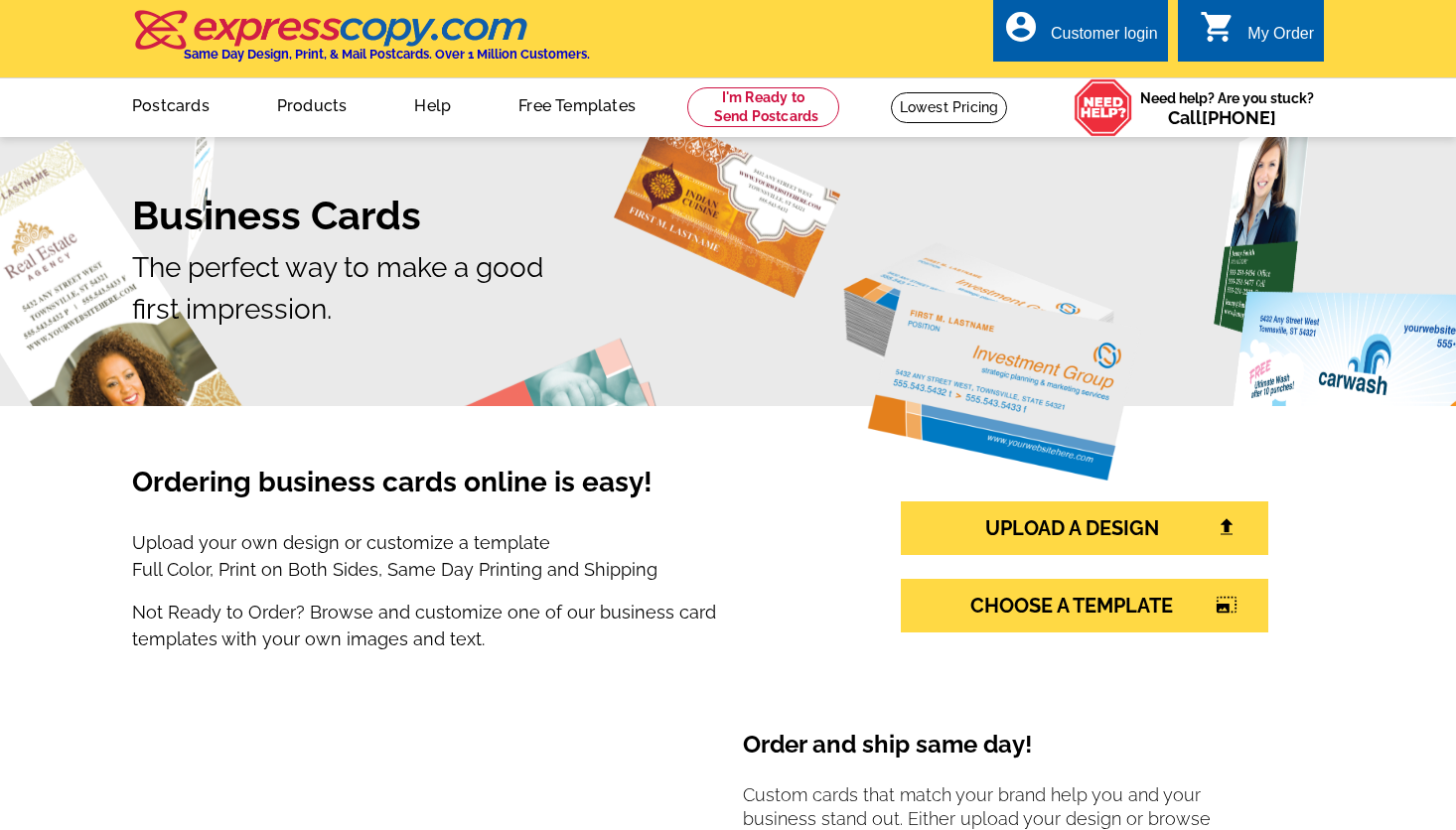 scroll, scrollTop: 0, scrollLeft: 0, axis: both 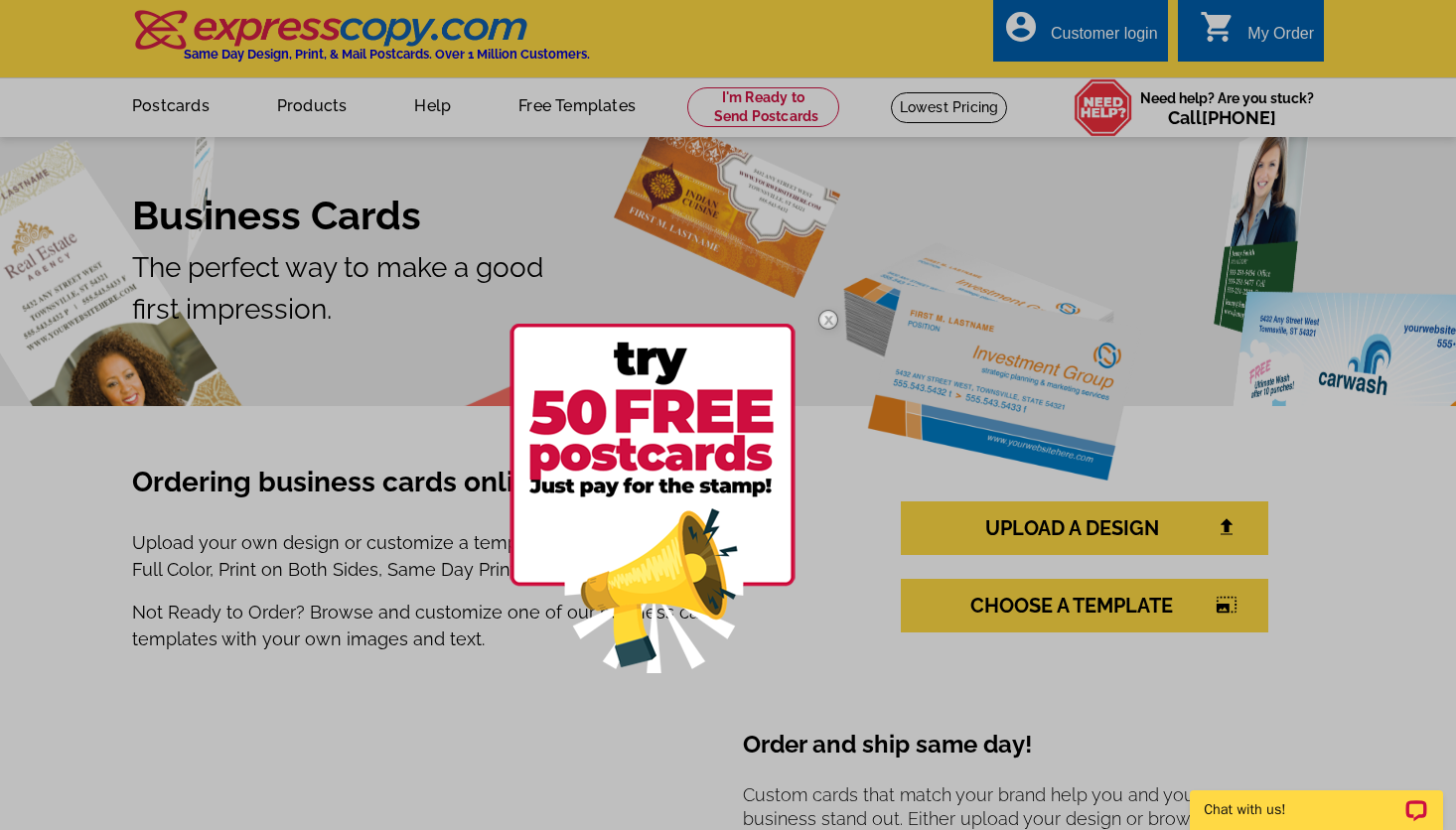 click at bounding box center [728, 415] 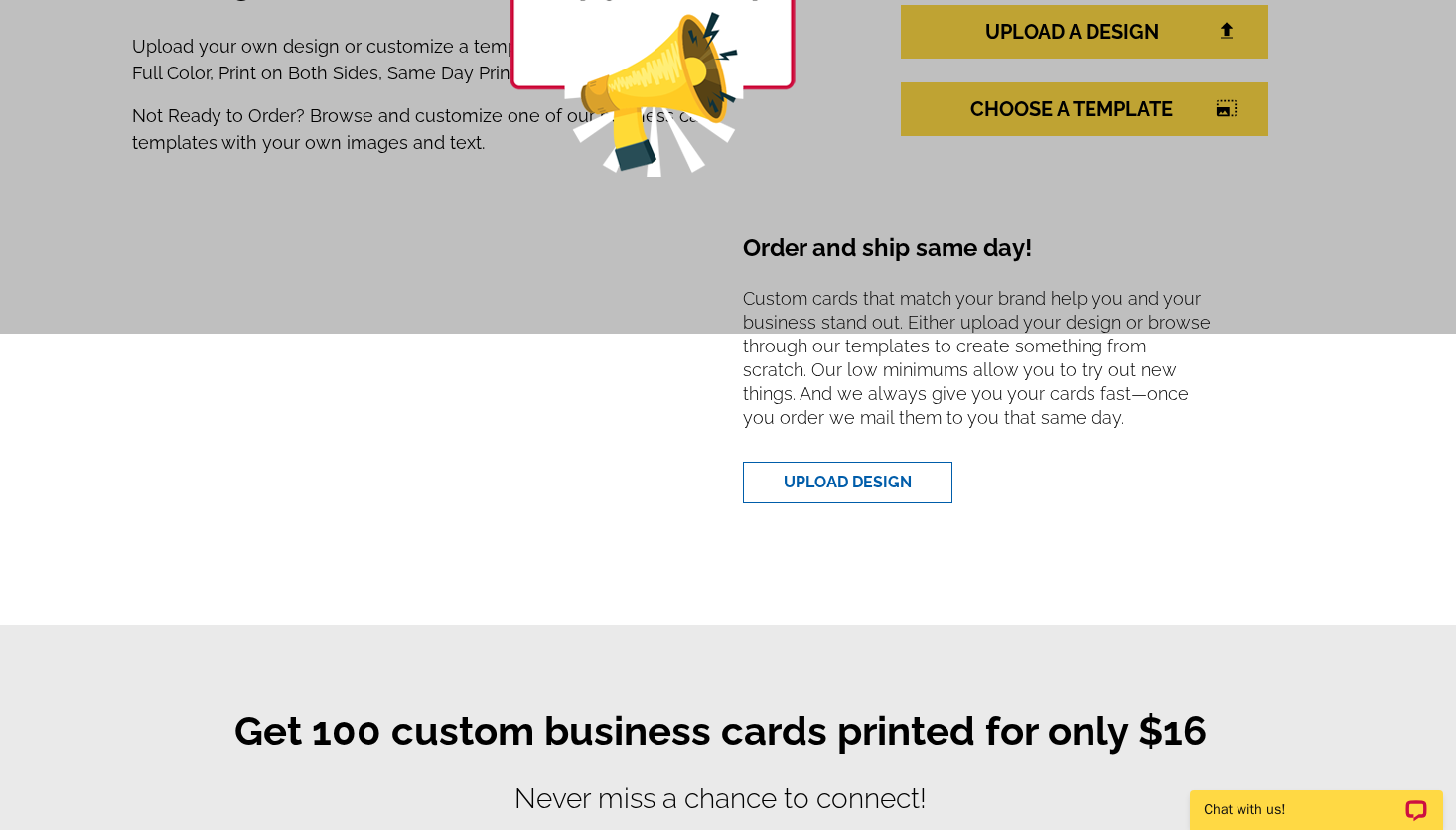scroll, scrollTop: 99, scrollLeft: 0, axis: vertical 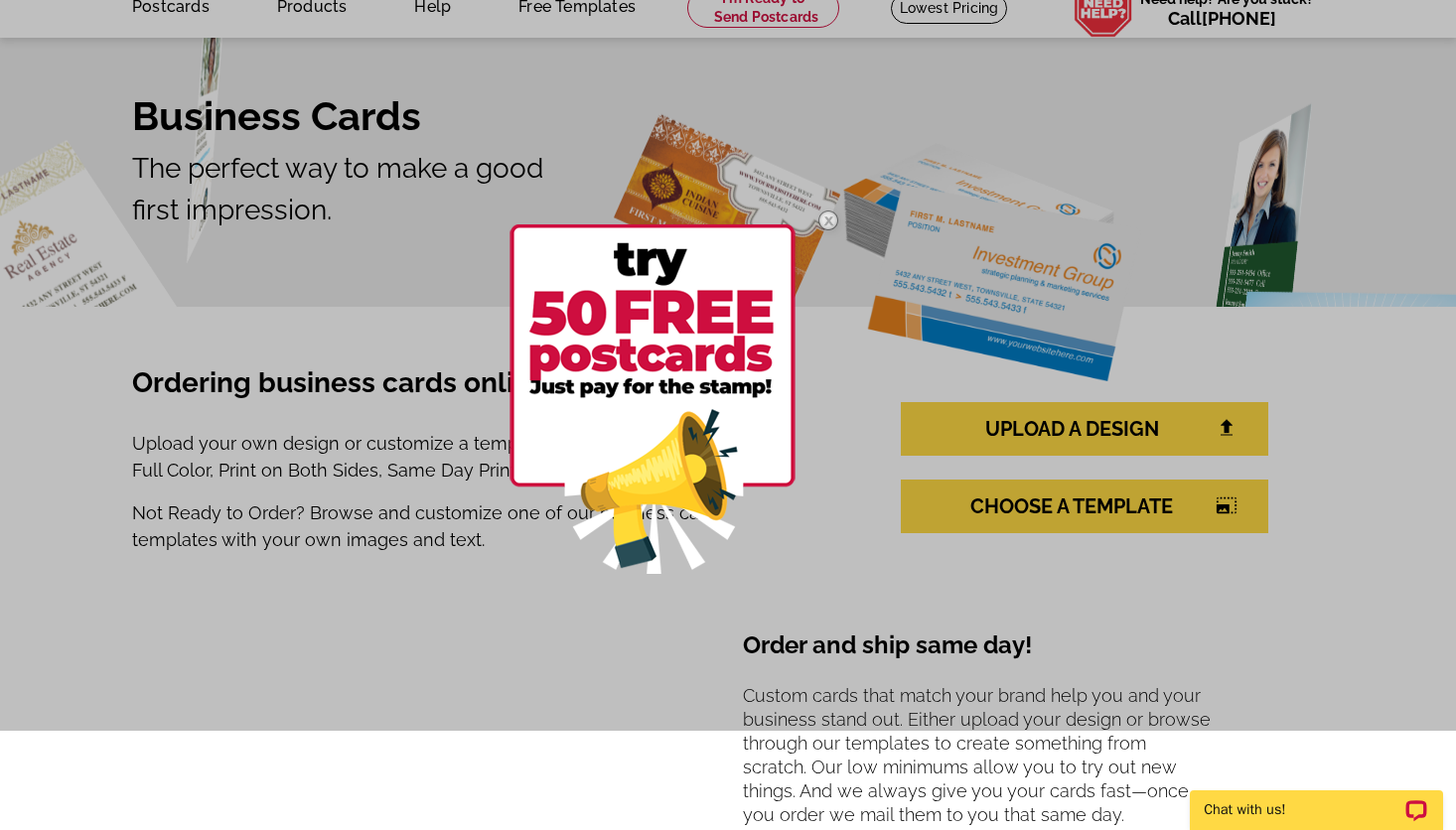click at bounding box center (728, 316) 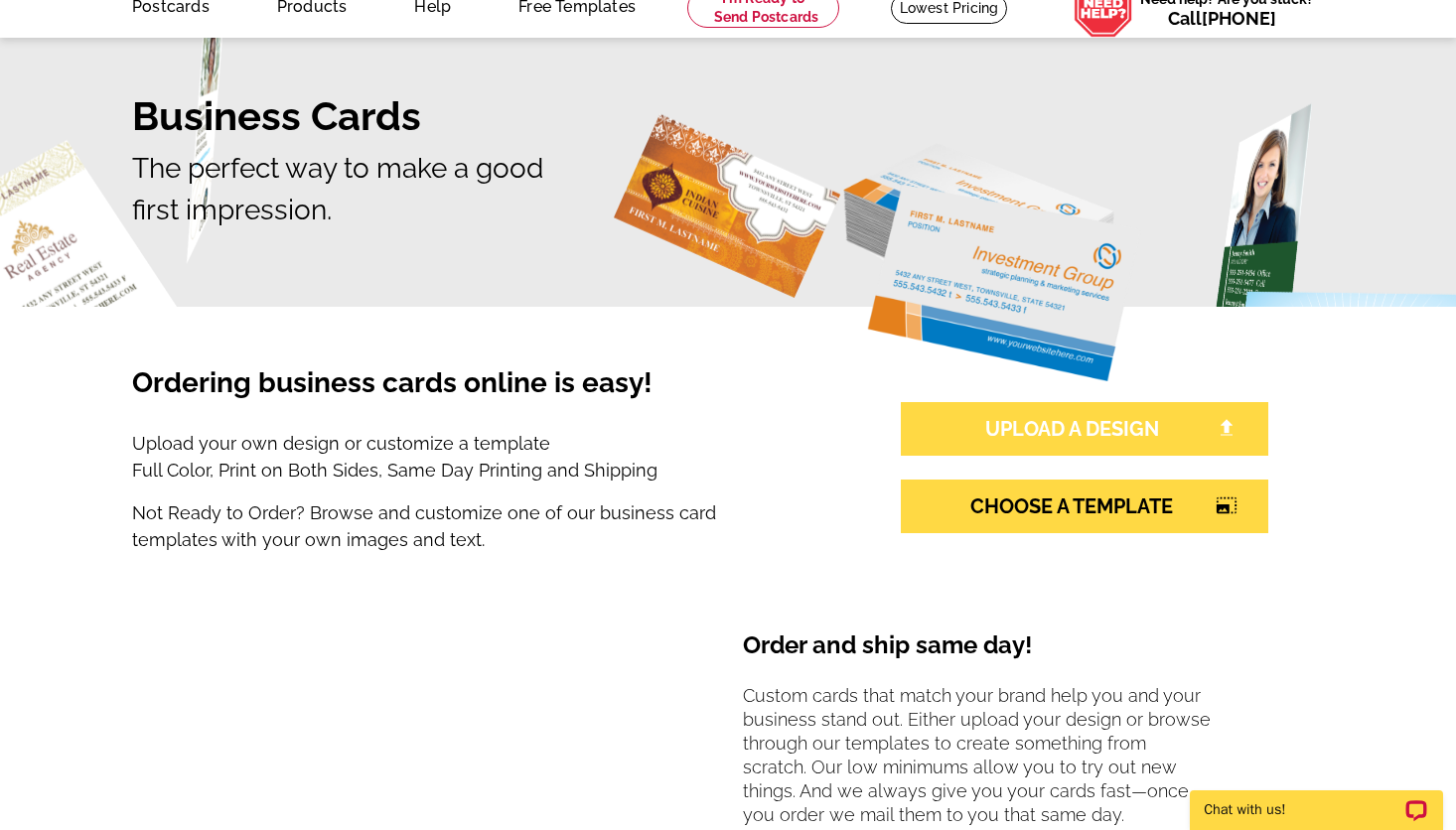 click at bounding box center (1227, 428) 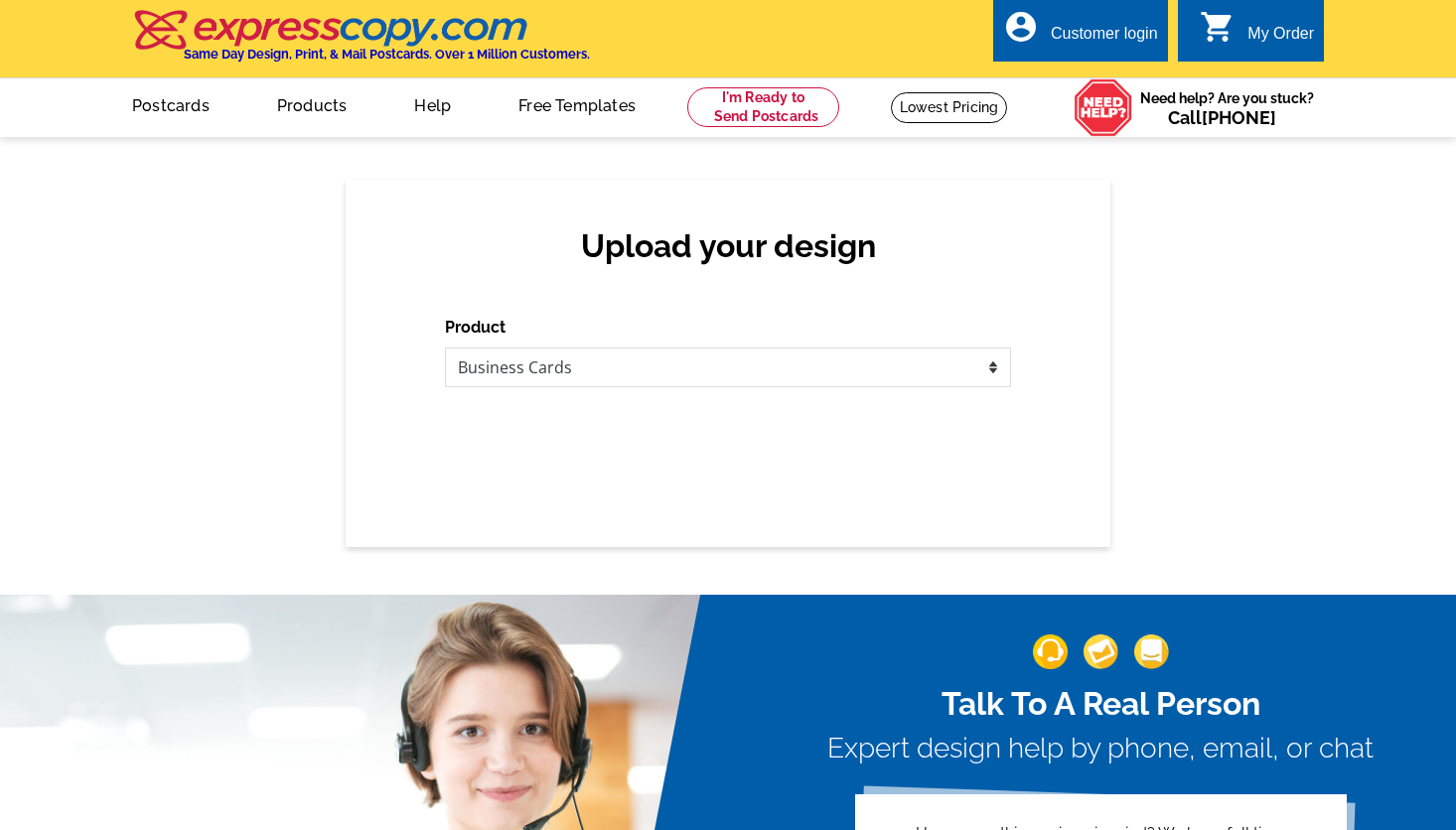 scroll, scrollTop: 0, scrollLeft: 0, axis: both 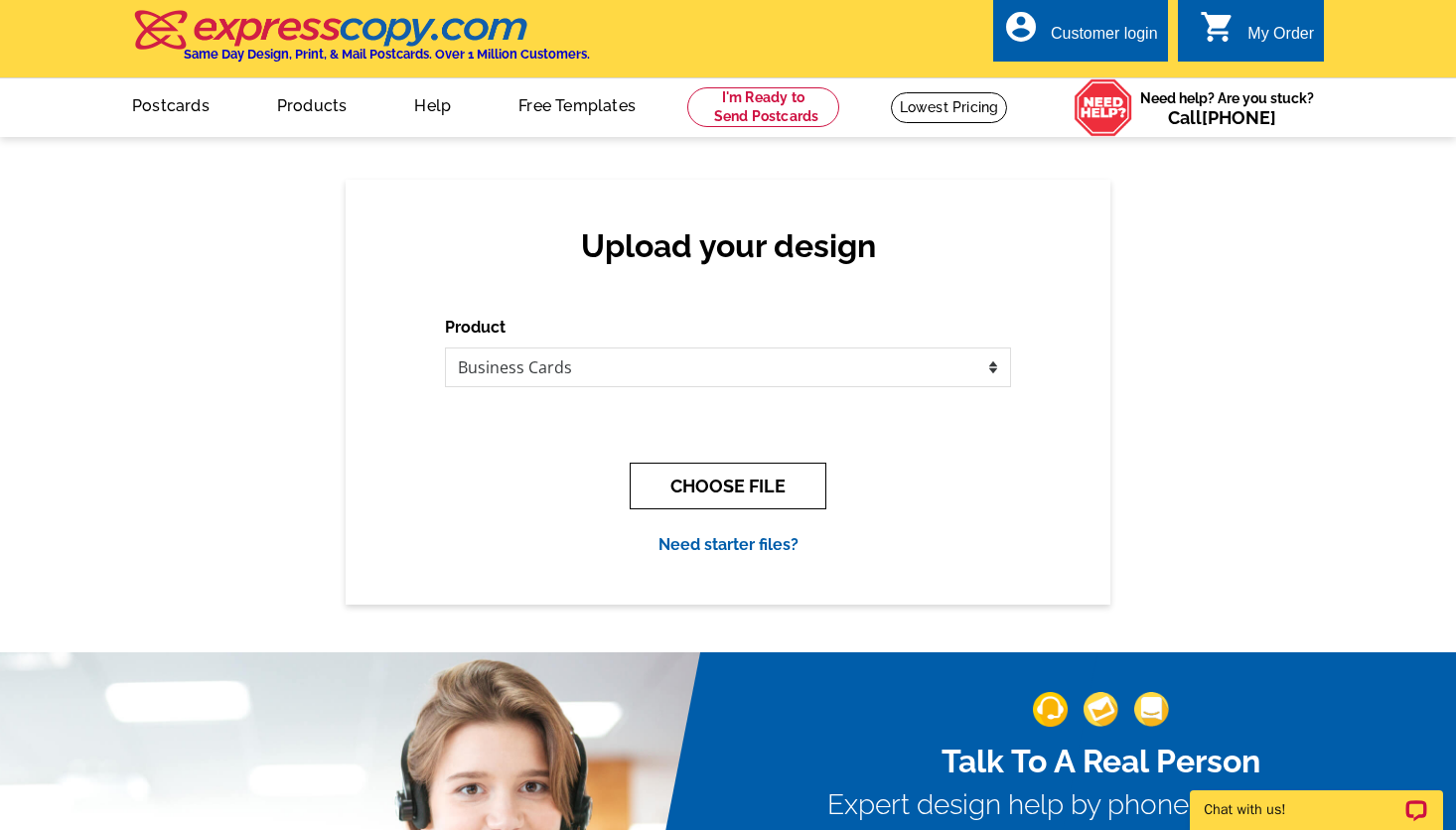 click on "CHOOSE FILE" at bounding box center [728, 485] 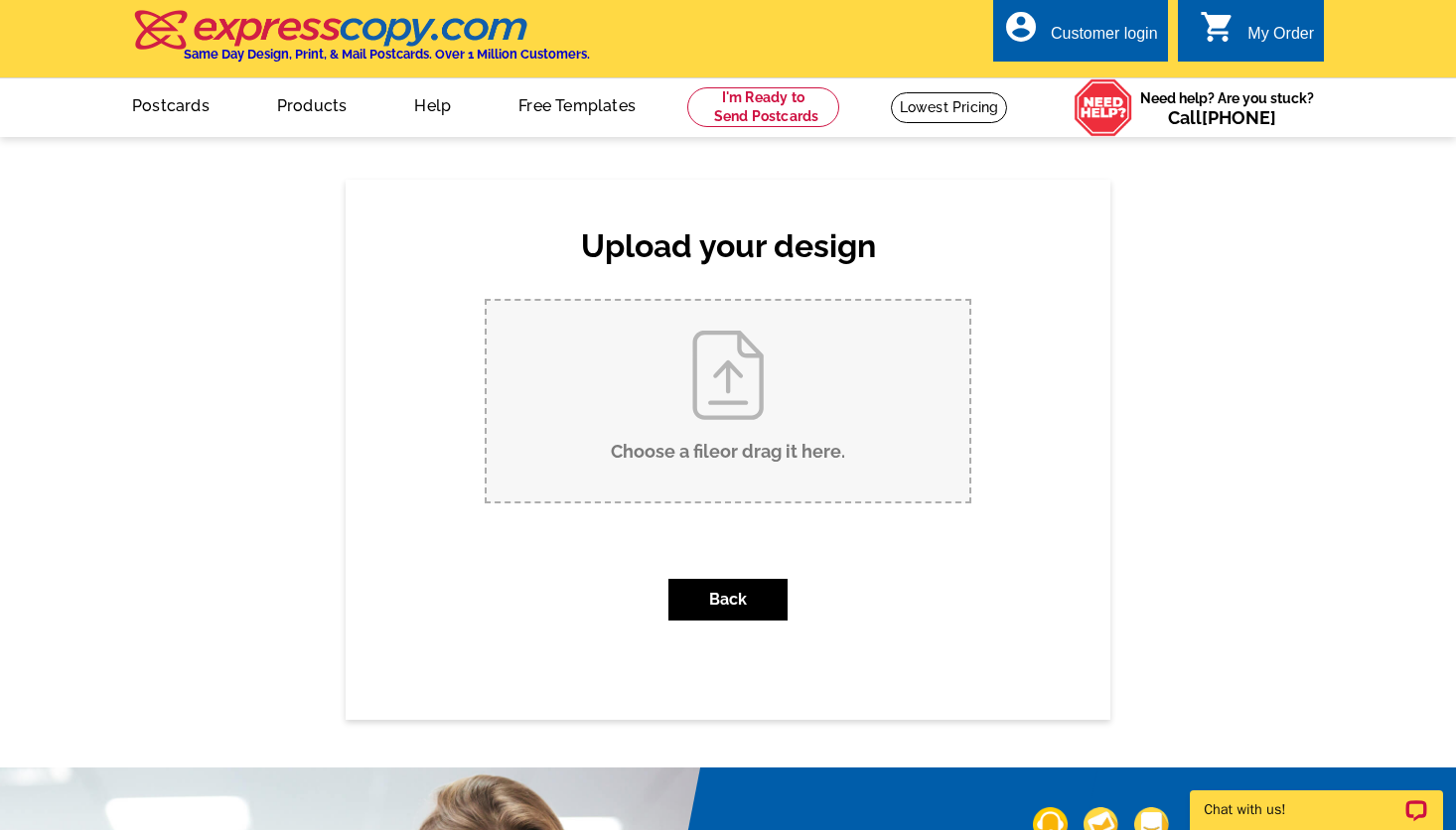 click on "Choose a file  or drag it here ." at bounding box center (728, 401) 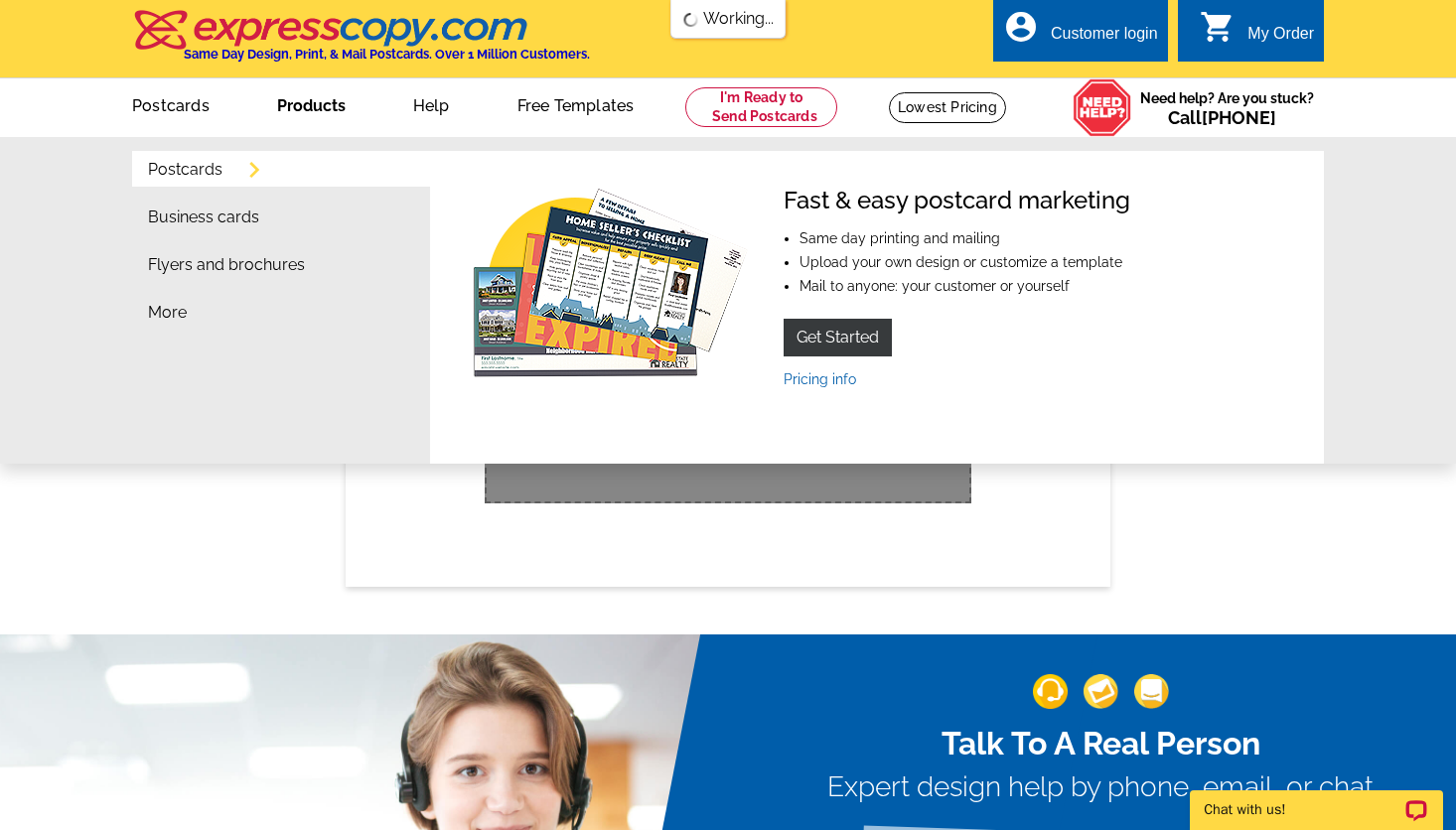 scroll, scrollTop: 0, scrollLeft: 0, axis: both 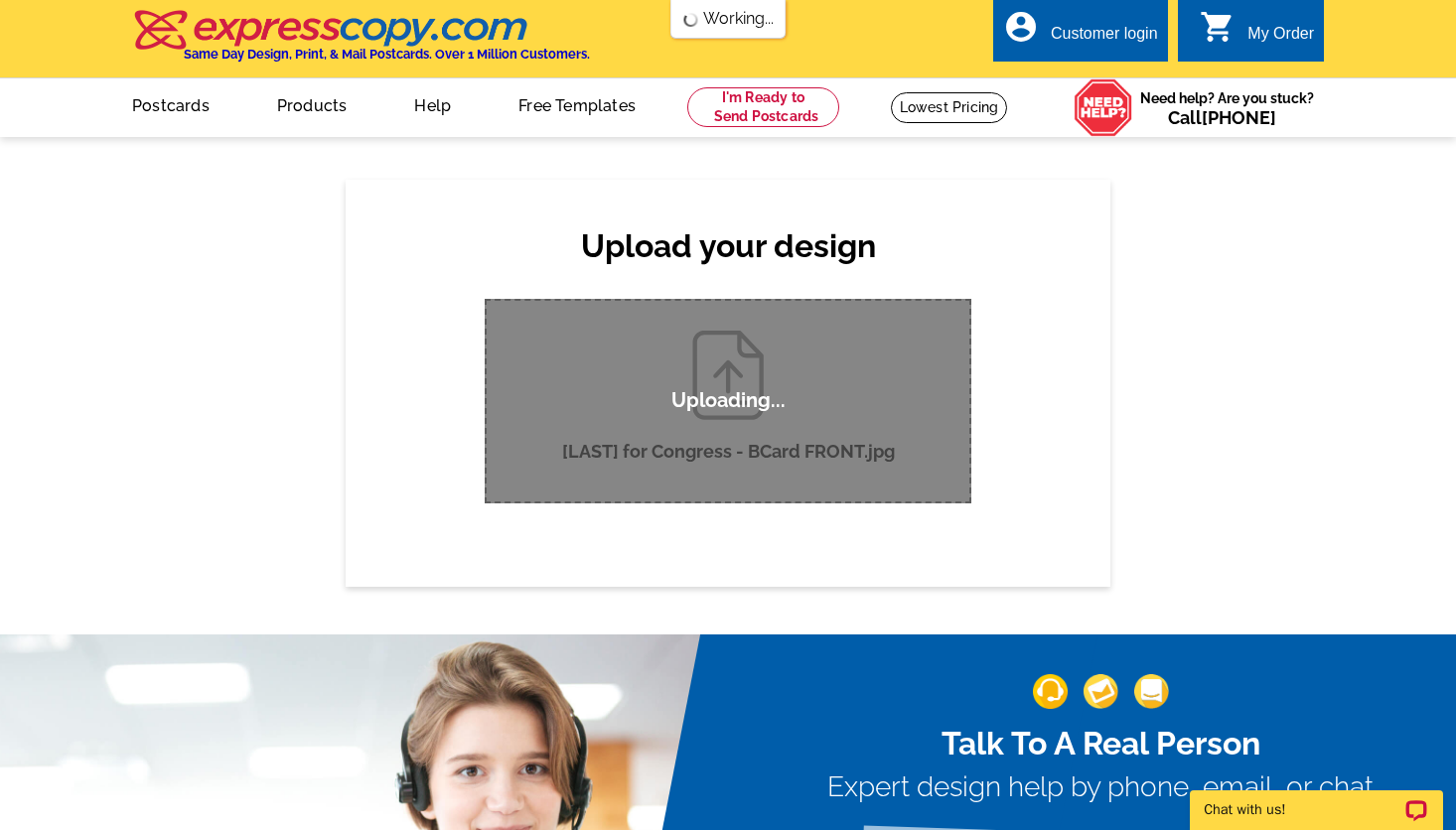 type 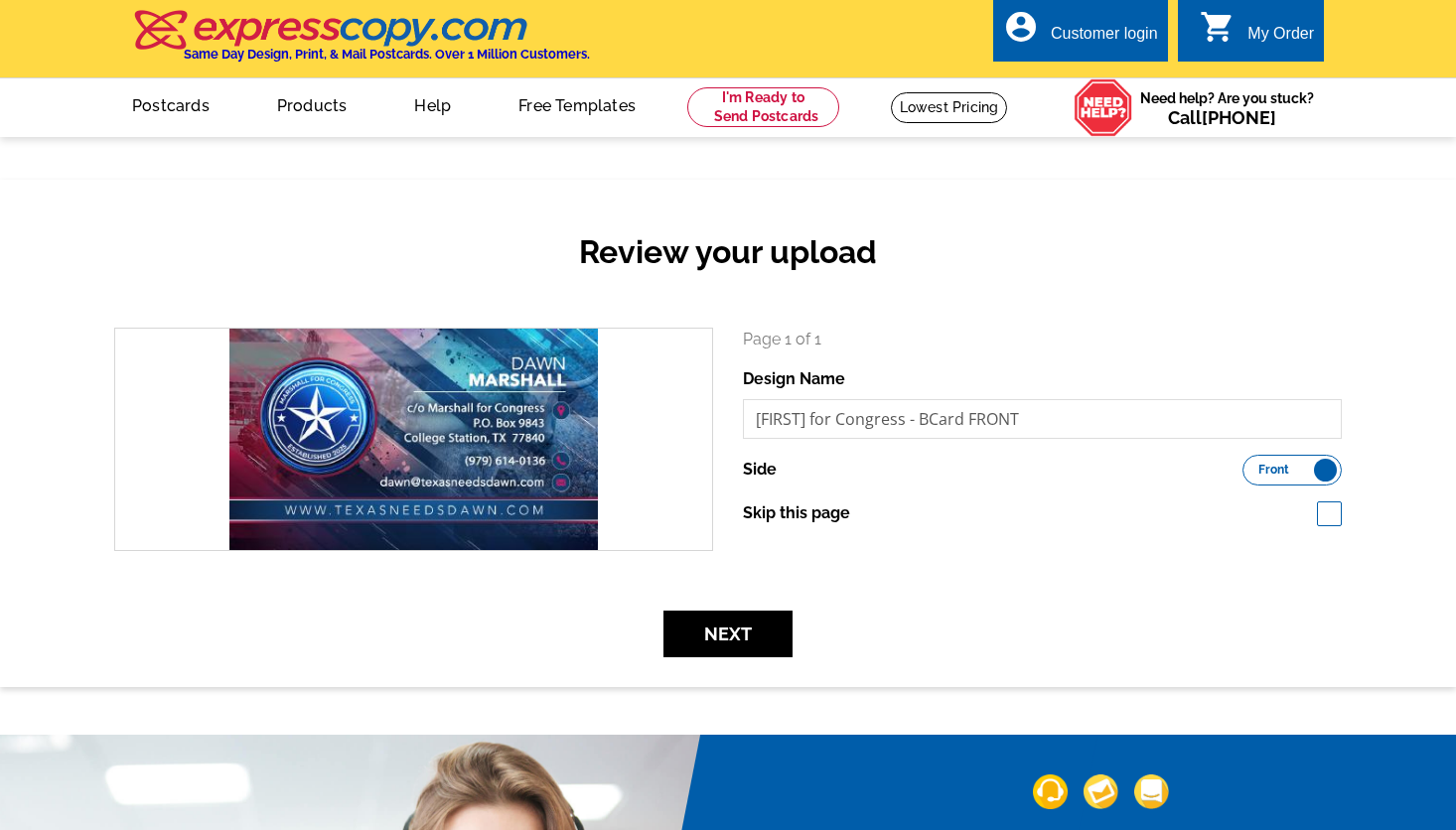 scroll, scrollTop: 0, scrollLeft: 0, axis: both 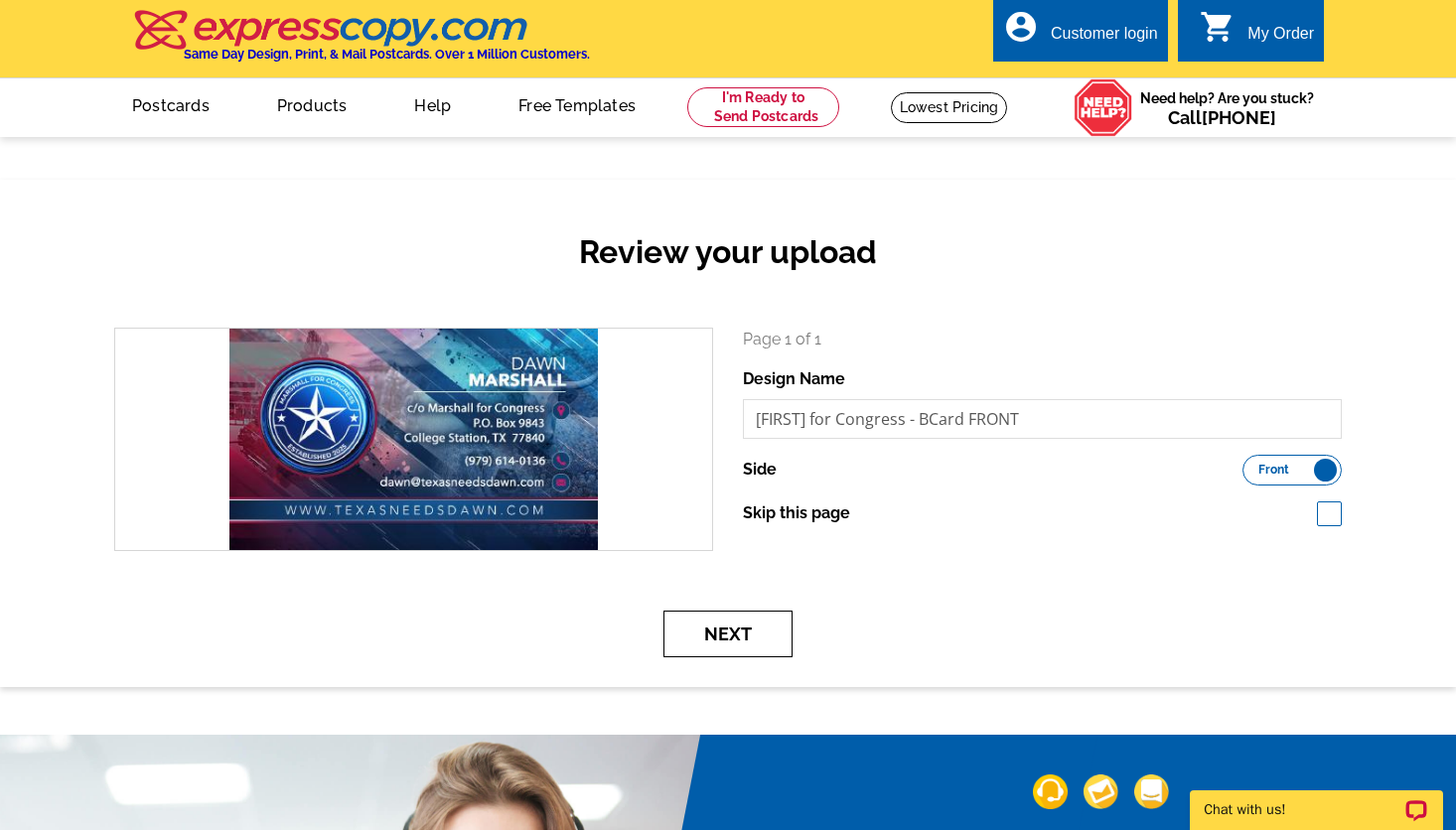 click on "Next" at bounding box center (728, 633) 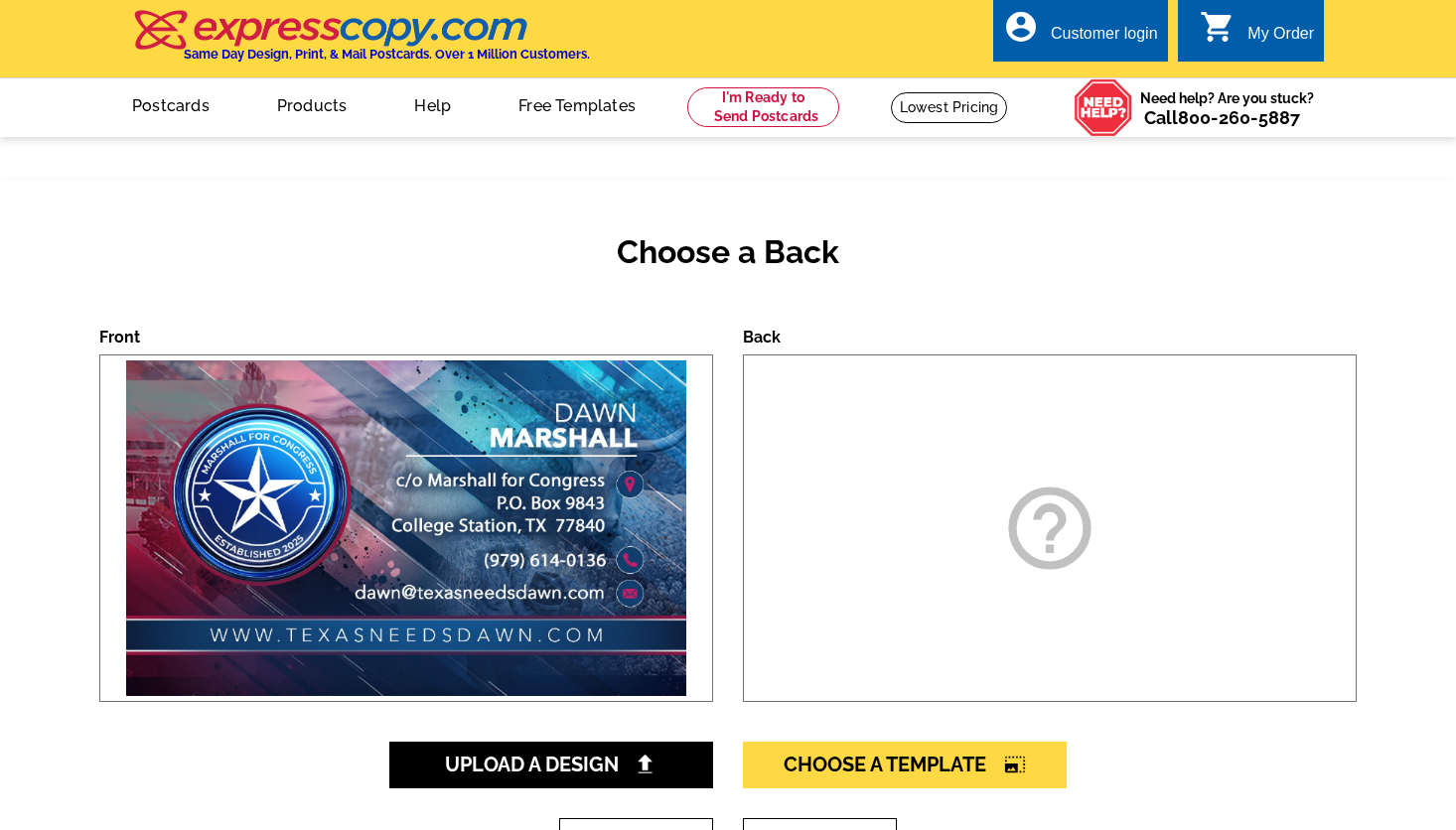 scroll, scrollTop: 0, scrollLeft: 0, axis: both 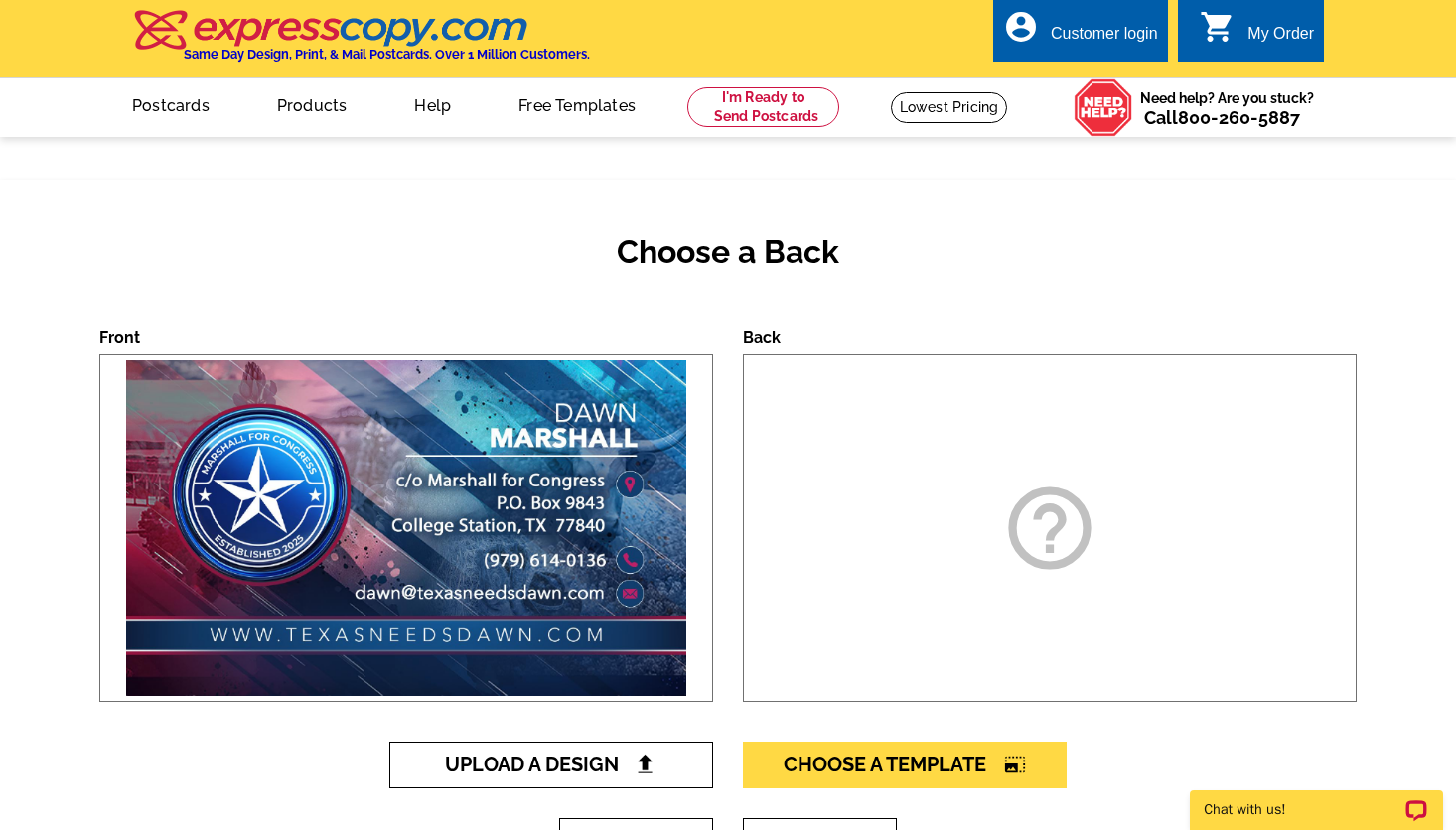 click on "Upload A Design" at bounding box center [551, 764] 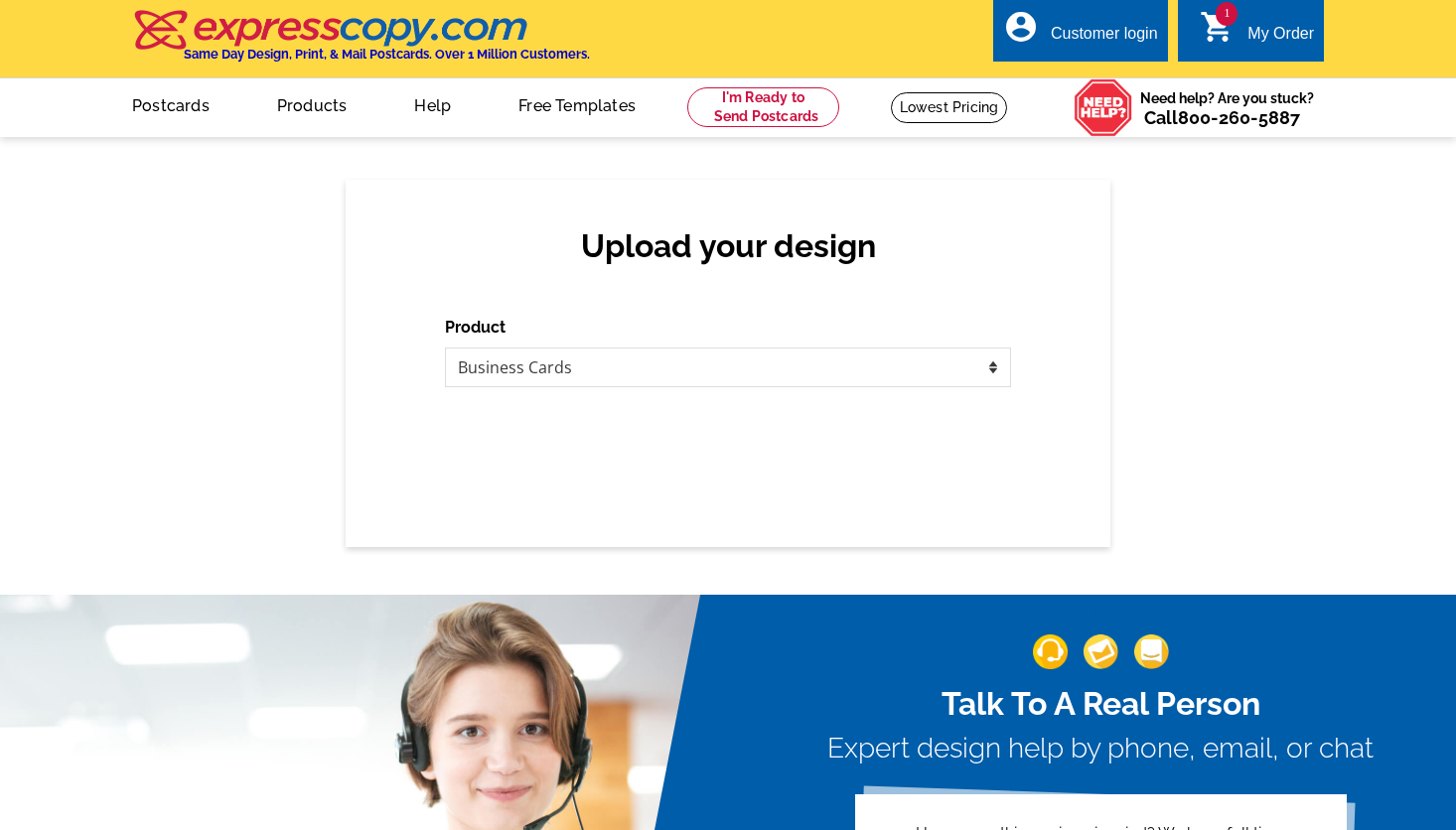 scroll, scrollTop: 0, scrollLeft: 0, axis: both 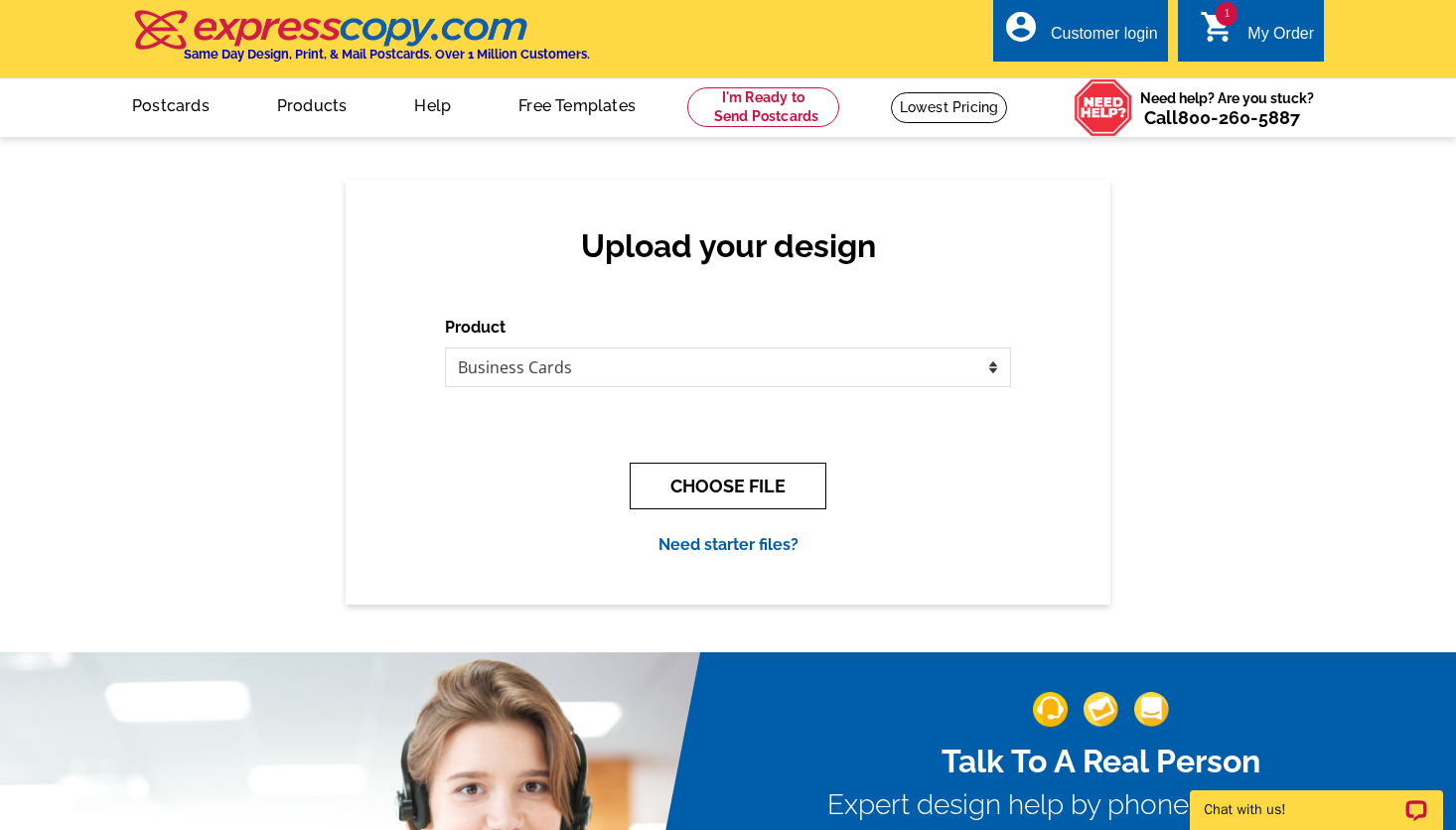 click on "CHOOSE FILE" at bounding box center [728, 485] 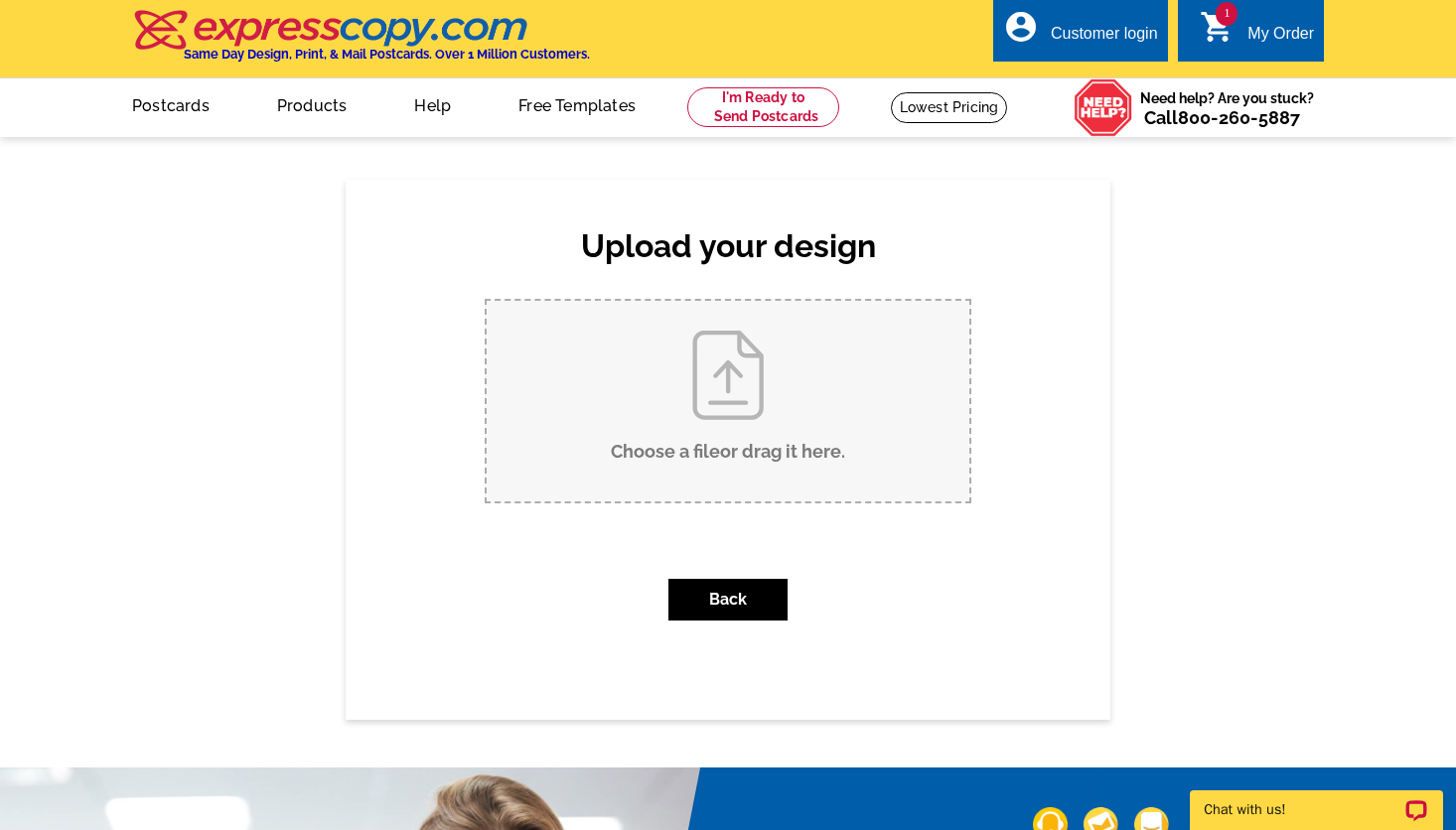 click on "Choose a file  or drag it here ." at bounding box center [728, 401] 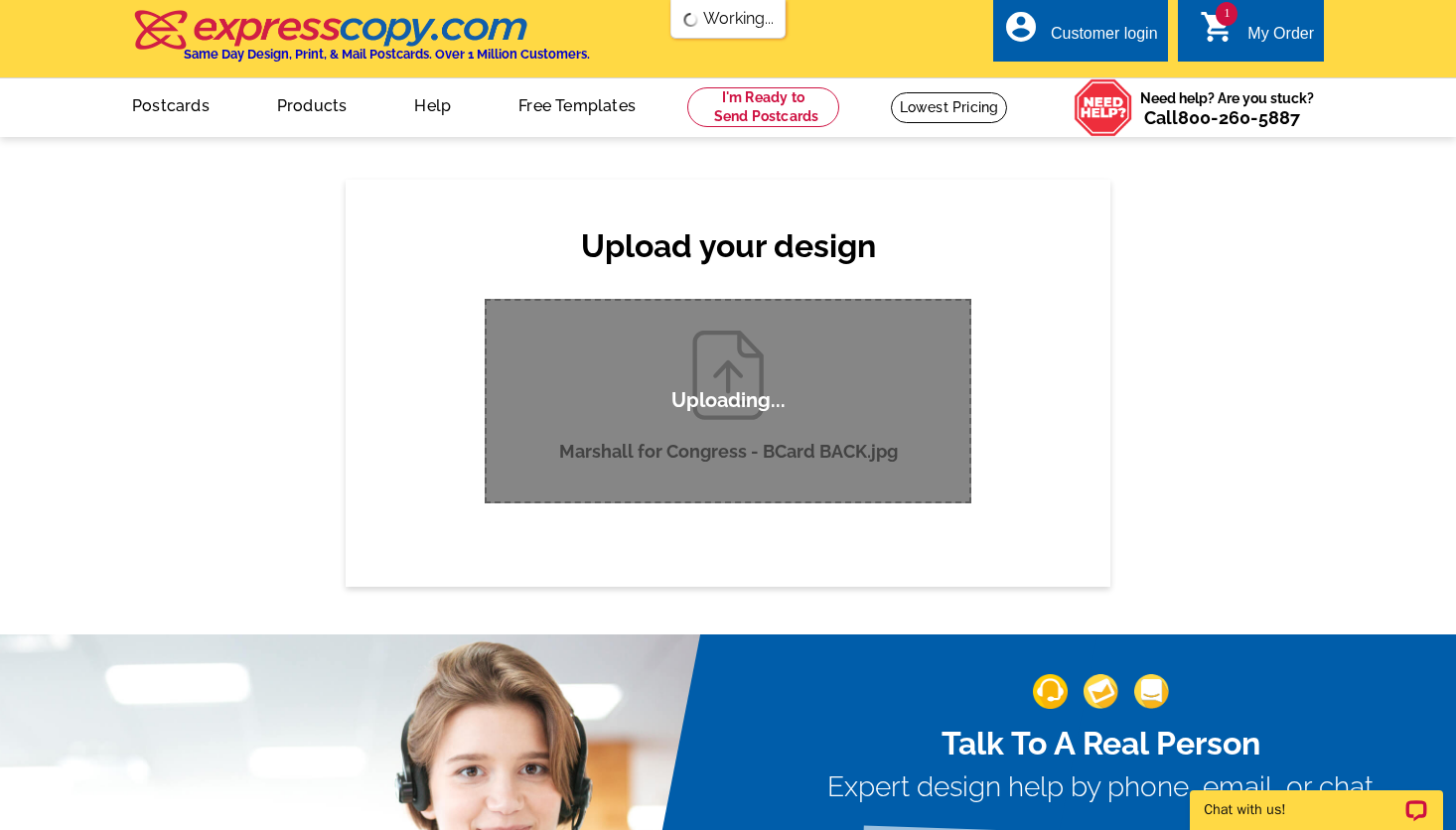 scroll, scrollTop: 0, scrollLeft: 0, axis: both 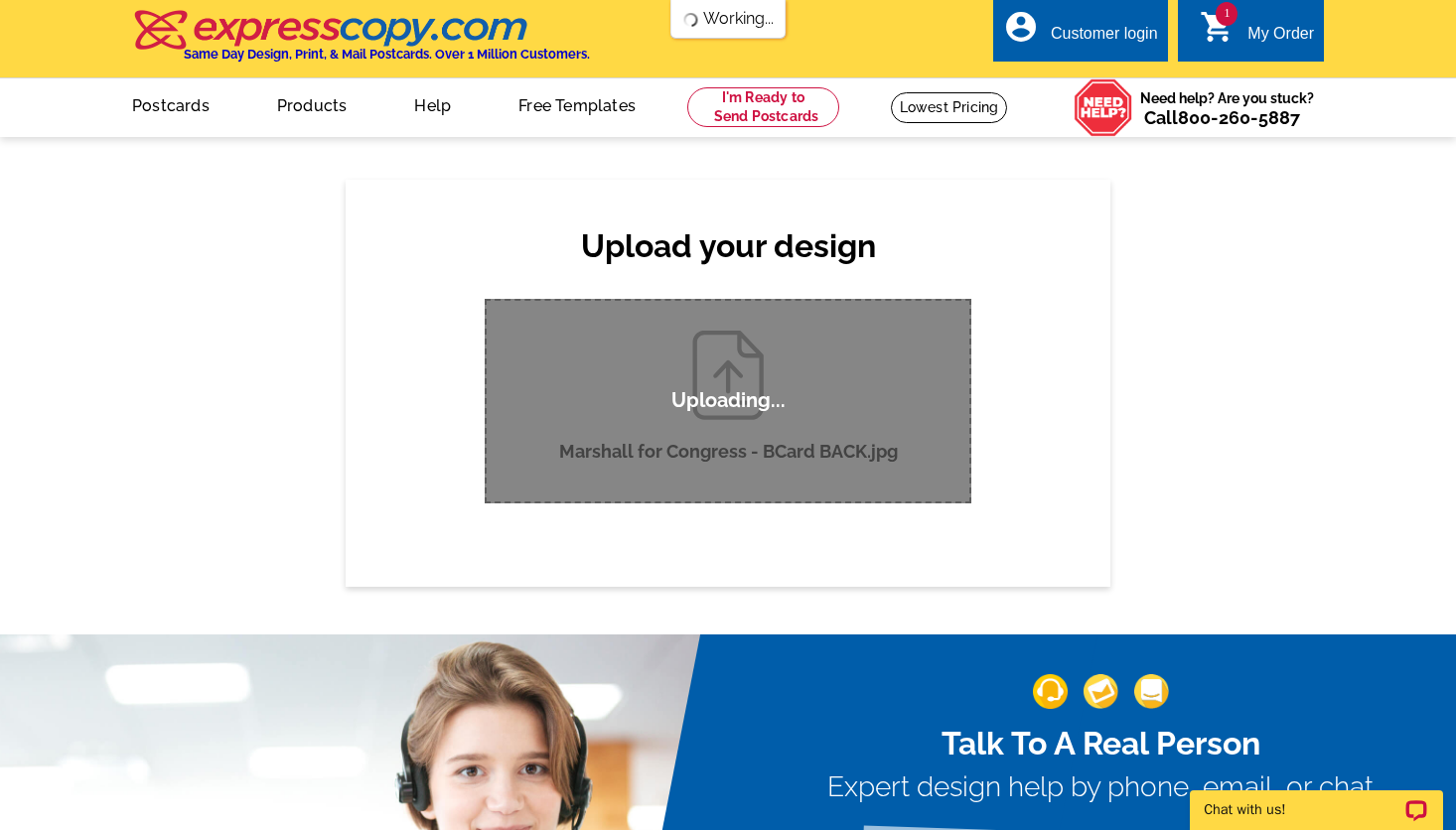 type 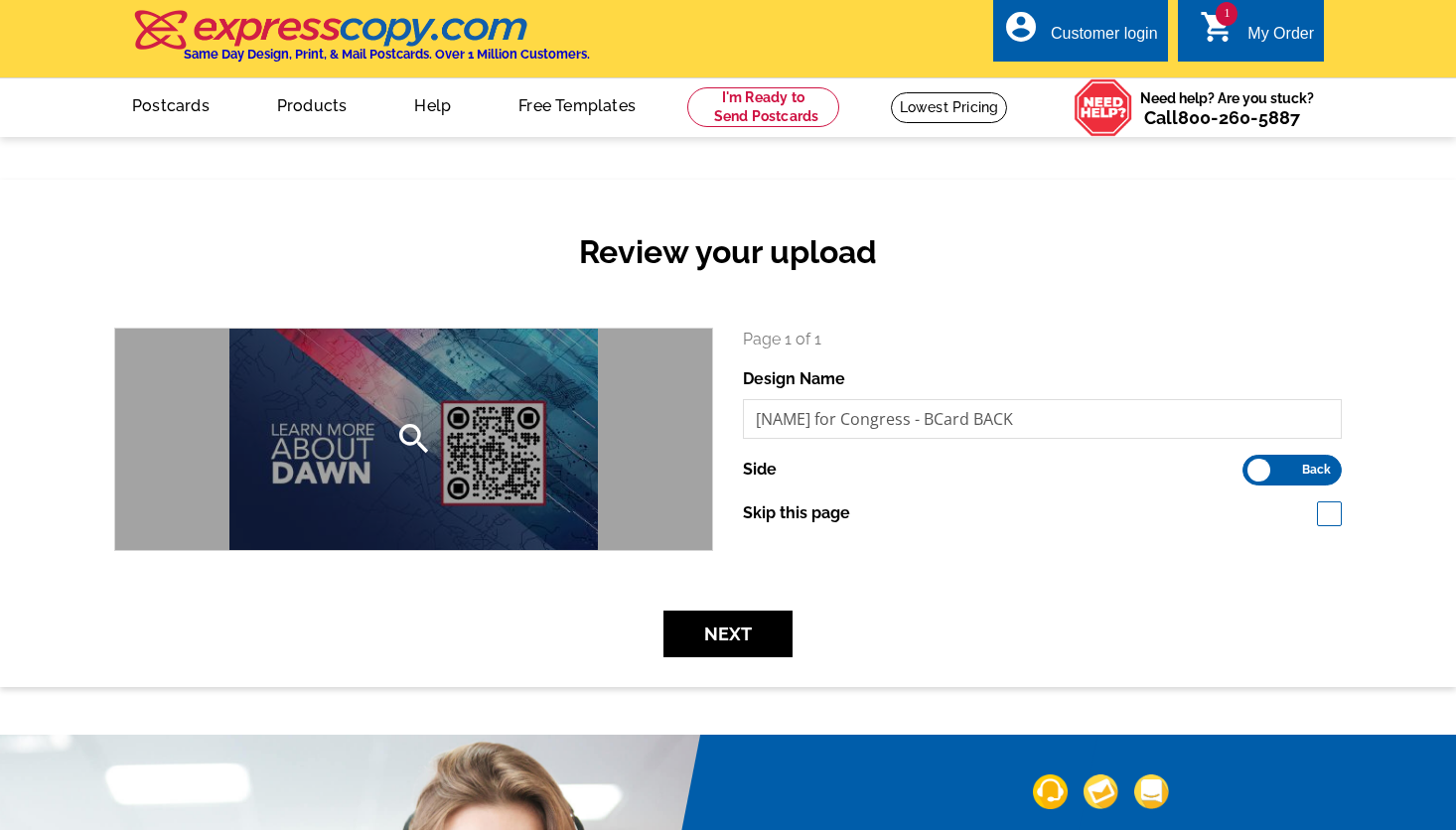 scroll, scrollTop: 0, scrollLeft: 0, axis: both 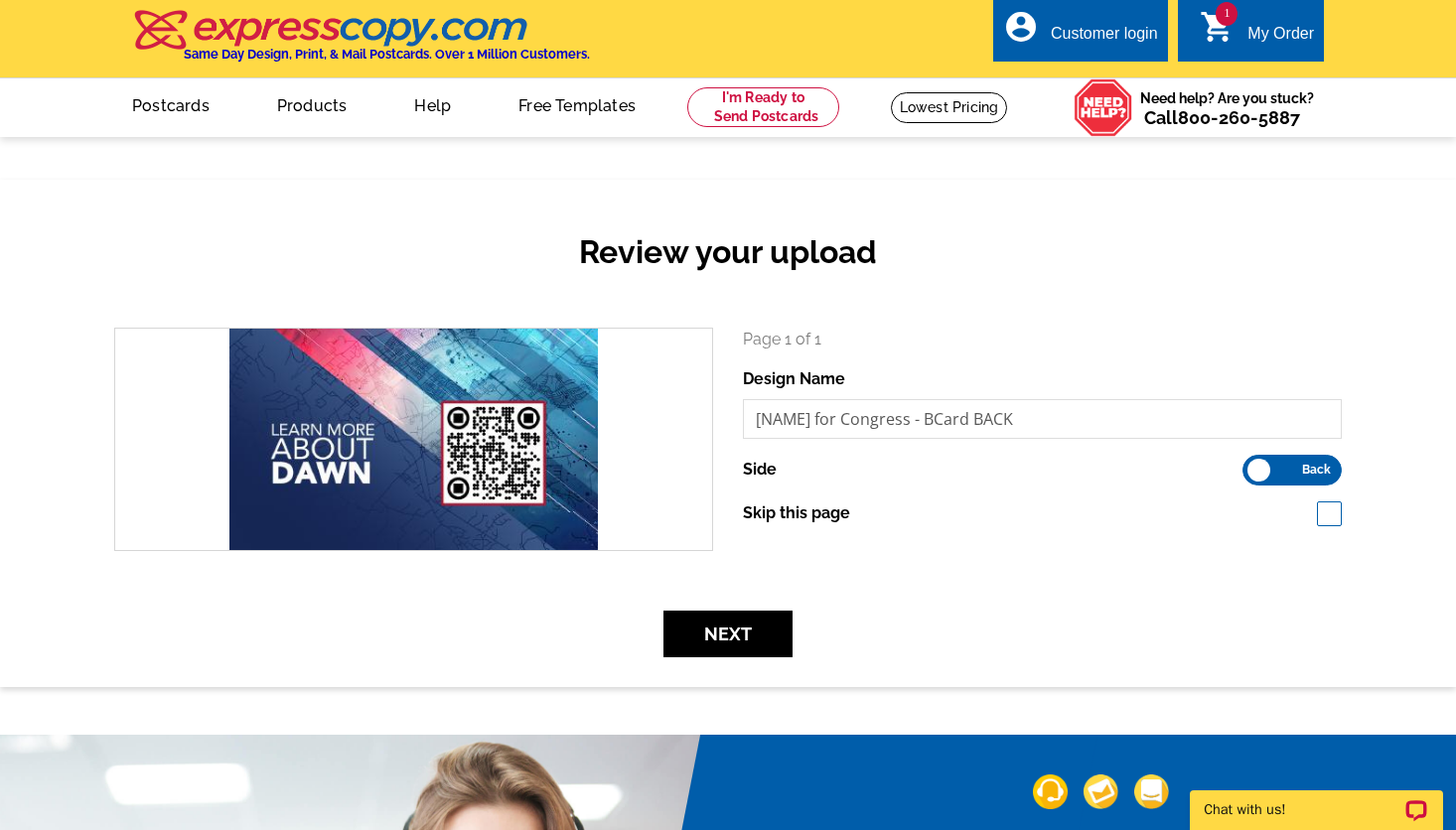 click on "search" at bounding box center [413, 439] 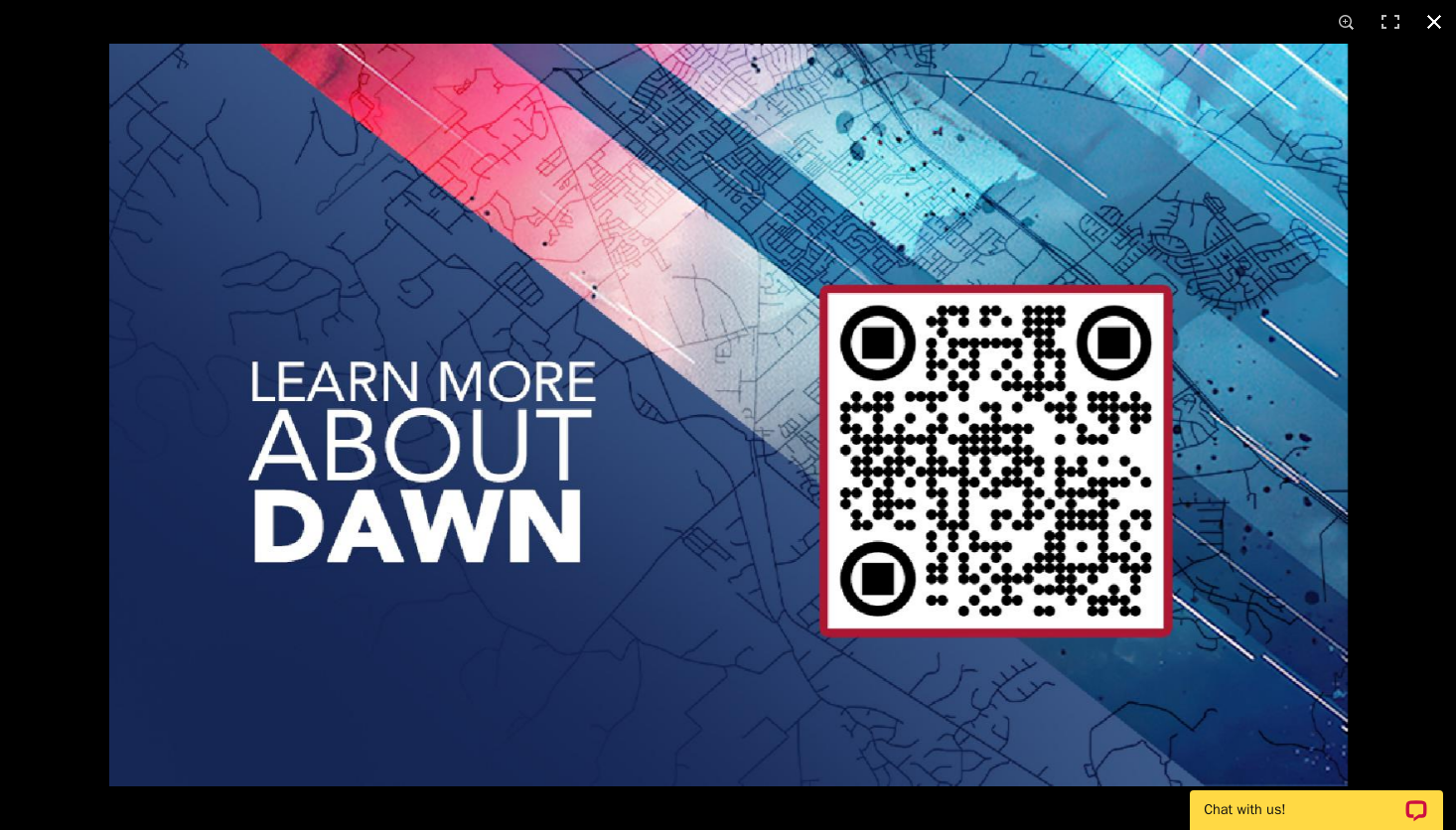 click at bounding box center (1434, 22) 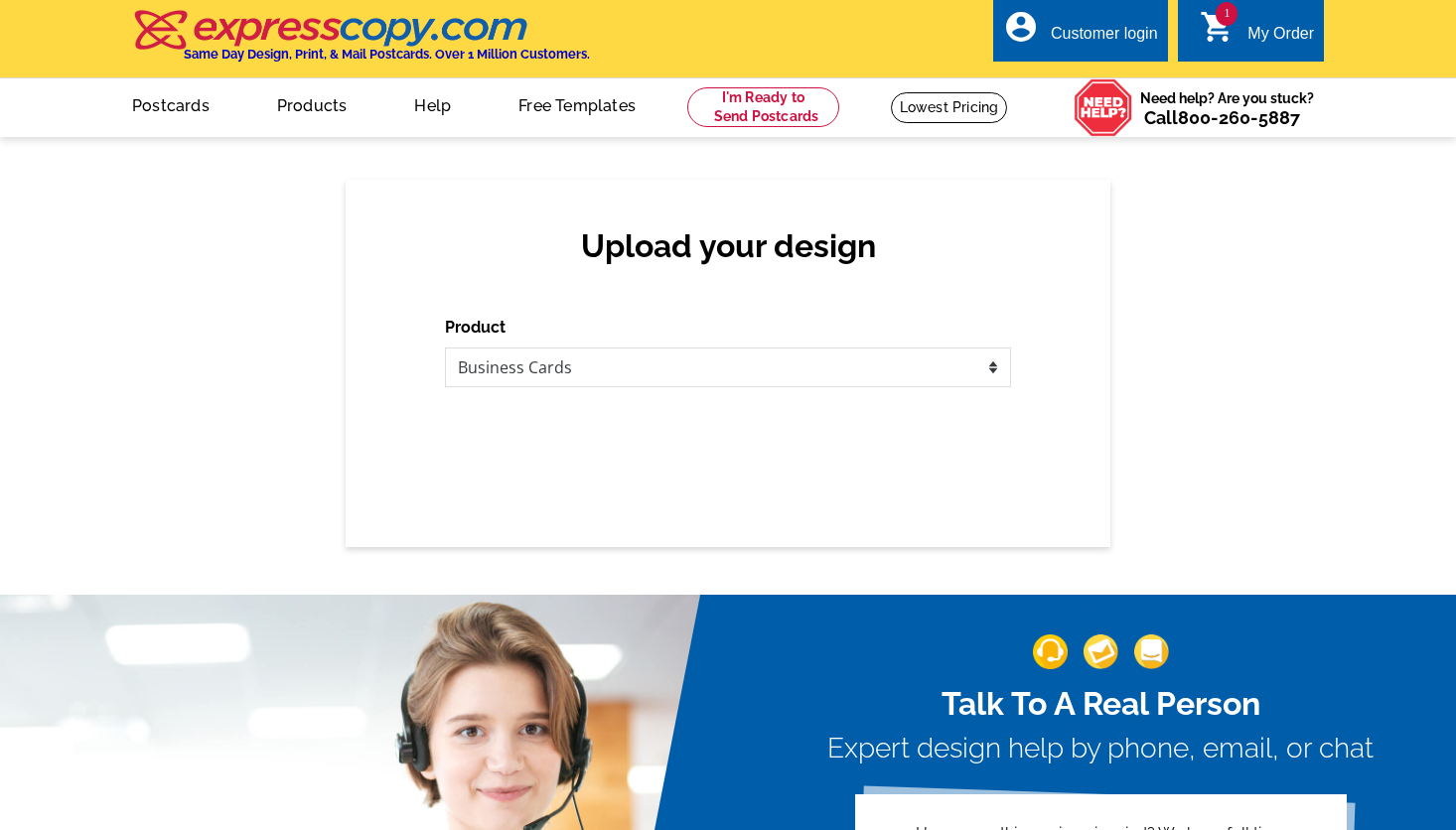 scroll, scrollTop: 0, scrollLeft: 0, axis: both 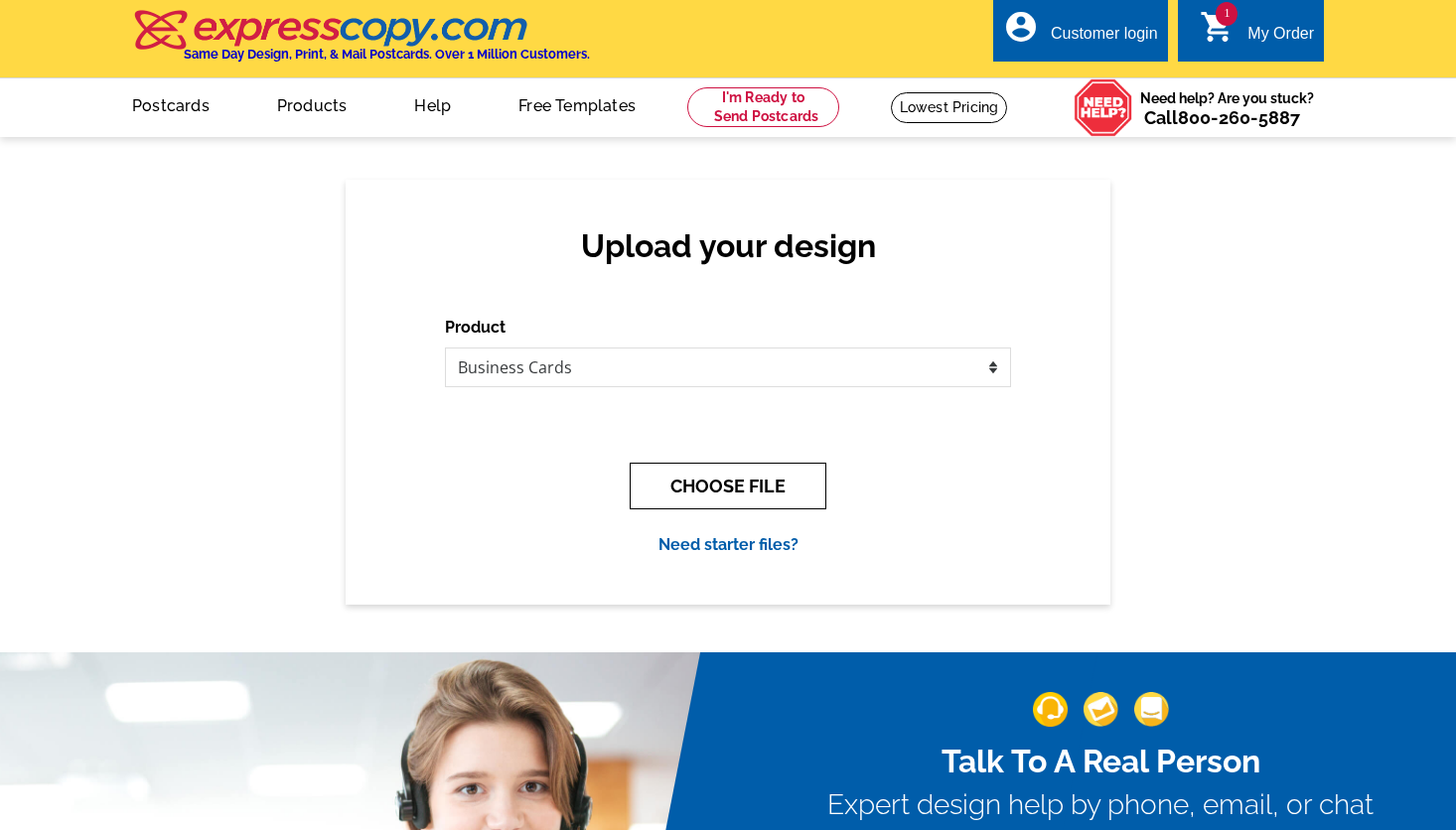 click on "CHOOSE FILE" at bounding box center (728, 485) 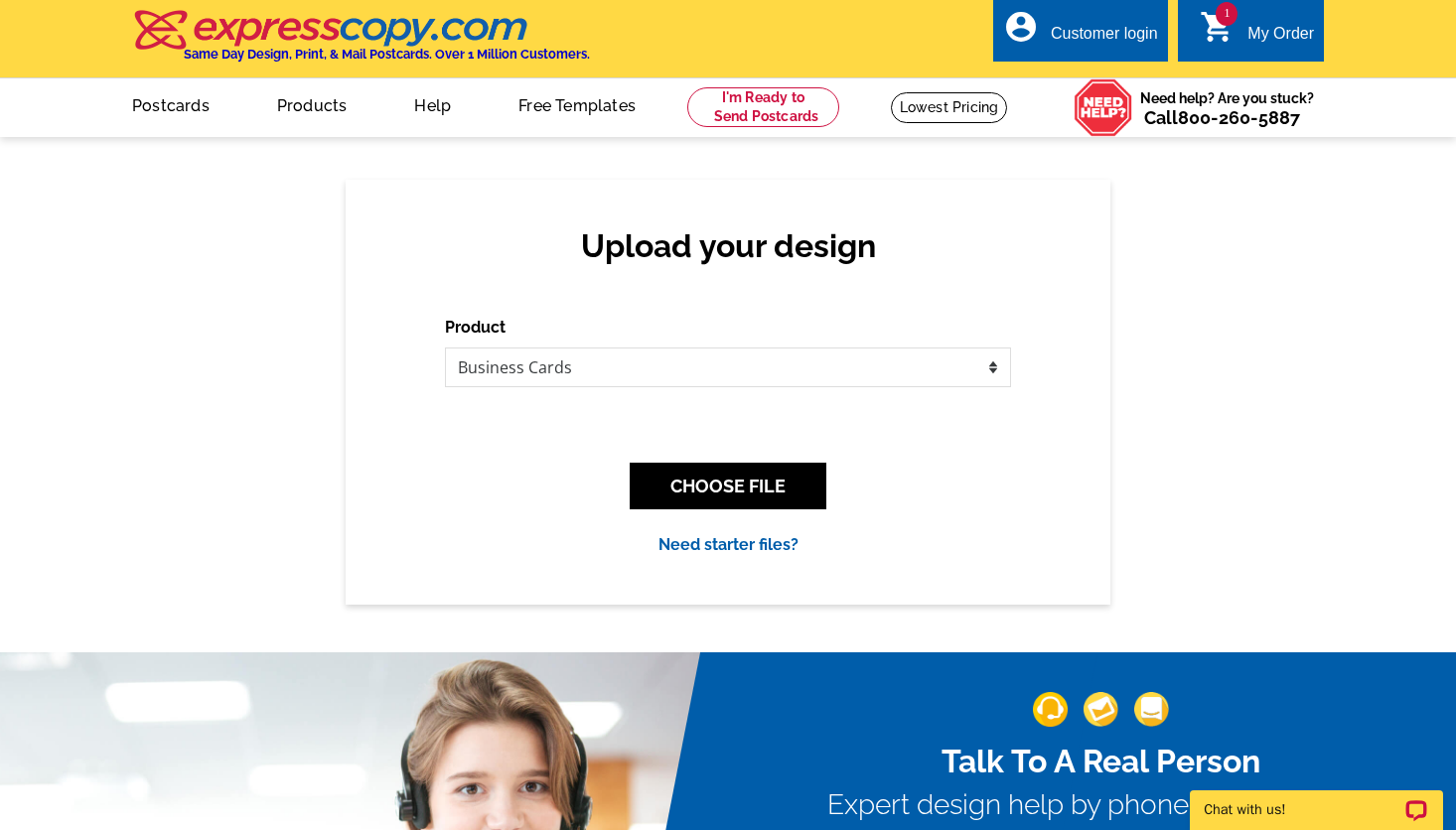 scroll, scrollTop: 0, scrollLeft: 0, axis: both 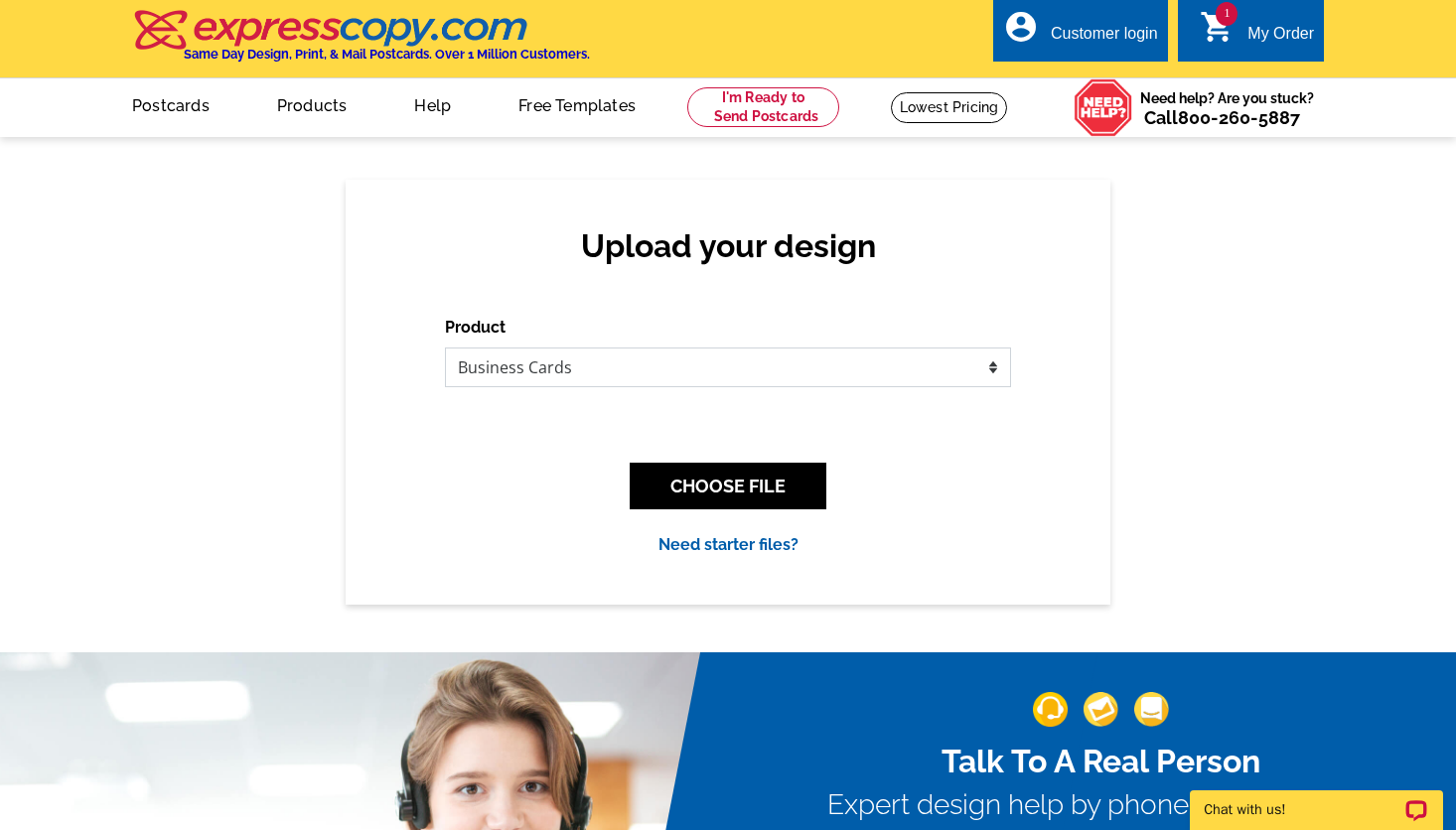 click on "Please select the type of file...
Postcards
Business Cards
Letters and flyers
Greeting Cards
Door Hangers" at bounding box center [728, 367] 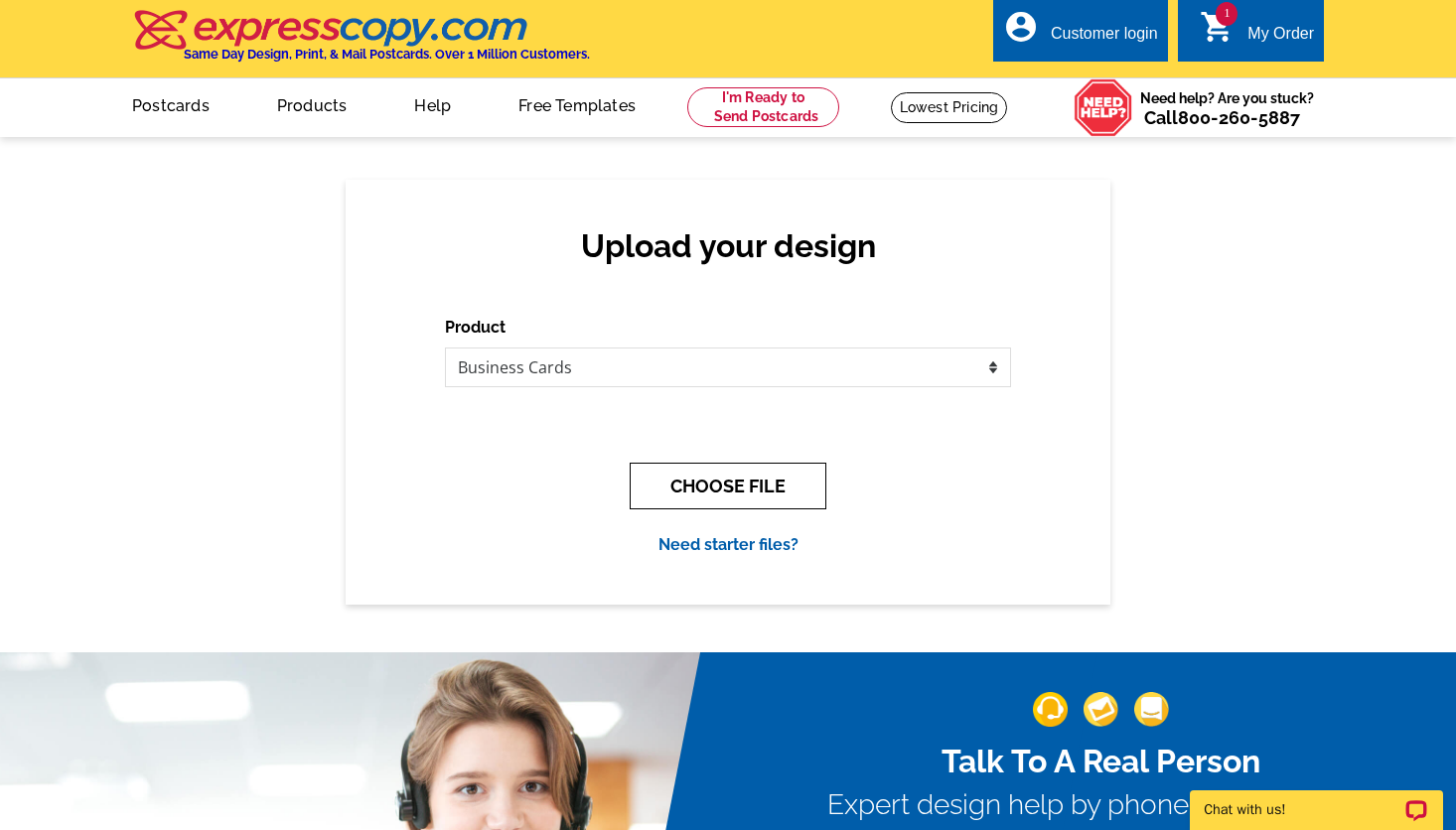 click on "CHOOSE FILE" at bounding box center [728, 485] 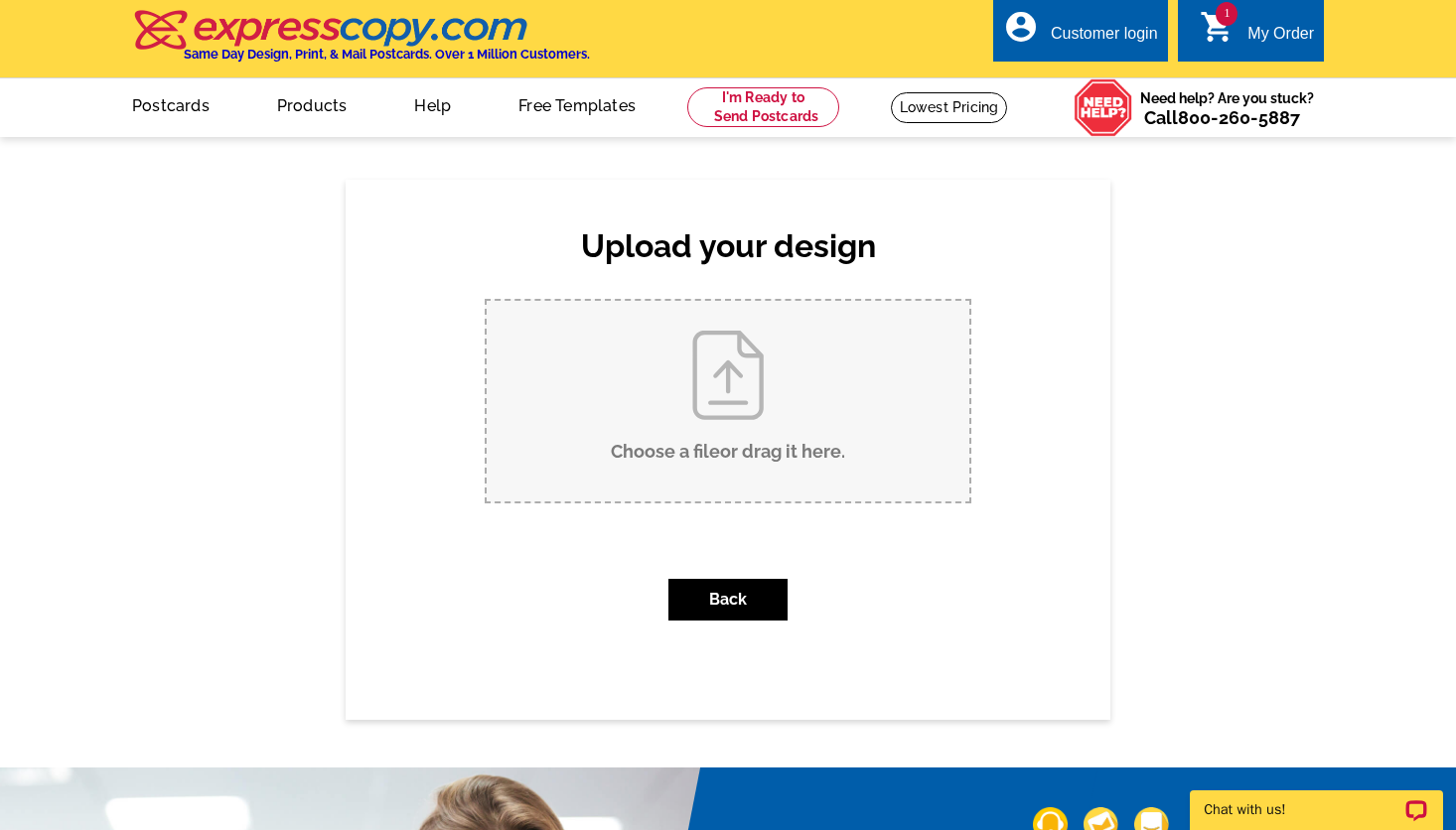 click on "Choose a file  or drag it here ." at bounding box center [728, 401] 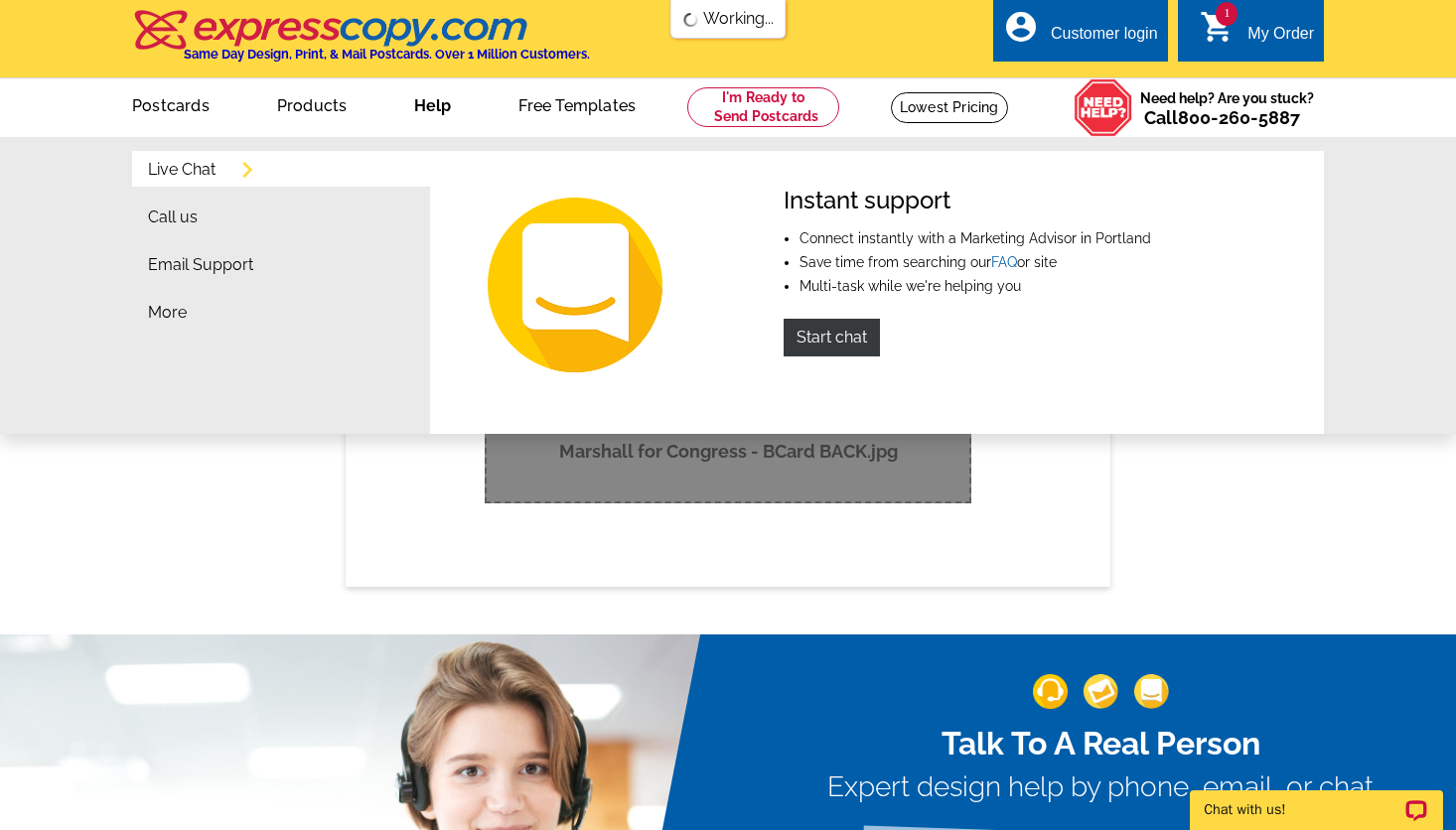 scroll, scrollTop: 0, scrollLeft: 0, axis: both 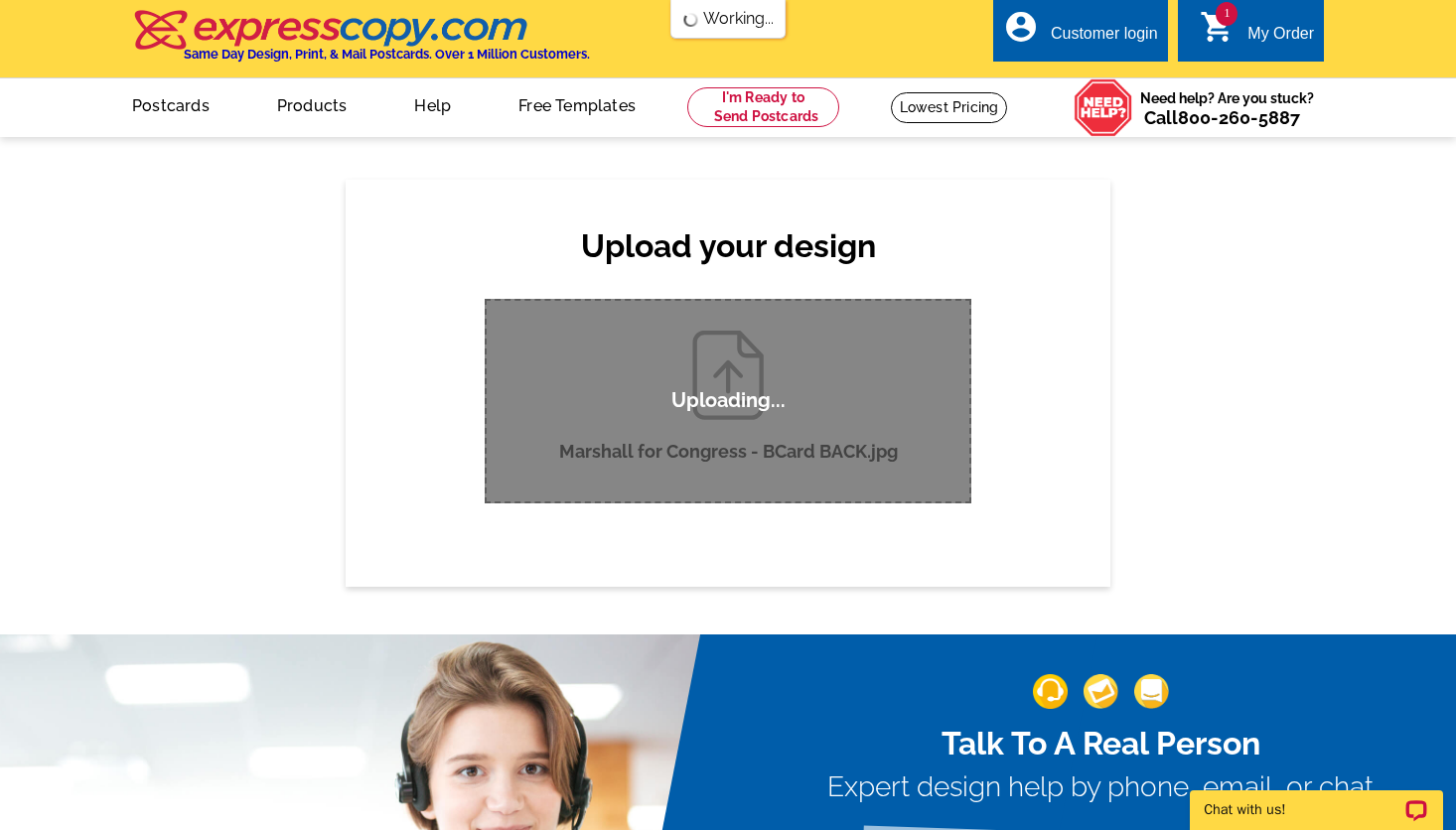 type 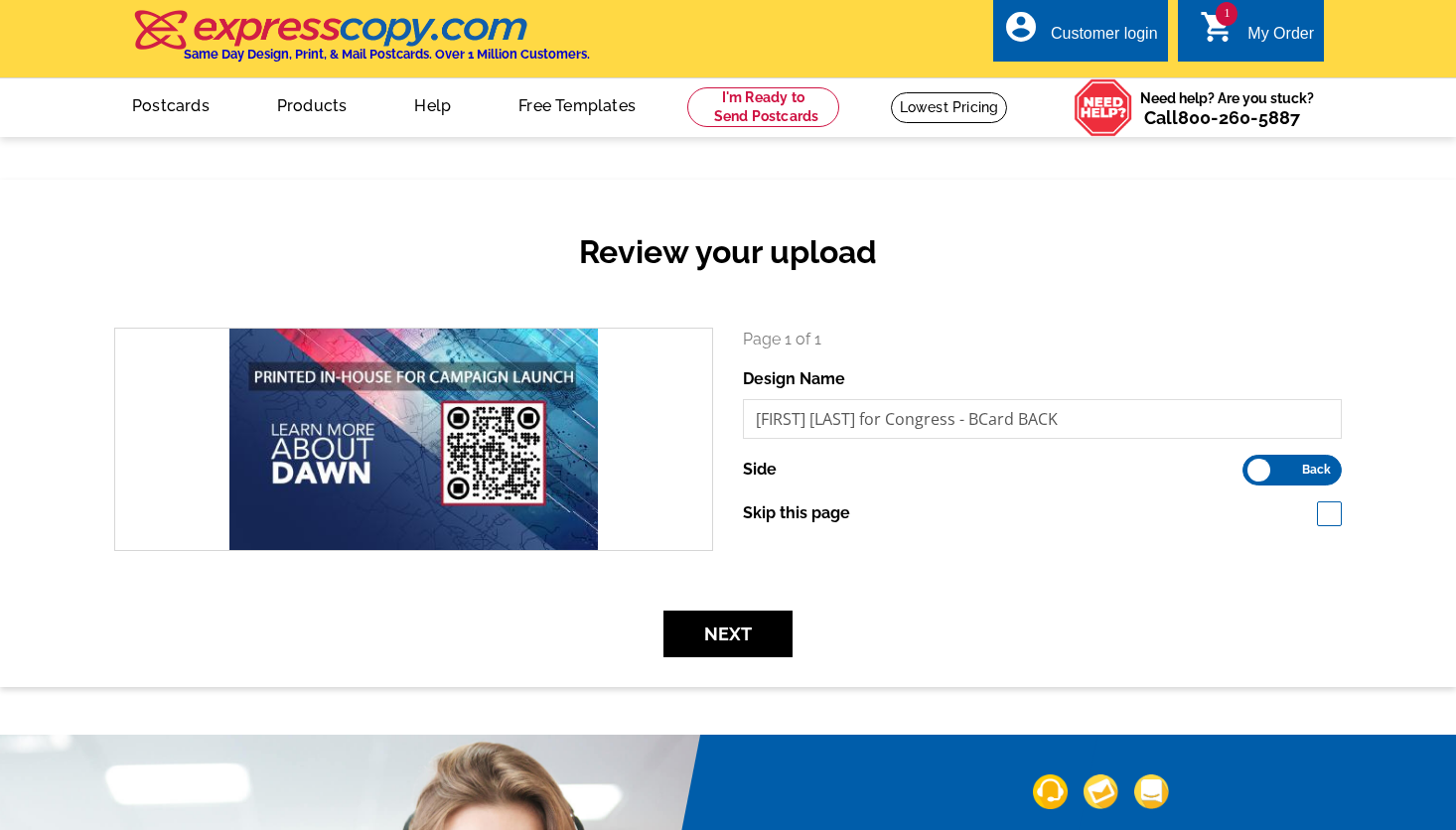 scroll, scrollTop: 0, scrollLeft: 0, axis: both 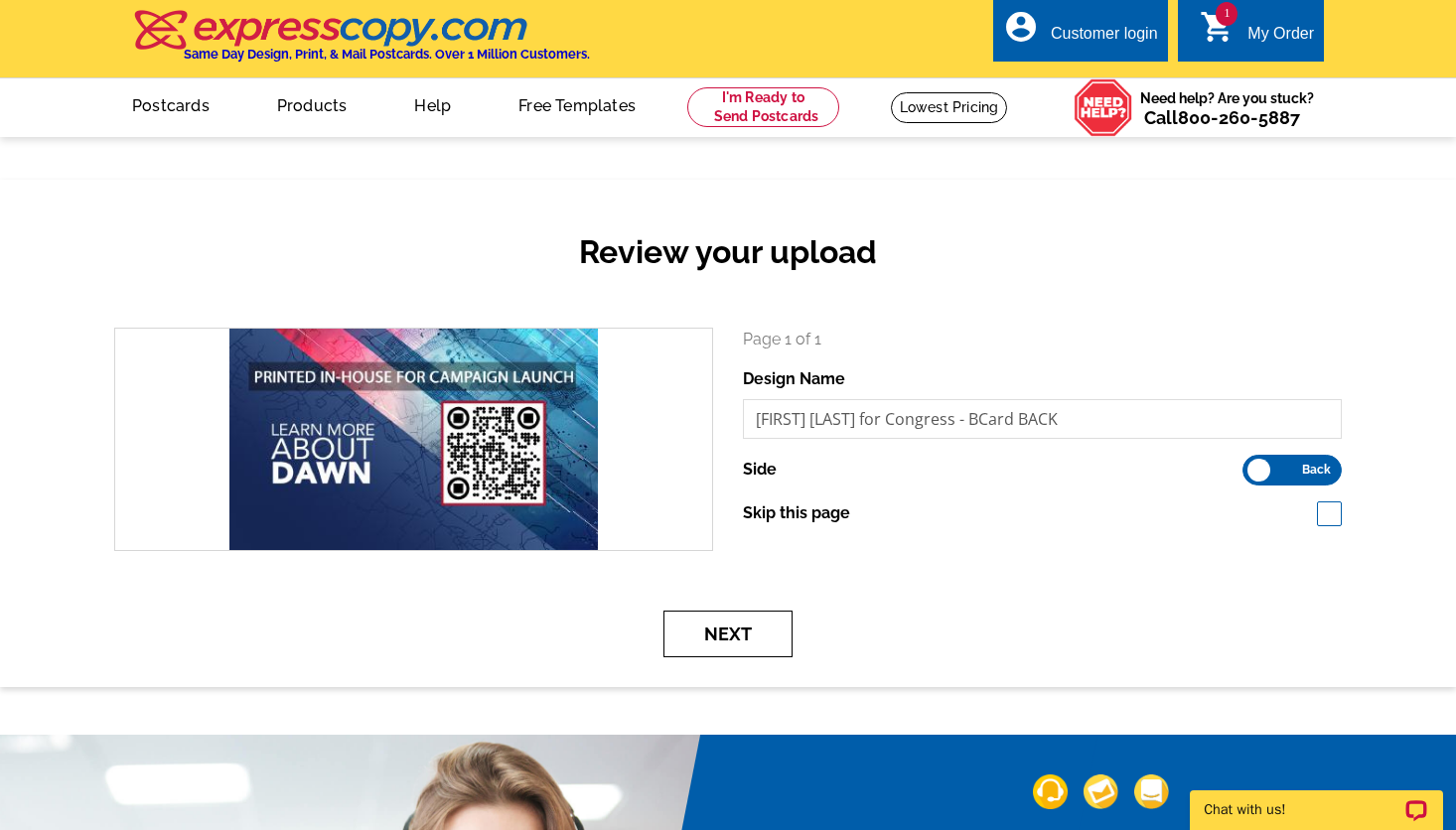 click on "Next" at bounding box center [728, 633] 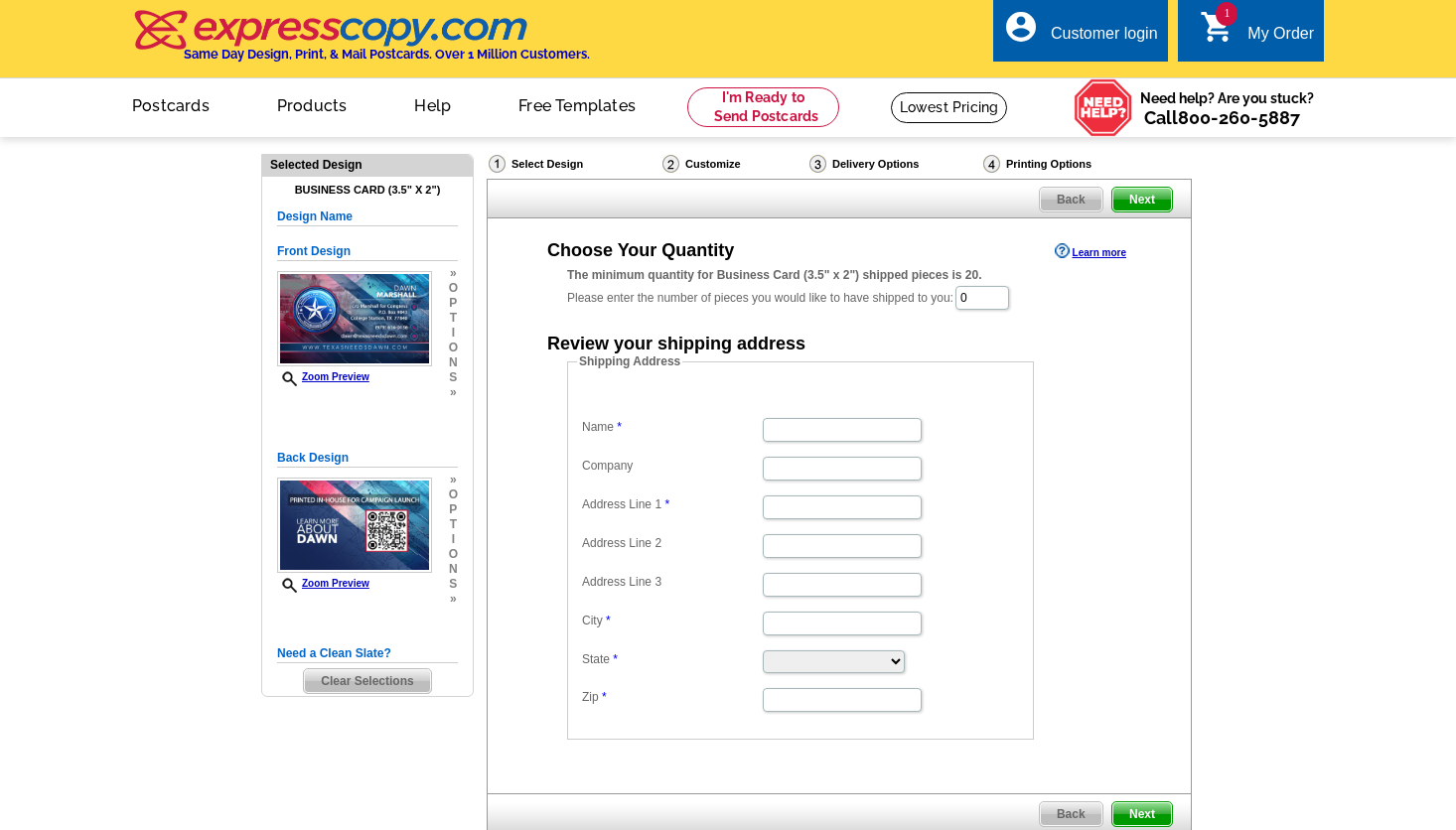 scroll, scrollTop: 0, scrollLeft: 0, axis: both 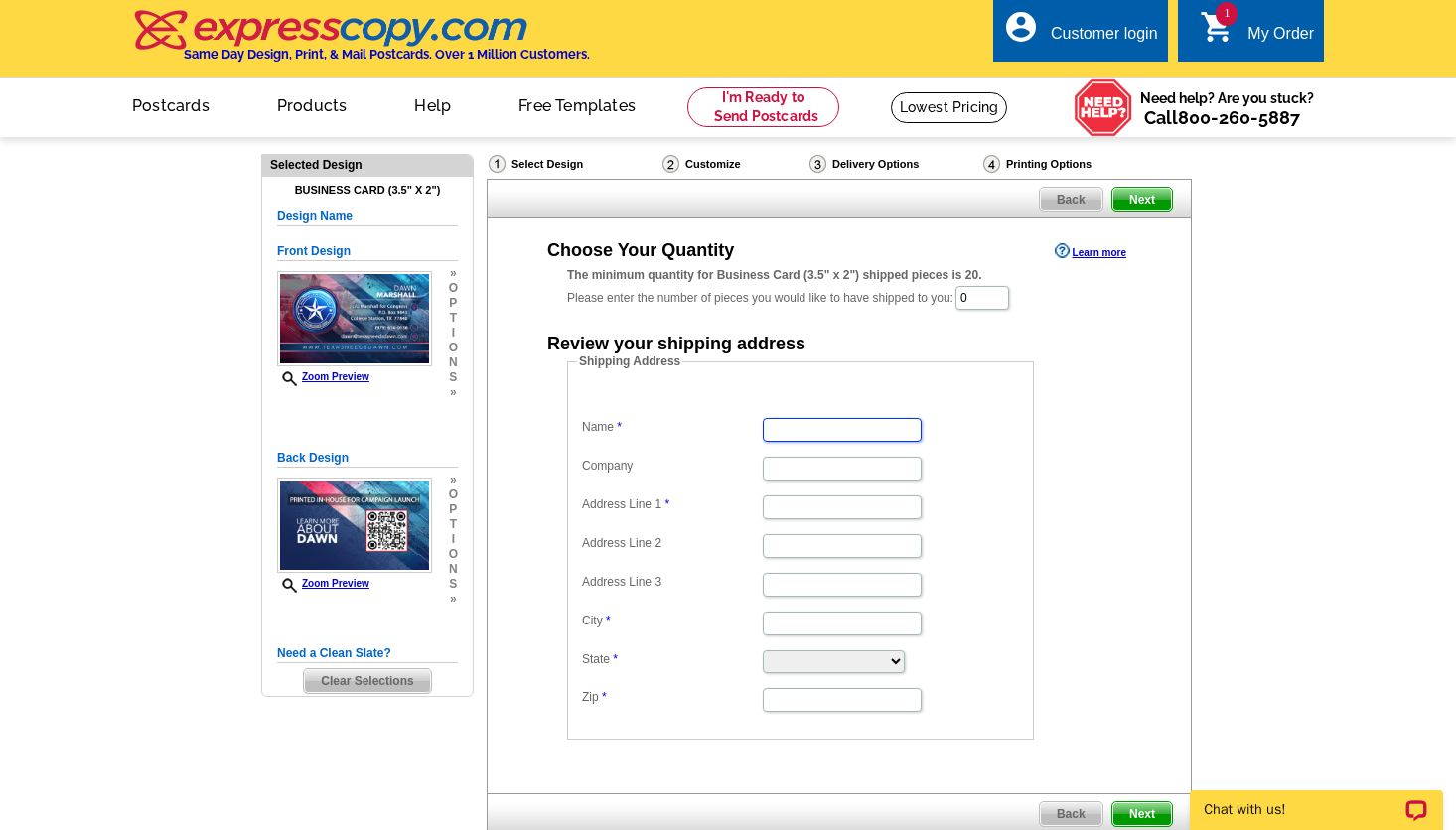 click on "Name" at bounding box center [842, 430] 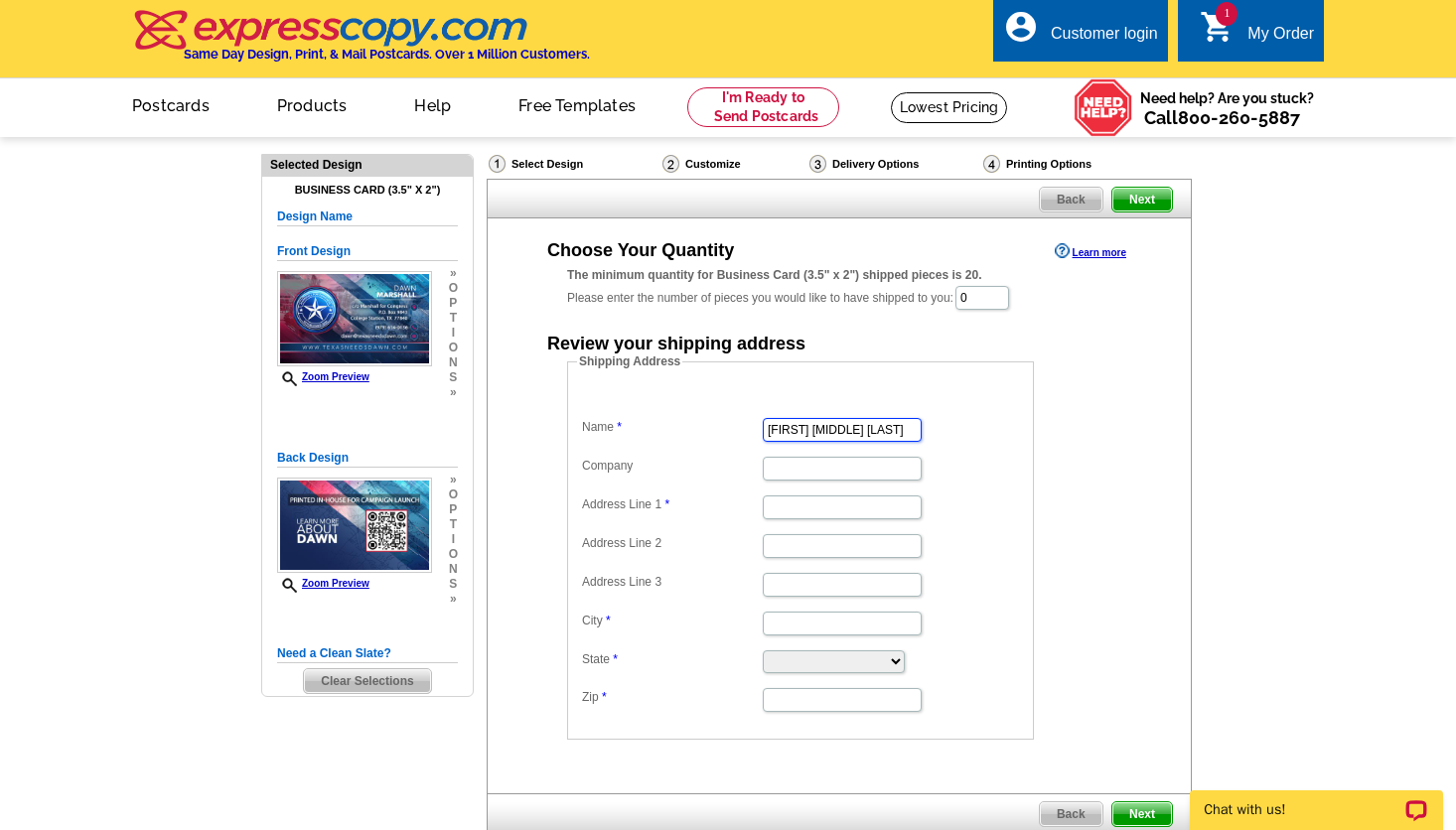 type on "Unrelenting Media, Inc." 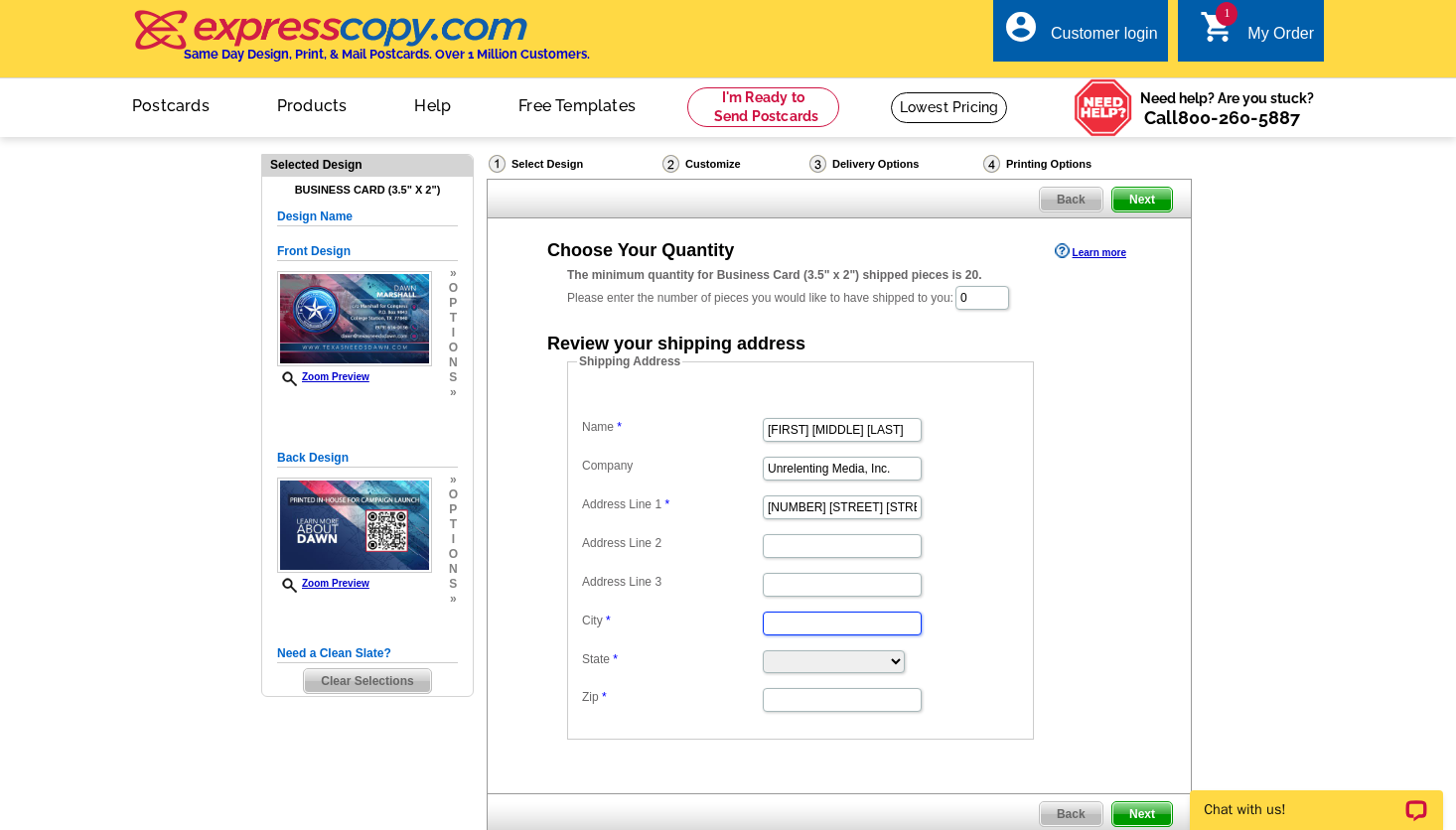 type on "Las Vegas" 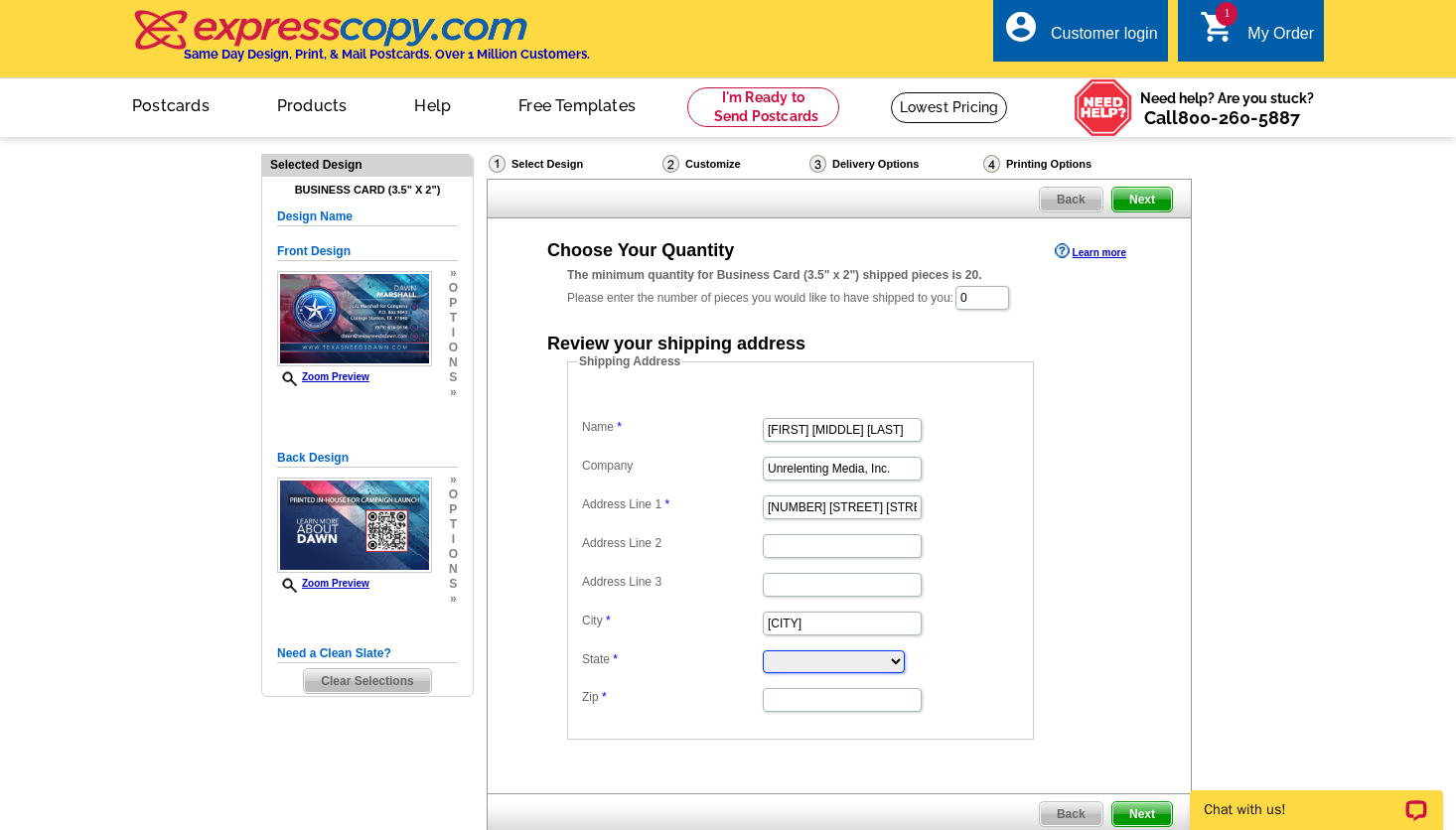 select on "NV" 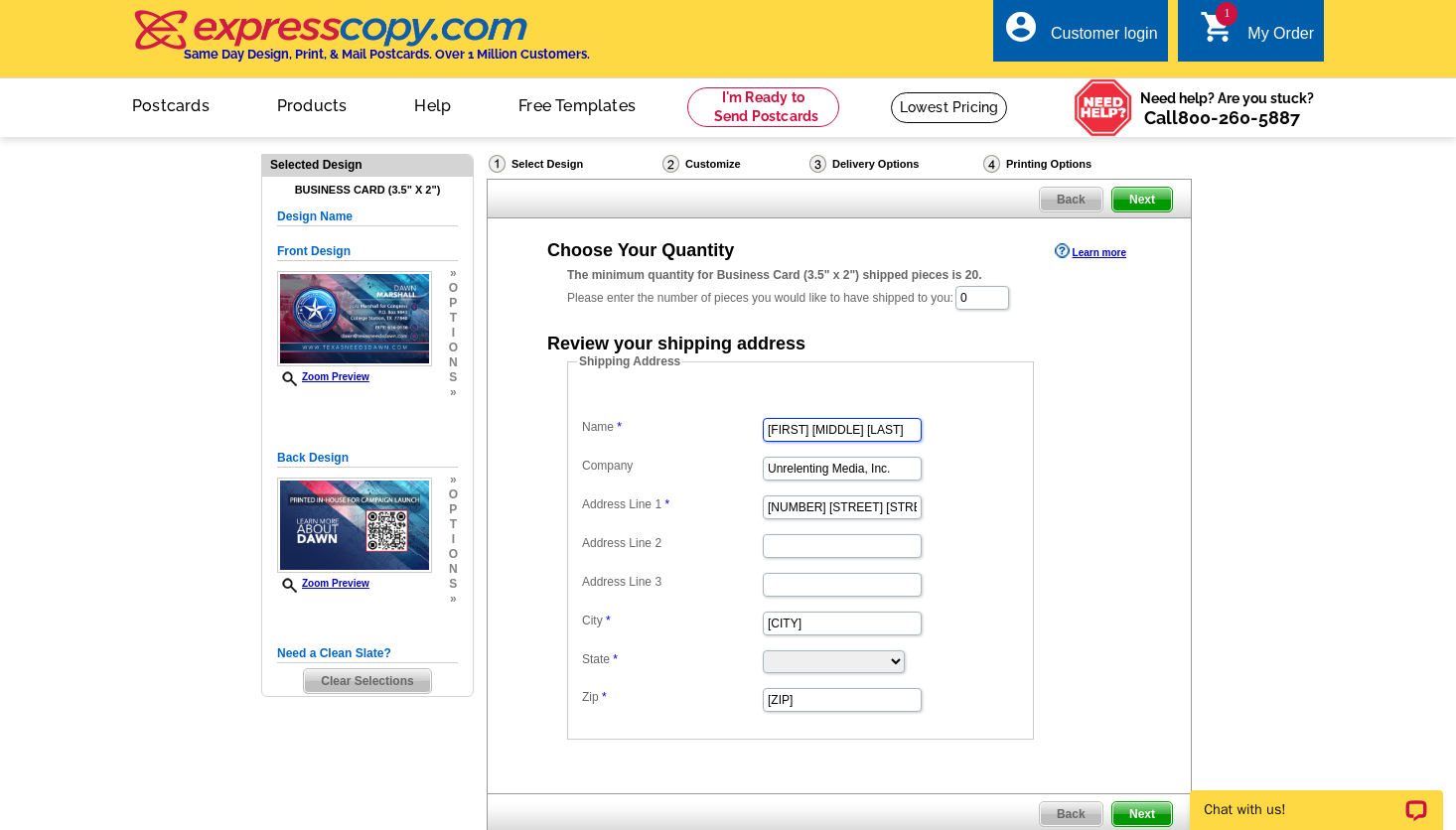 scroll, scrollTop: 0, scrollLeft: 0, axis: both 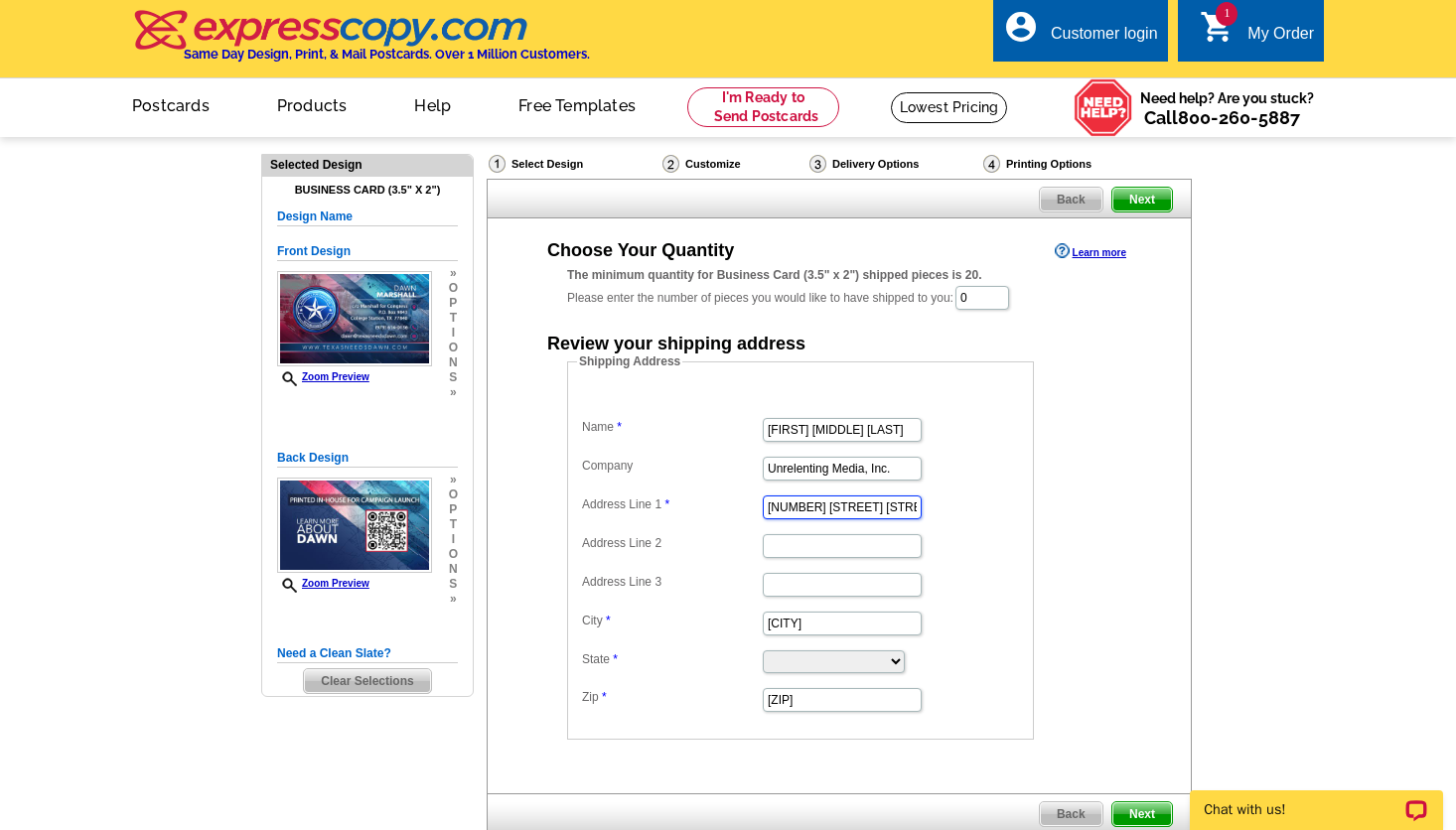 click on "125 Rancho Vista Drive" at bounding box center (842, 507) 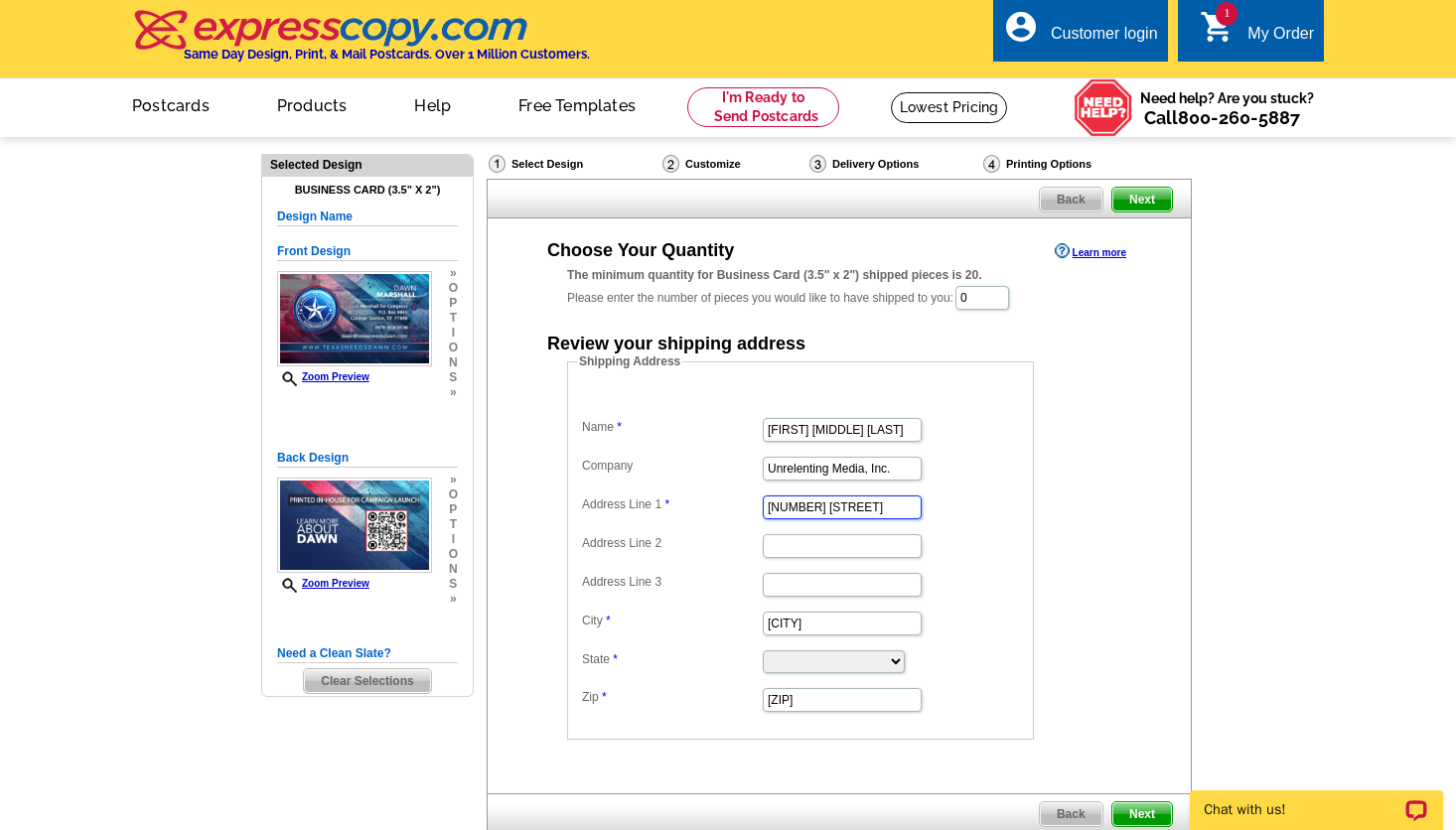 type on "2037 Paradise Ridge Parkway" 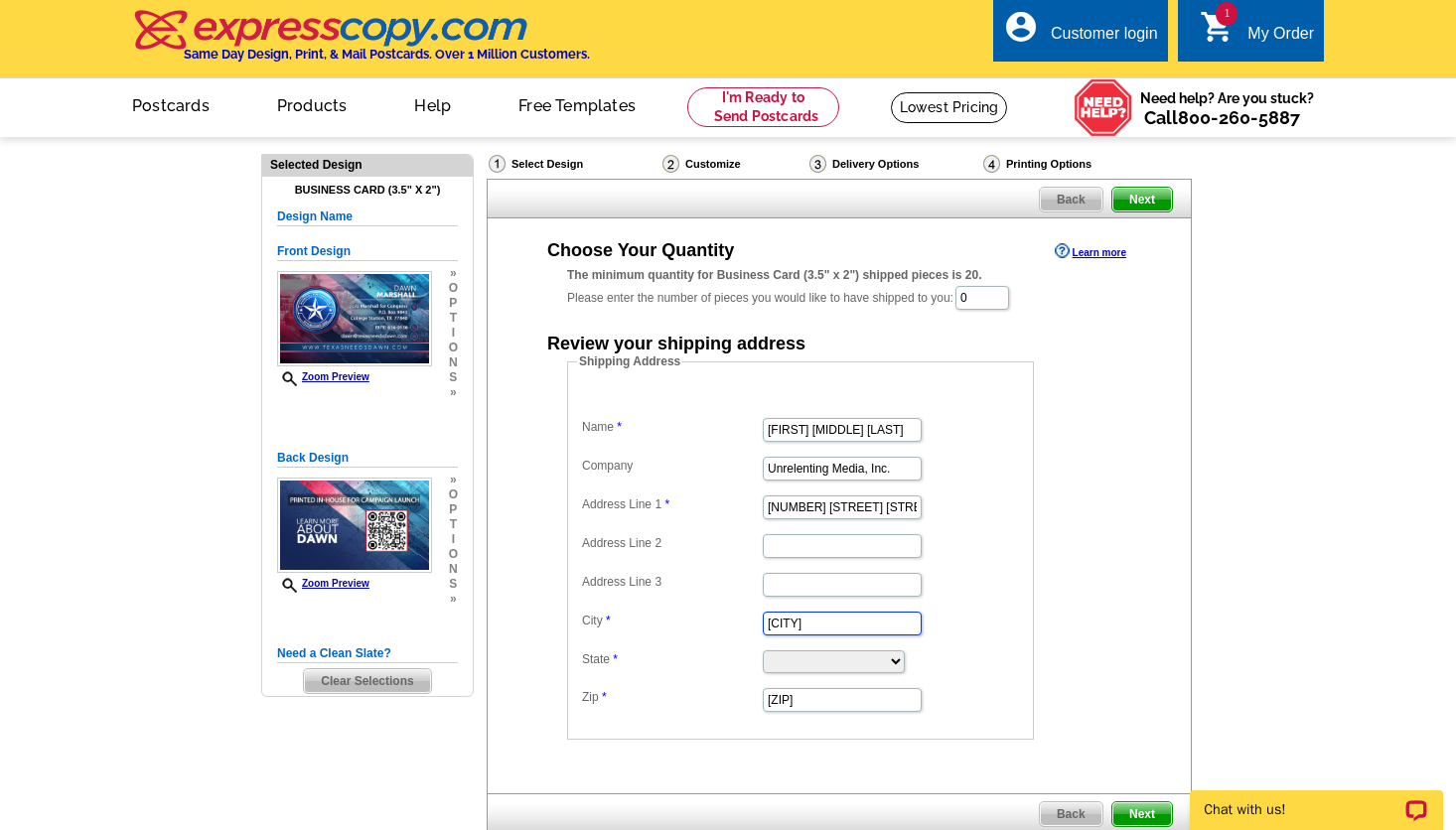 type on "[CITY]" 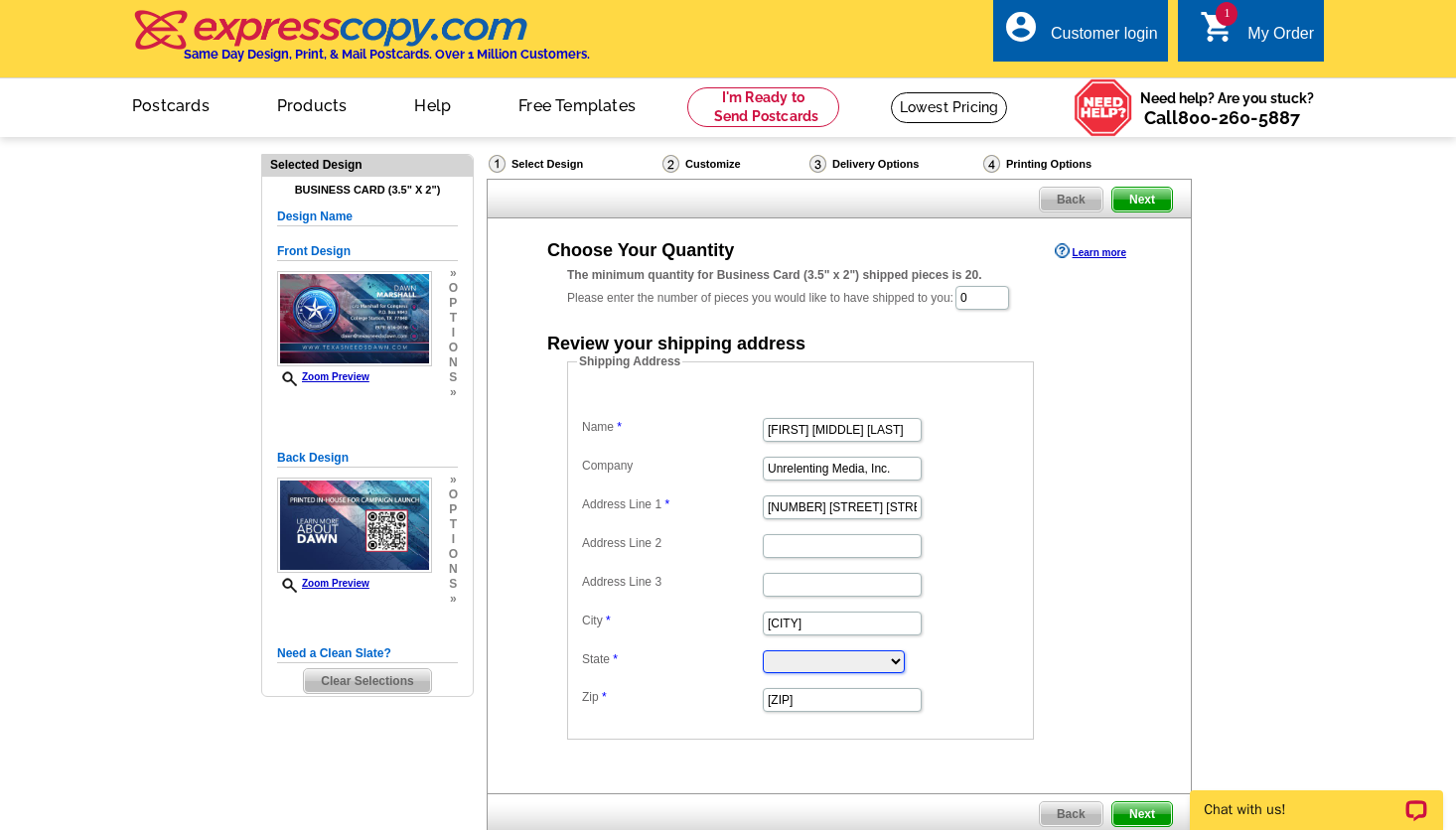 click on "Alabama
Alaska
Arizona
Arkansas
California
Colorado
Connecticut
District of Columbia
Delaware
Florida
Georgia
Hawaii
Idaho
Illinois
Indiana
Iowa
Kansas
Kentucky
Louisiana
Maine
Maryland
Massachusetts
Michigan
Minnesota
Mississippi
Missouri
Montana
Nebraska
Nevada
New Hampshire
New Jersey
New Mexico
New York
North Carolina
North Dakota
Ohio
Oklahoma
Oregon
Pennsylvania
Rhode Island
South Carolina
South Dakota
Tennessee
Texas
Utah
Vermont
Virginia
Washington
West Virginia
Wisconsin
Wyoming" at bounding box center (833, 661) 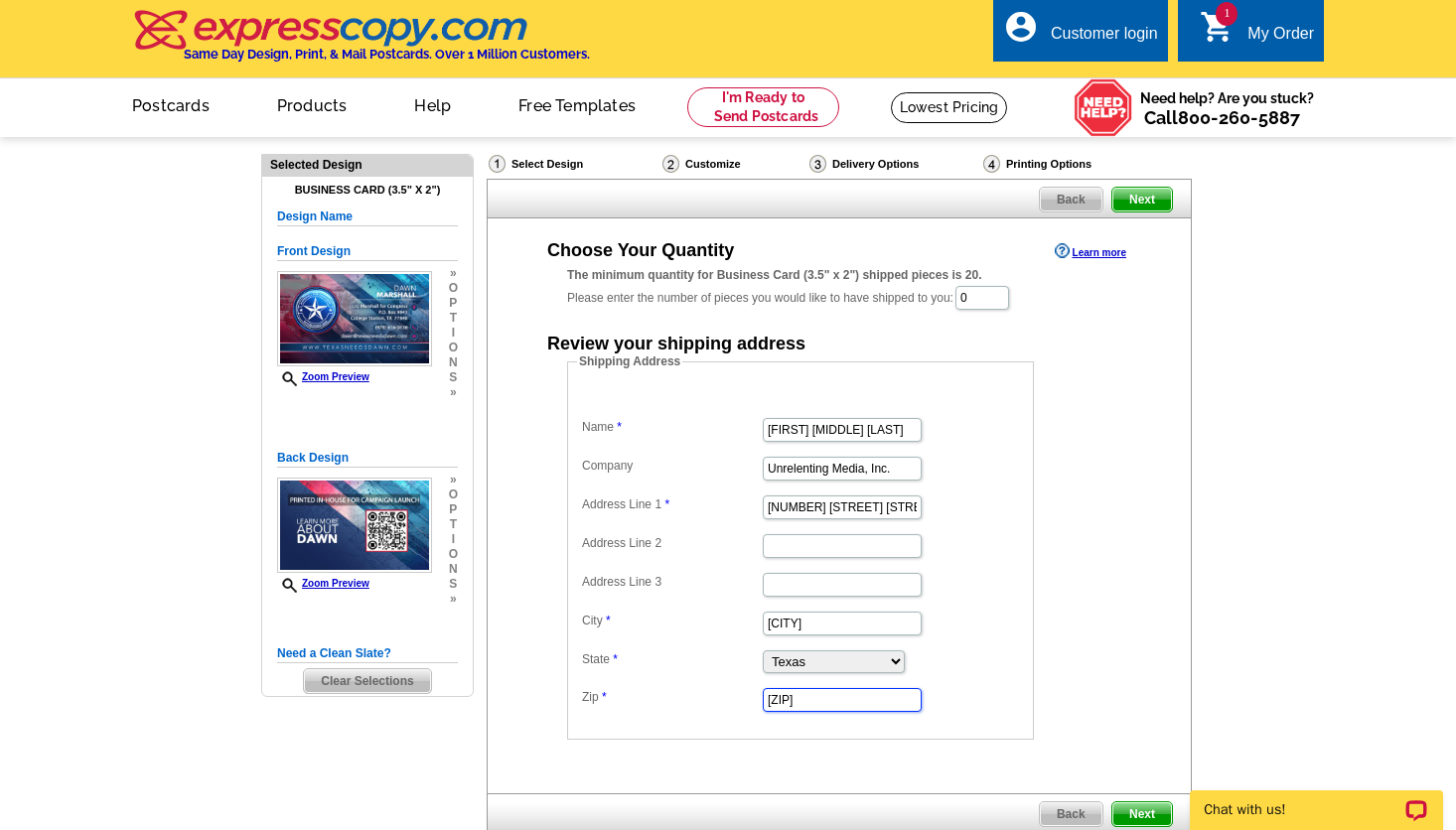 drag, startPoint x: 825, startPoint y: 693, endPoint x: 663, endPoint y: 667, distance: 164.0732 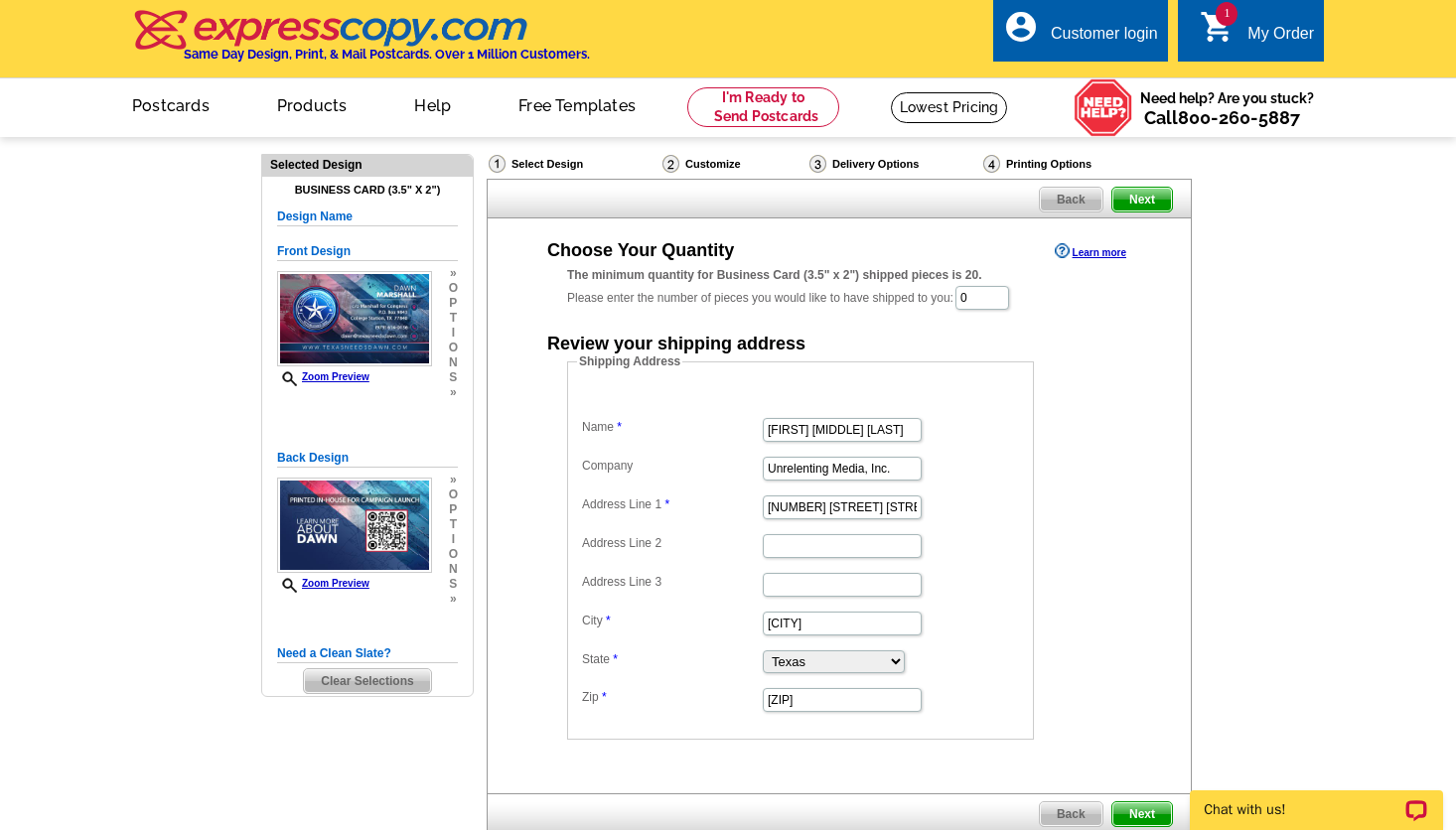 click on "Next" at bounding box center (1142, 814) 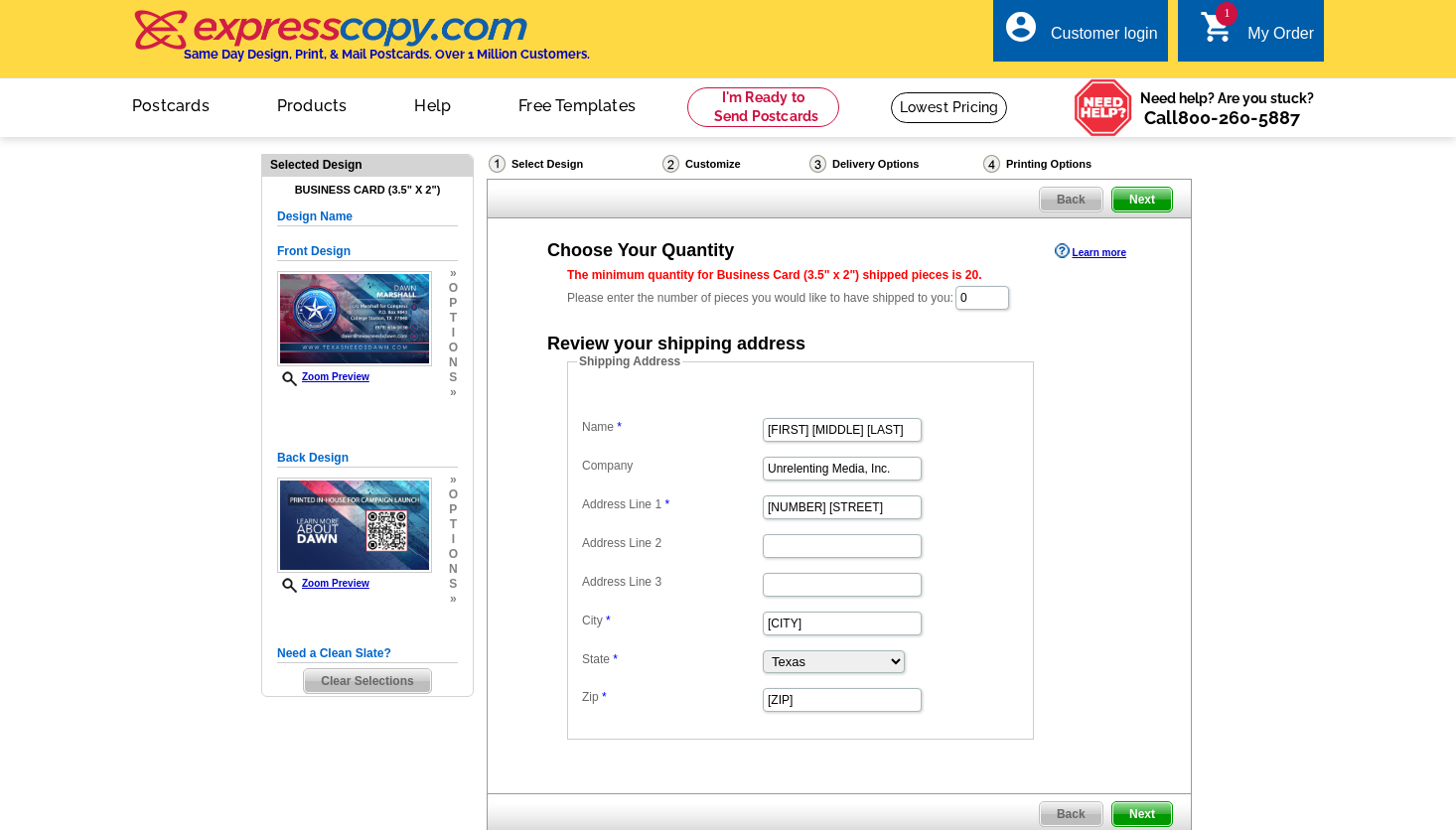 scroll, scrollTop: 0, scrollLeft: 0, axis: both 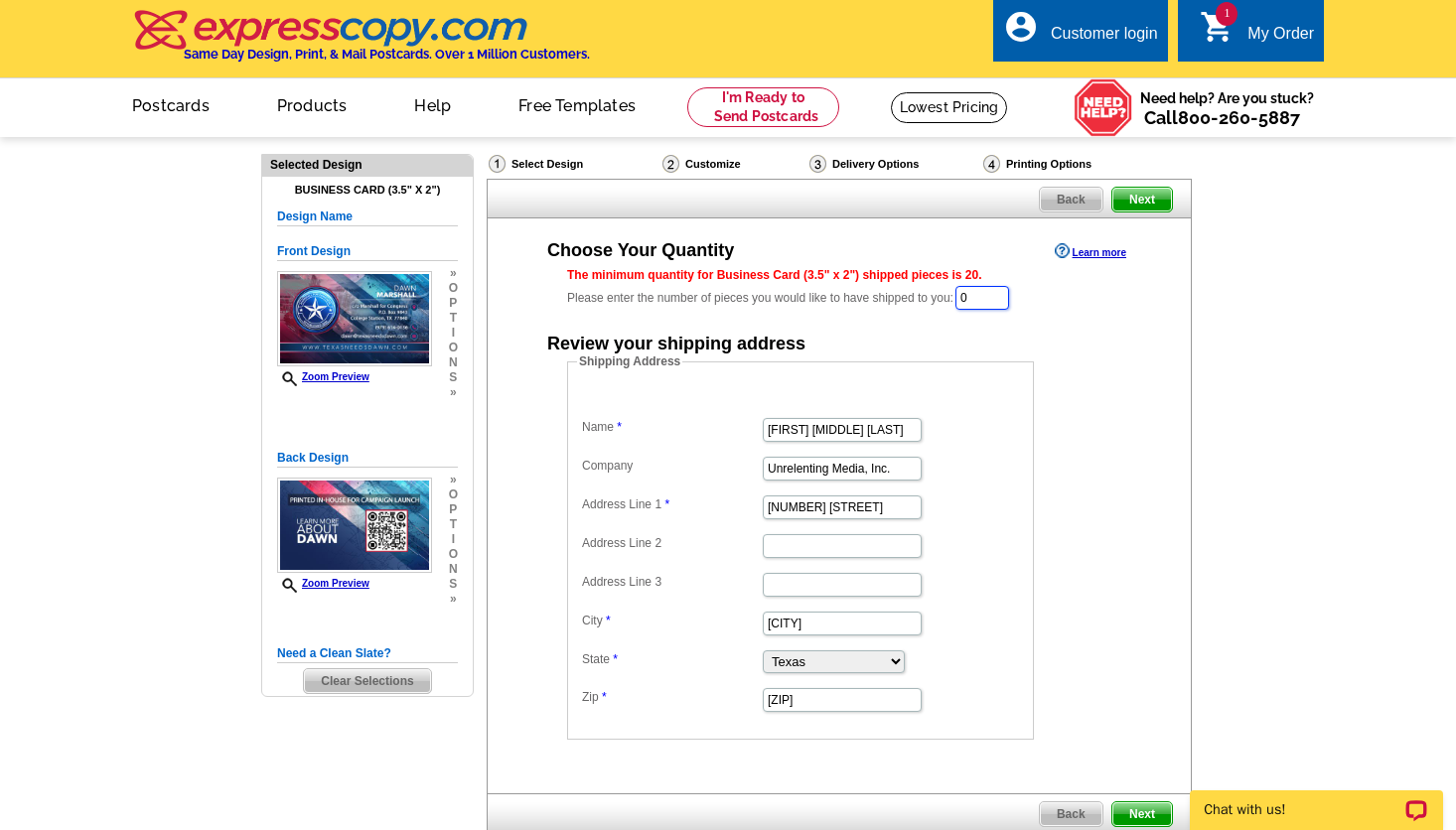 drag, startPoint x: 990, startPoint y: 298, endPoint x: 875, endPoint y: 276, distance: 117.08544 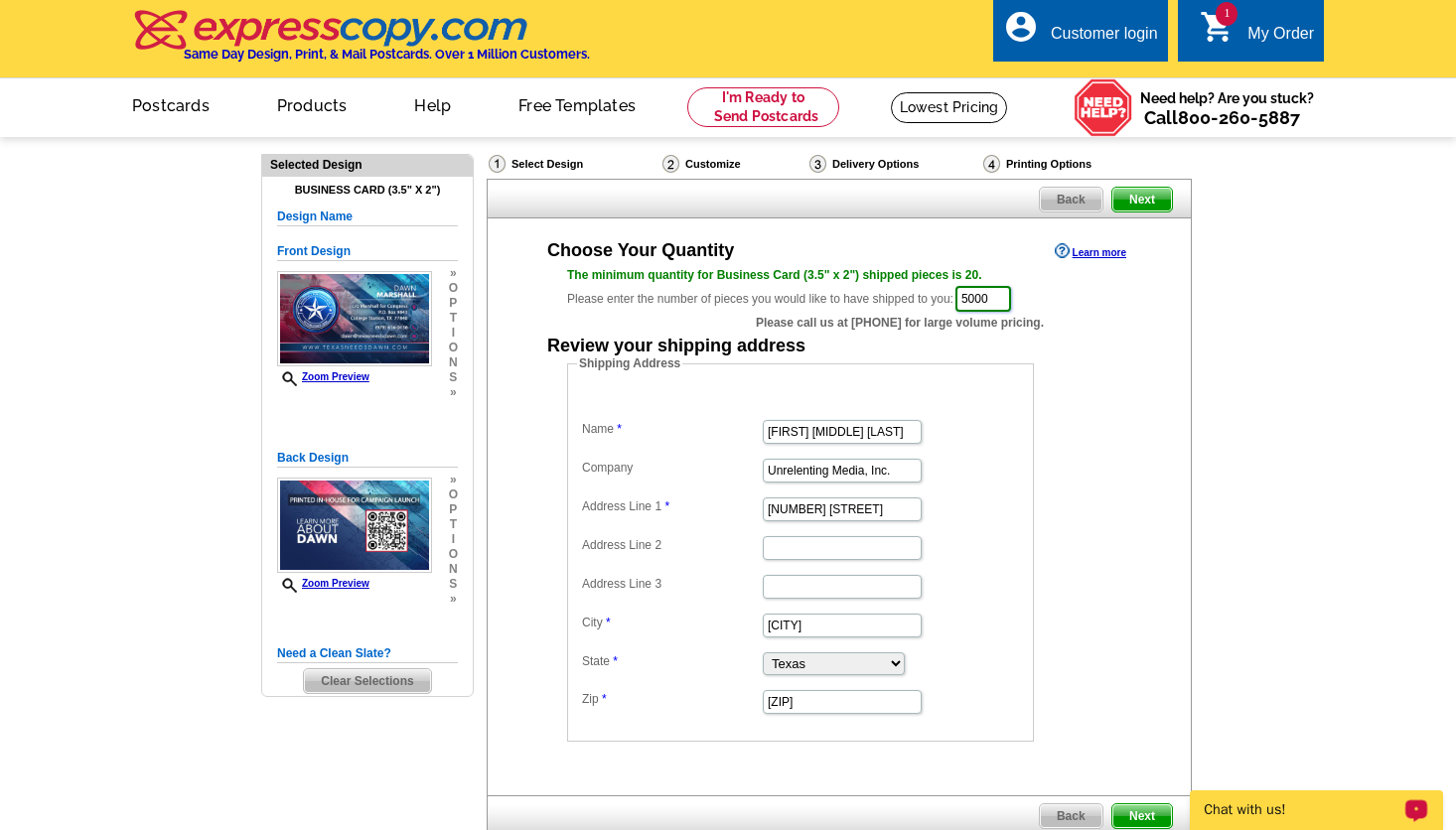 type on "5000" 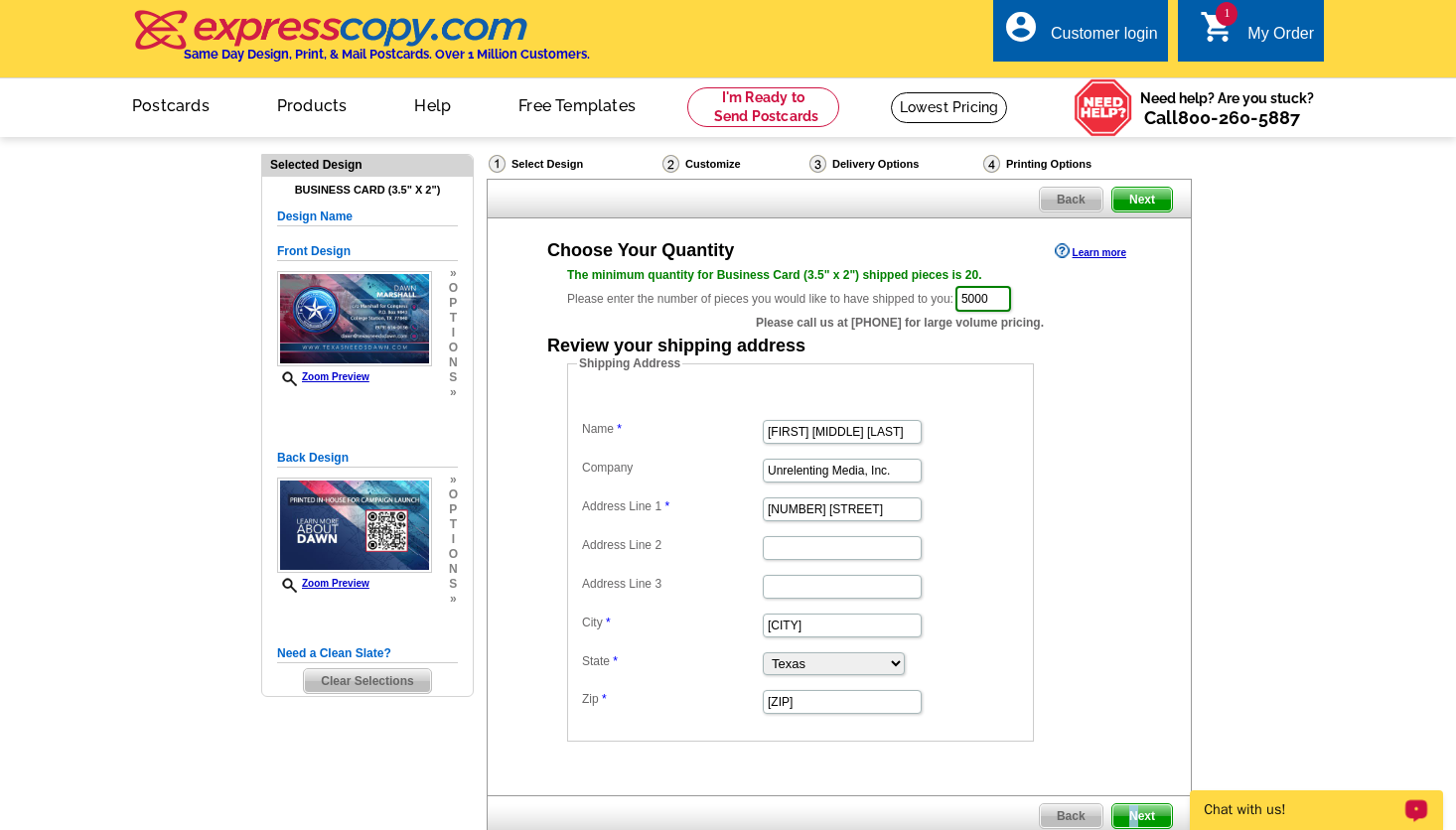 click on "Next" at bounding box center [1142, 816] 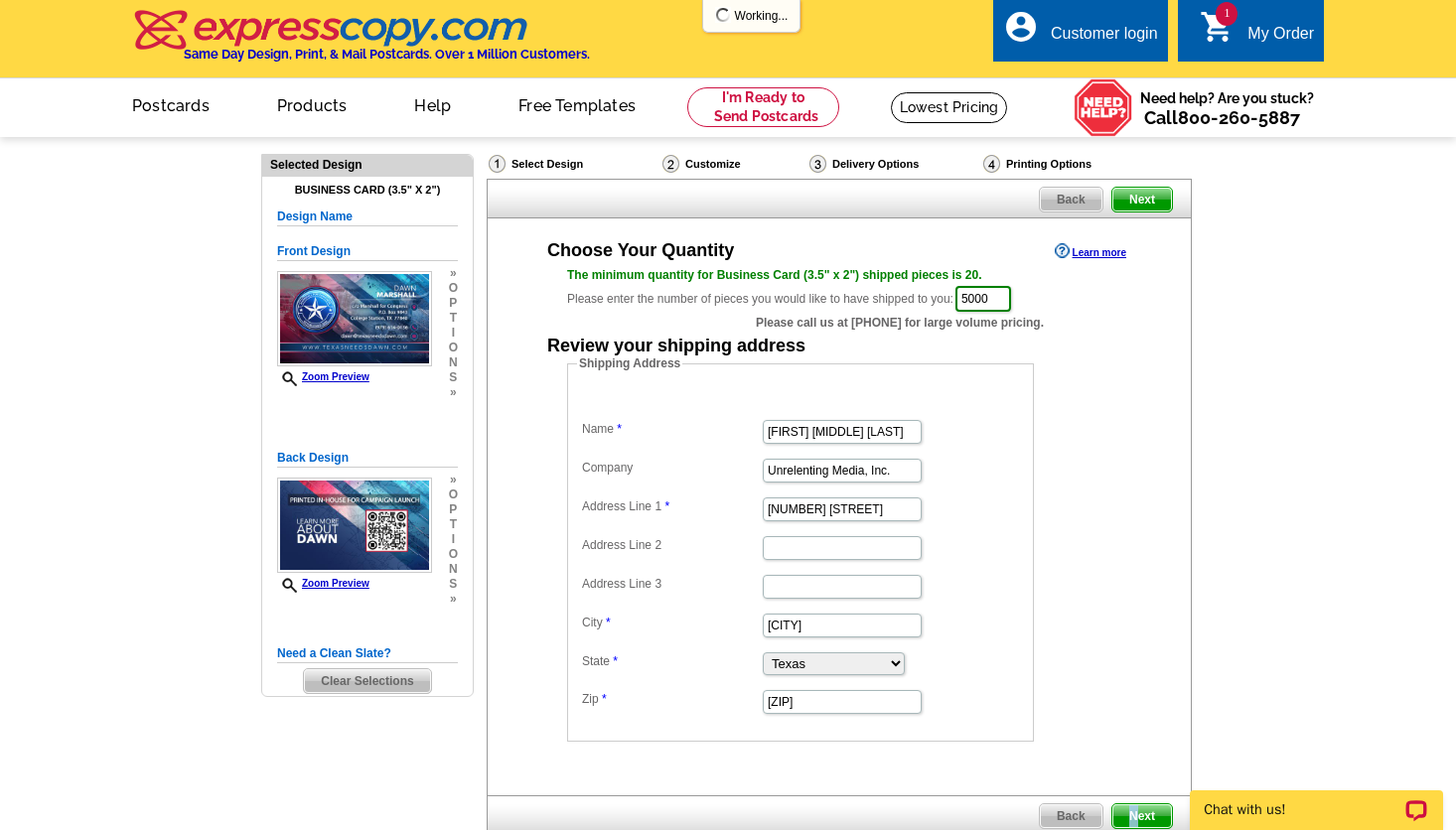 scroll, scrollTop: 0, scrollLeft: 0, axis: both 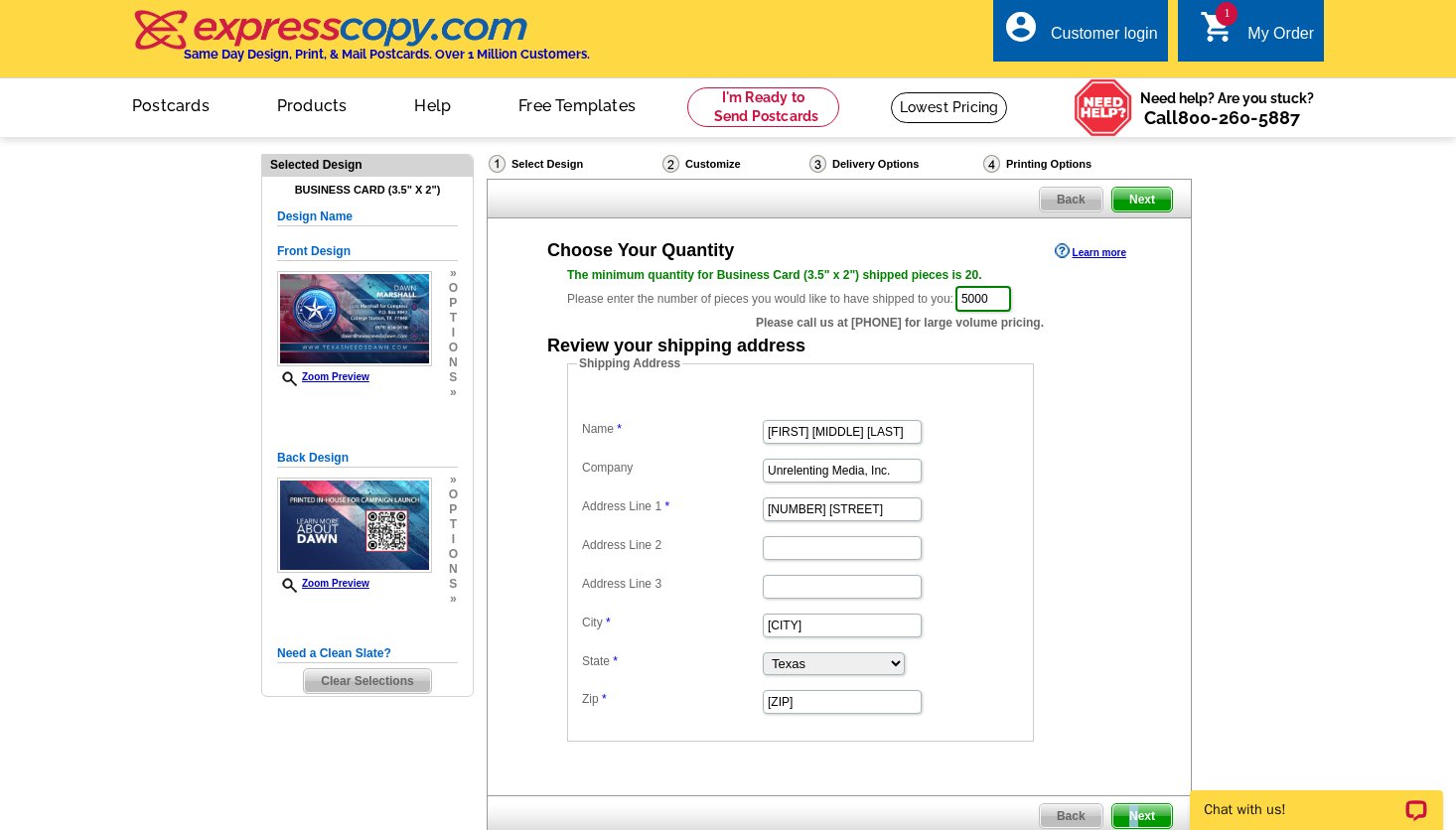 drag, startPoint x: 1133, startPoint y: 812, endPoint x: 1121, endPoint y: 812, distance: 12 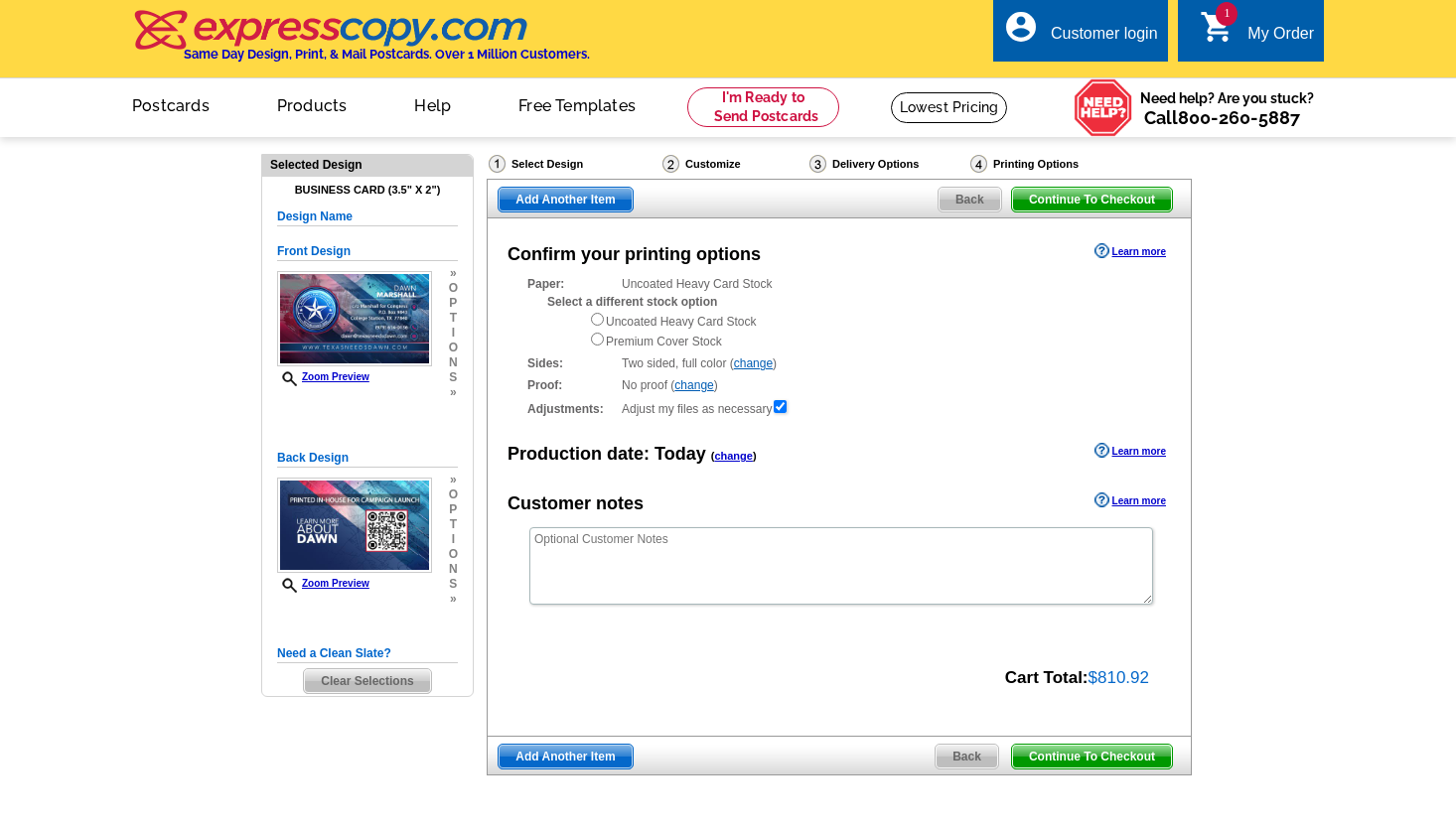 scroll, scrollTop: 0, scrollLeft: 0, axis: both 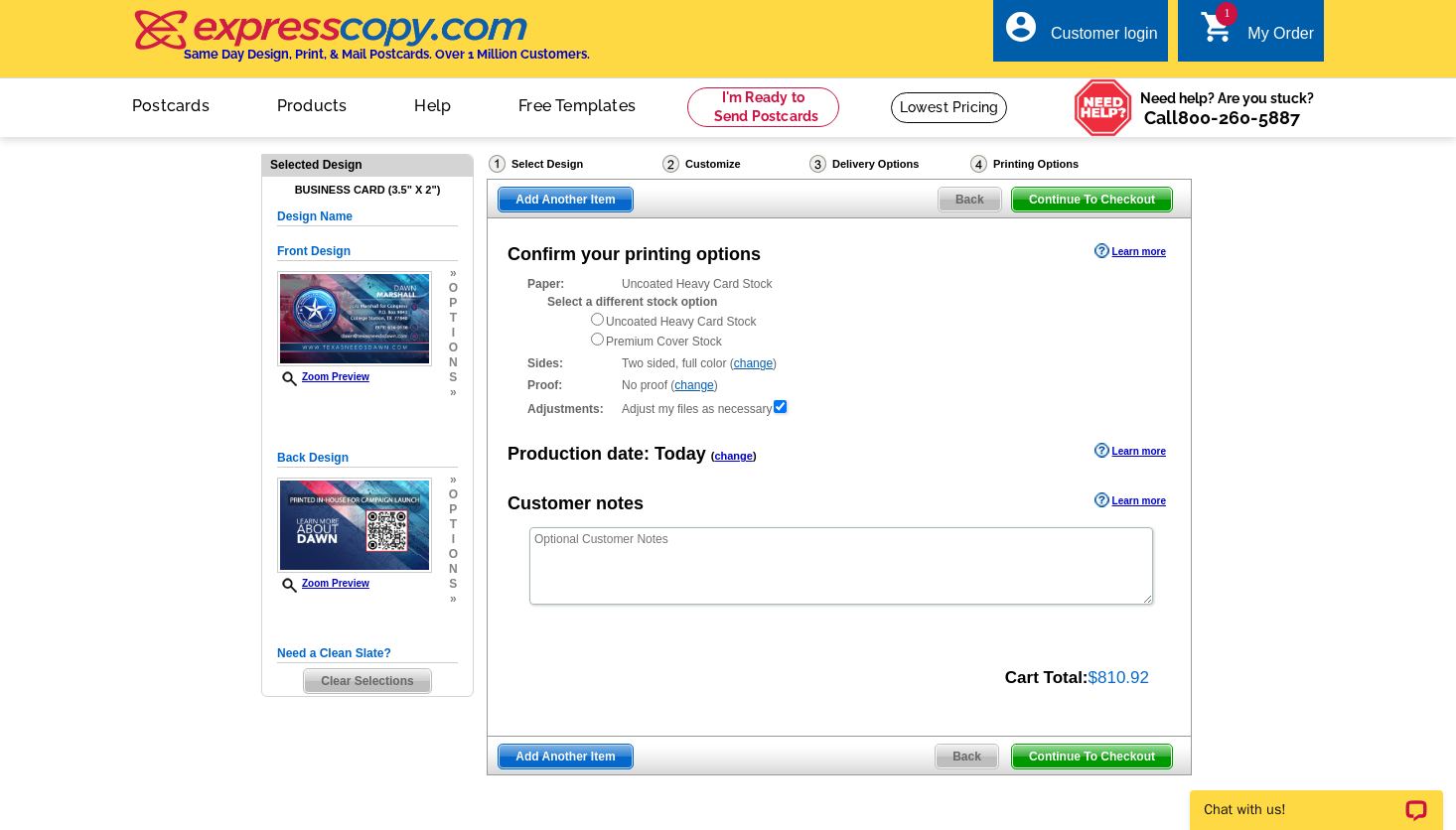 click on "Back" at bounding box center (966, 757) 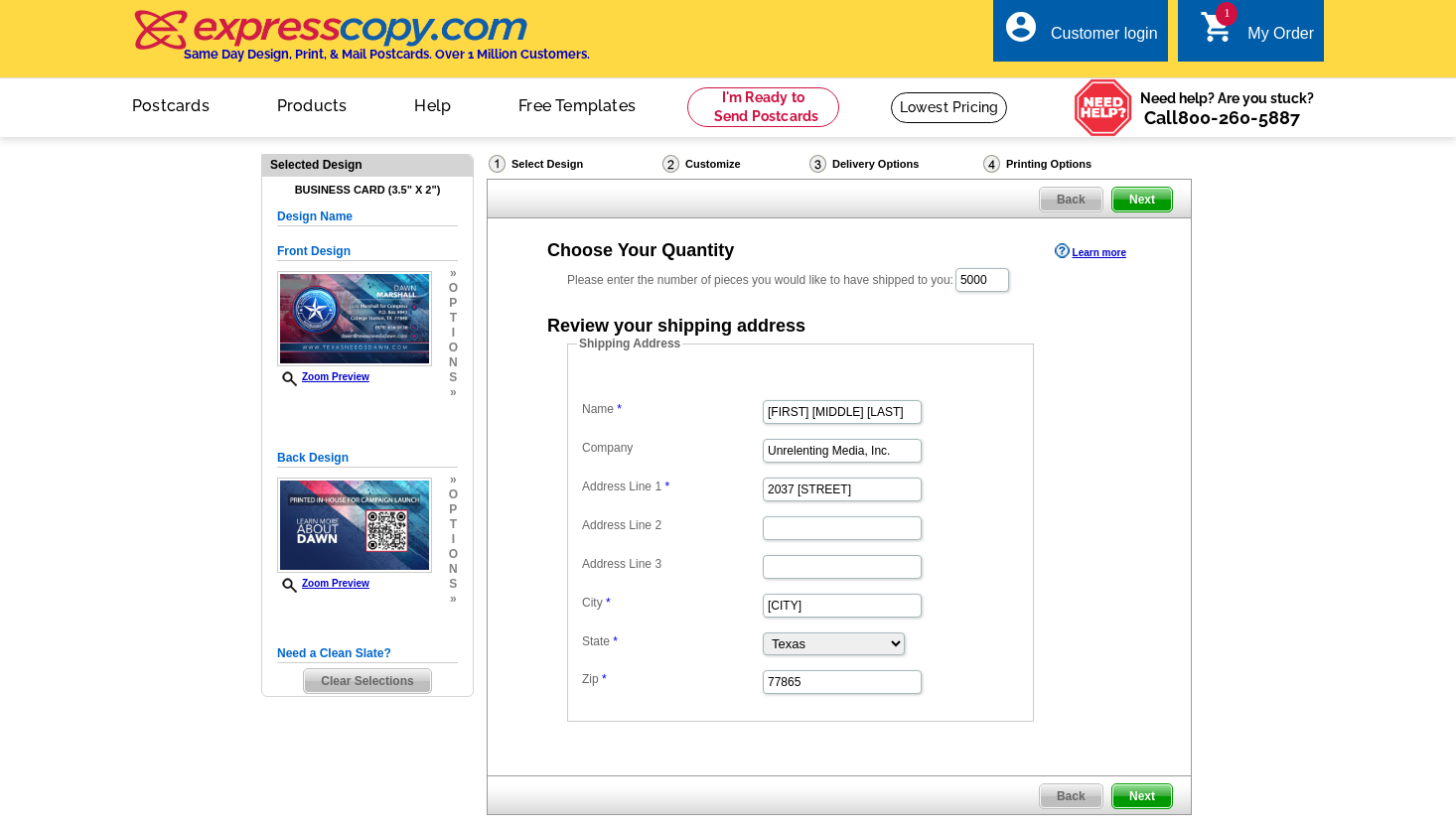 scroll, scrollTop: 0, scrollLeft: 0, axis: both 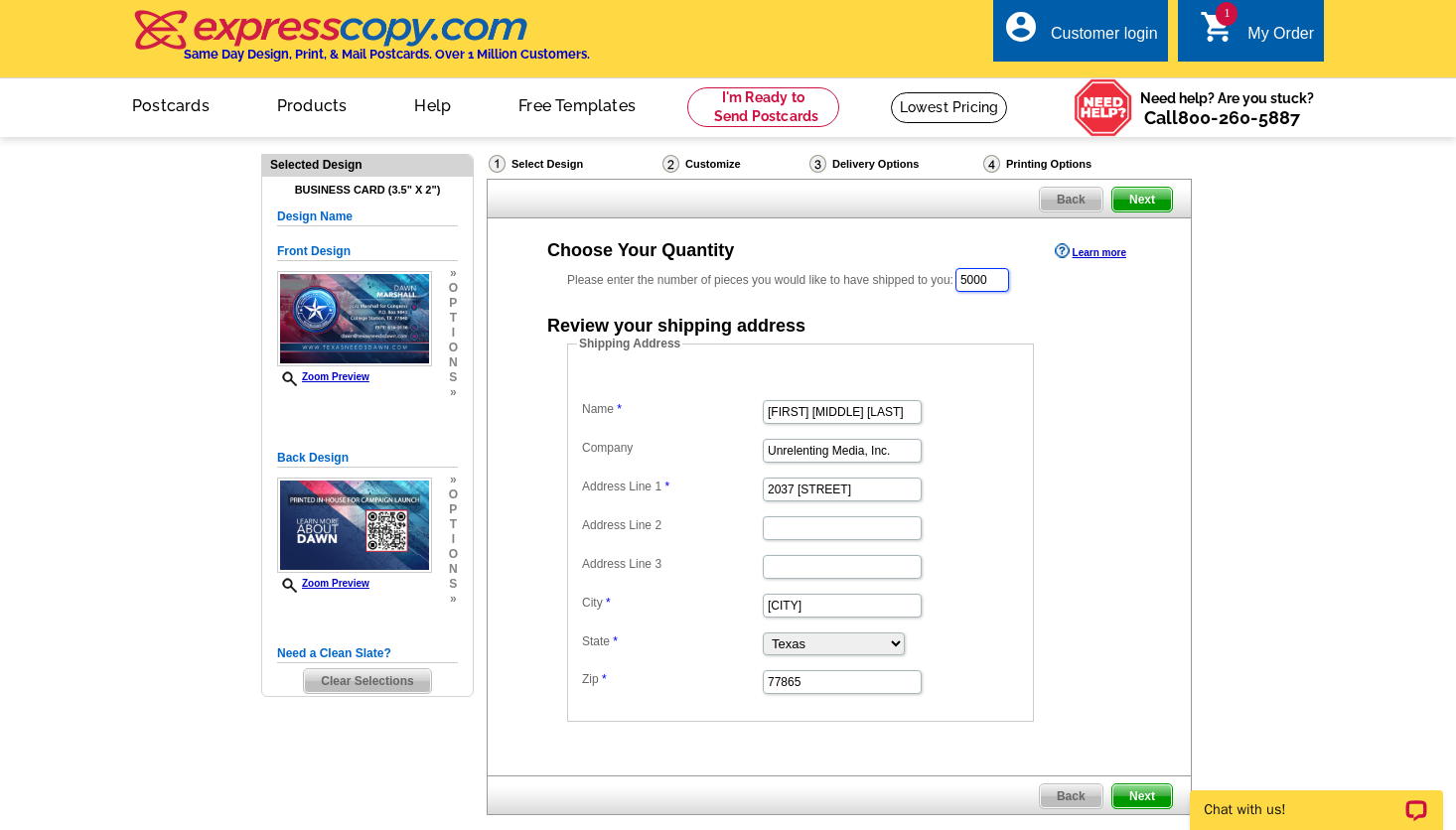 drag, startPoint x: 996, startPoint y: 270, endPoint x: 848, endPoint y: 222, distance: 155.5892 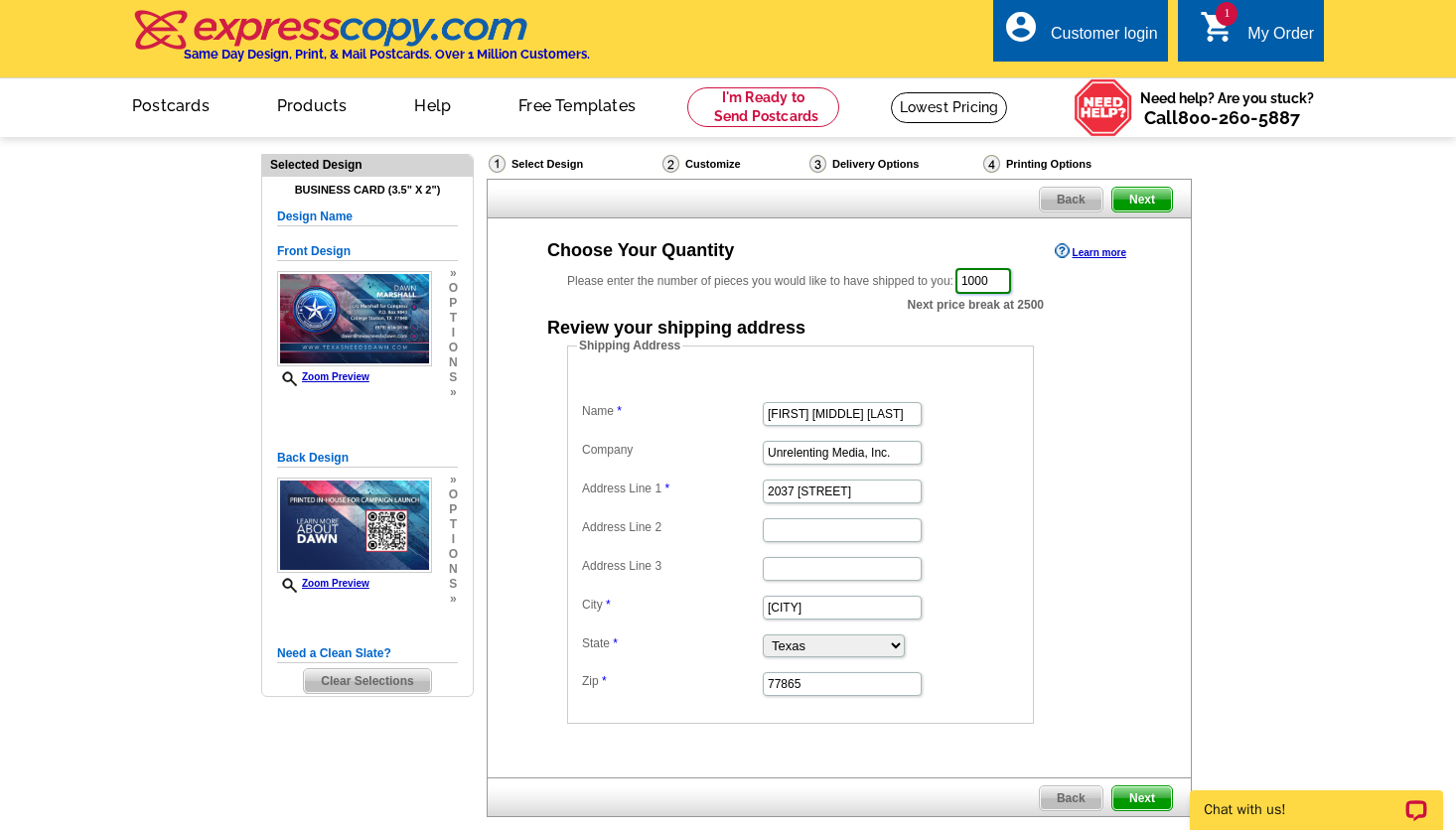 type on "1000" 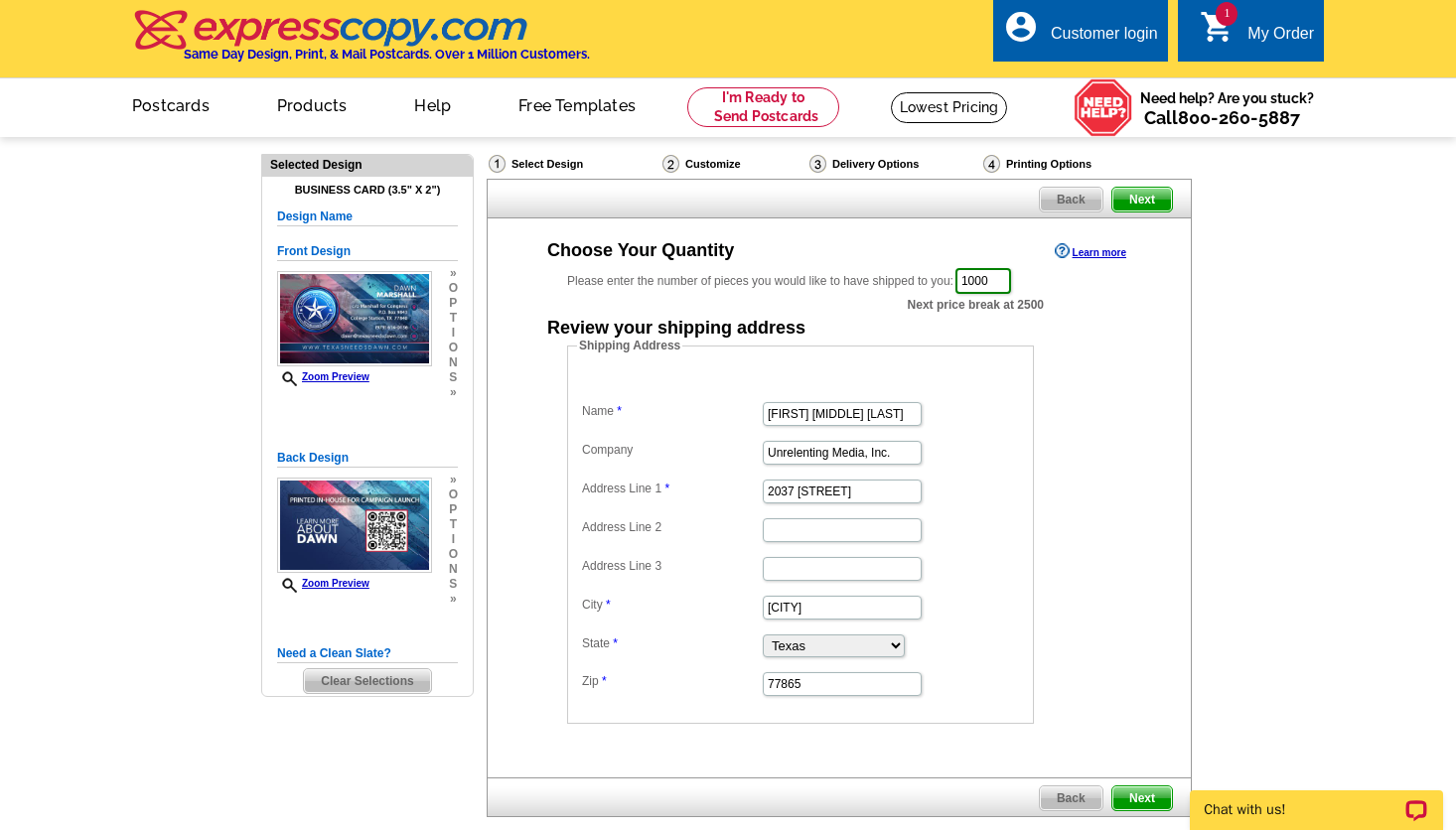 click on "Next" at bounding box center [1142, 798] 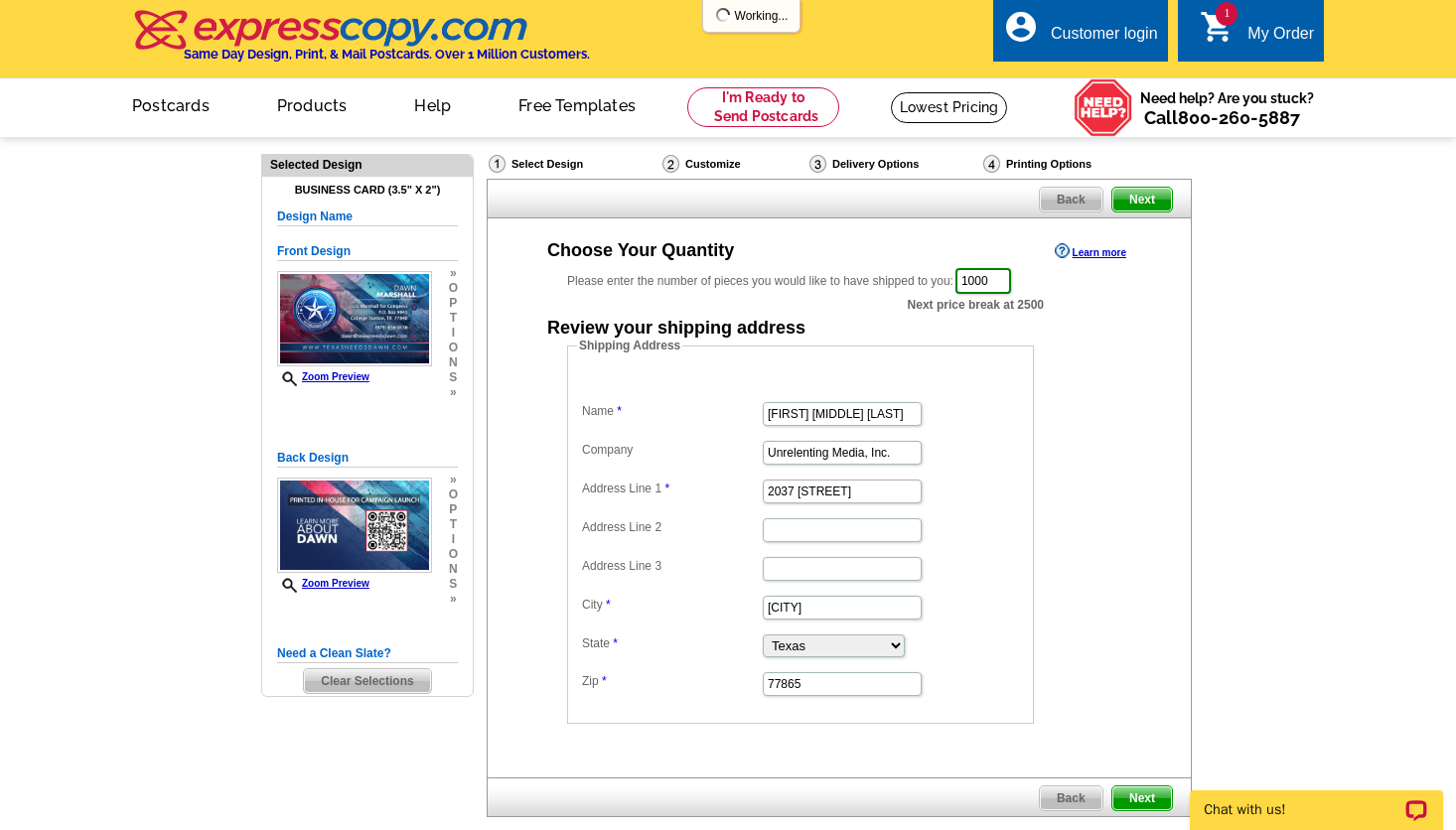 scroll, scrollTop: 0, scrollLeft: 0, axis: both 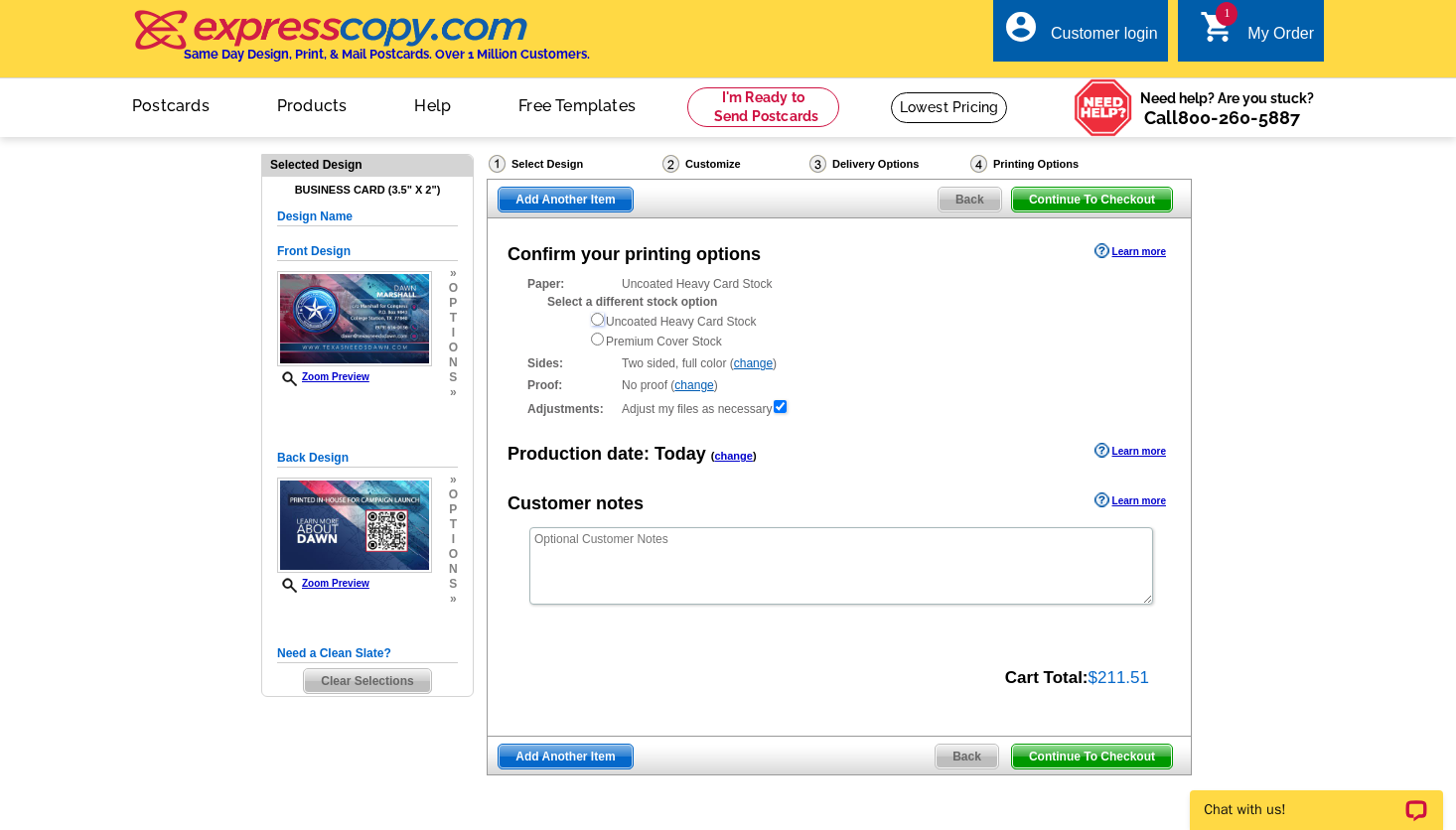 click at bounding box center [597, 319] 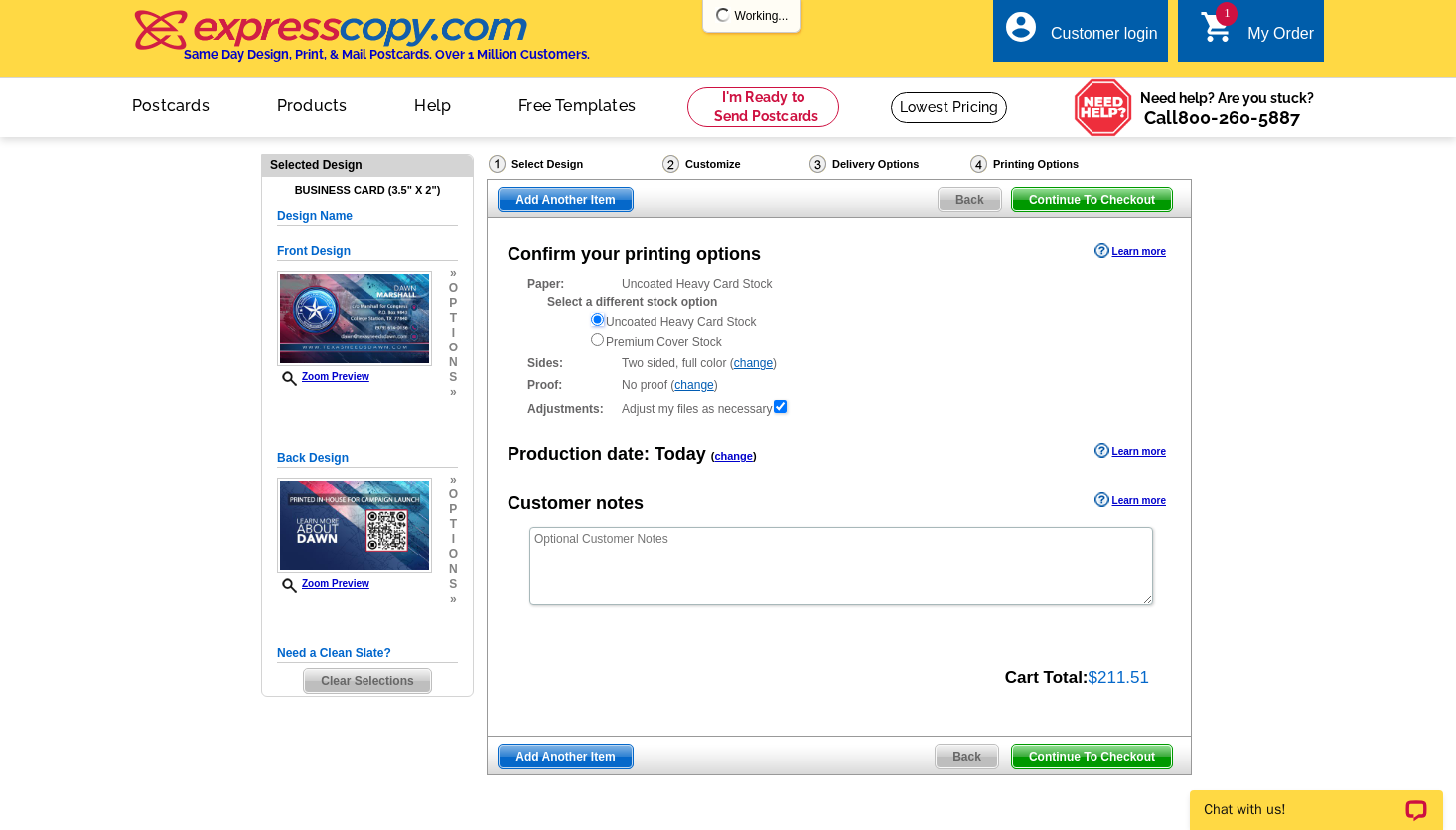 scroll, scrollTop: 0, scrollLeft: 0, axis: both 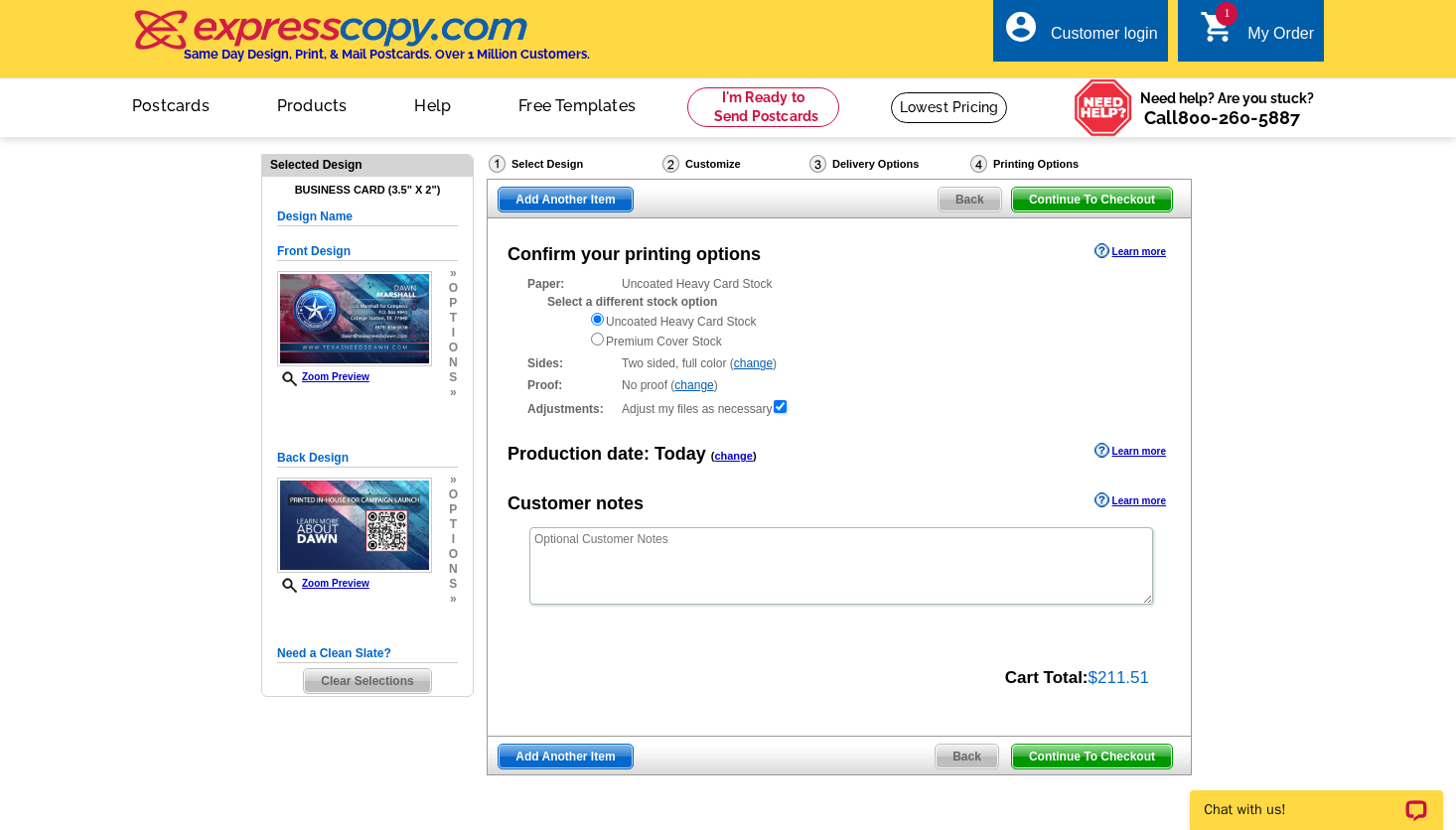 click on "Continue To Checkout" at bounding box center (1092, 757) 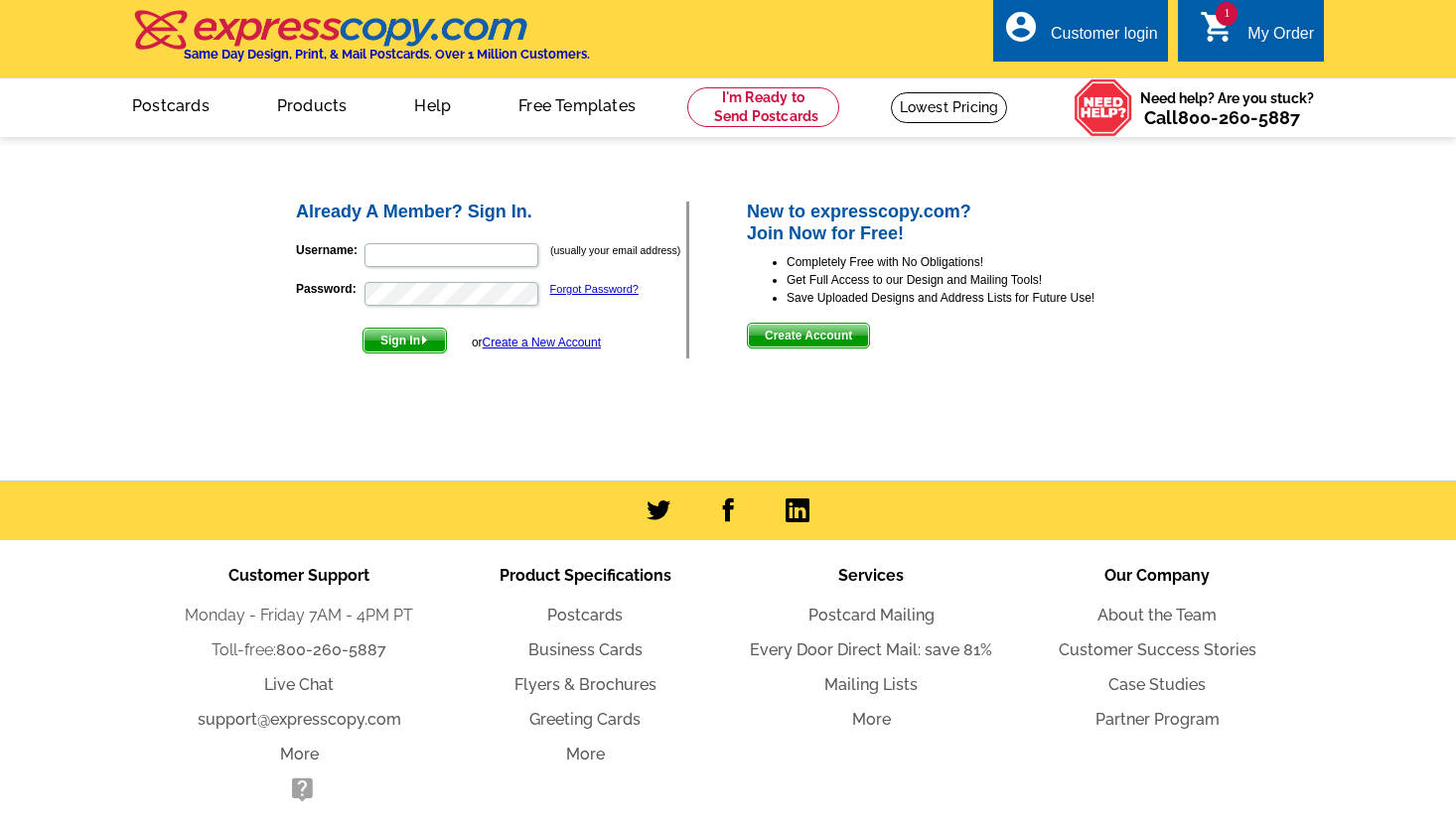 scroll, scrollTop: 0, scrollLeft: 0, axis: both 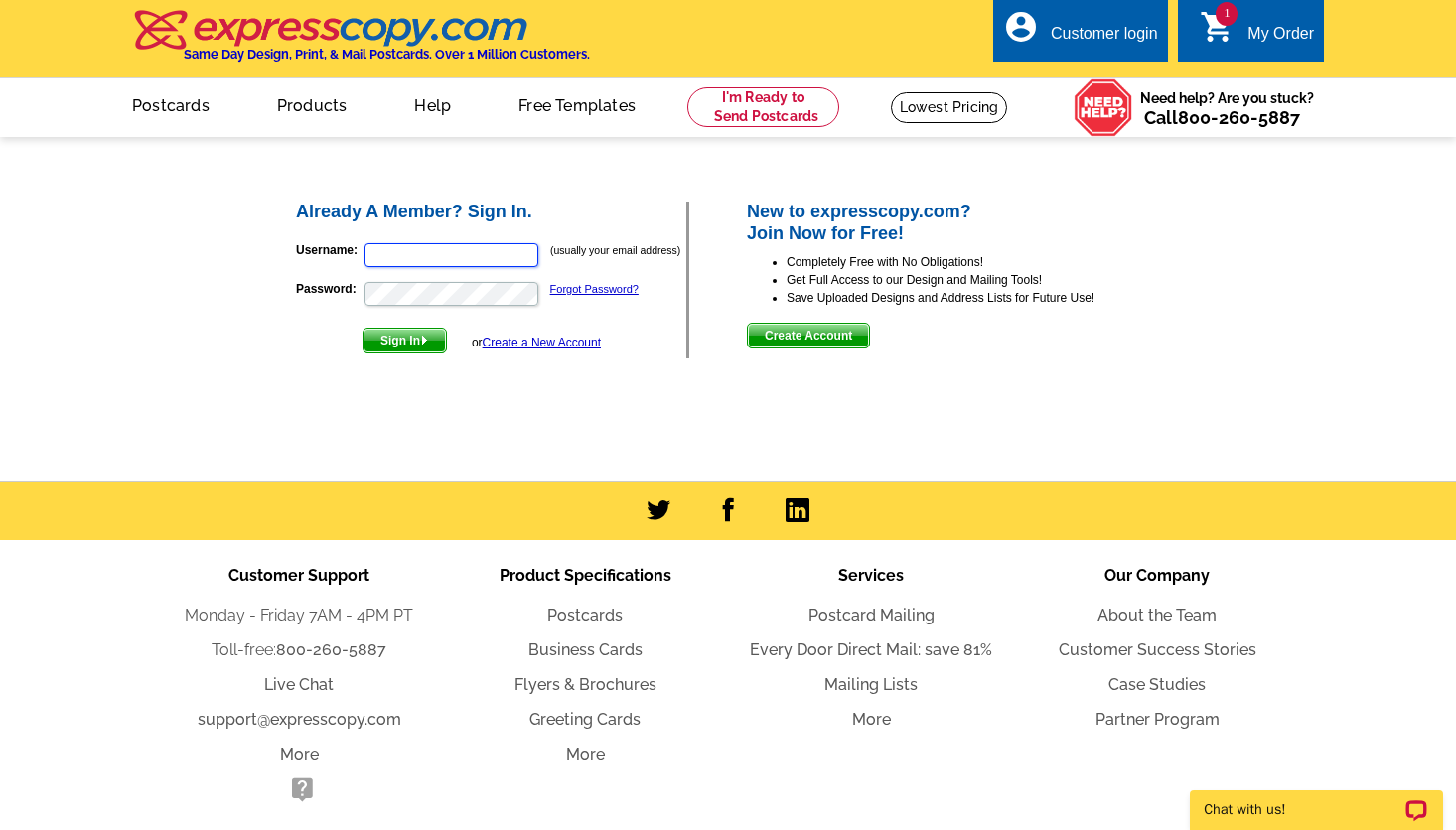 click on "Username:" at bounding box center (451, 255) 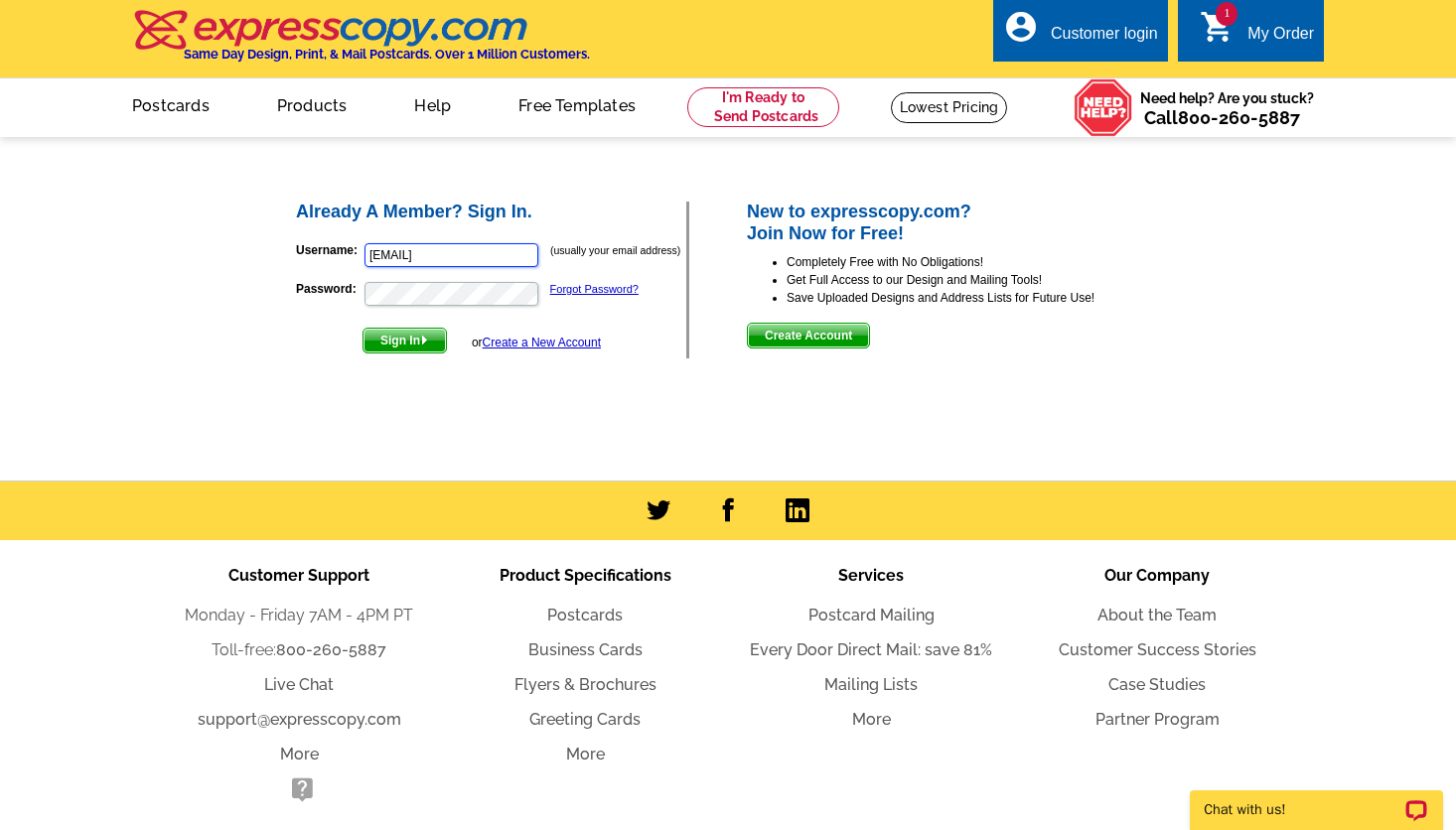scroll, scrollTop: 0, scrollLeft: 0, axis: both 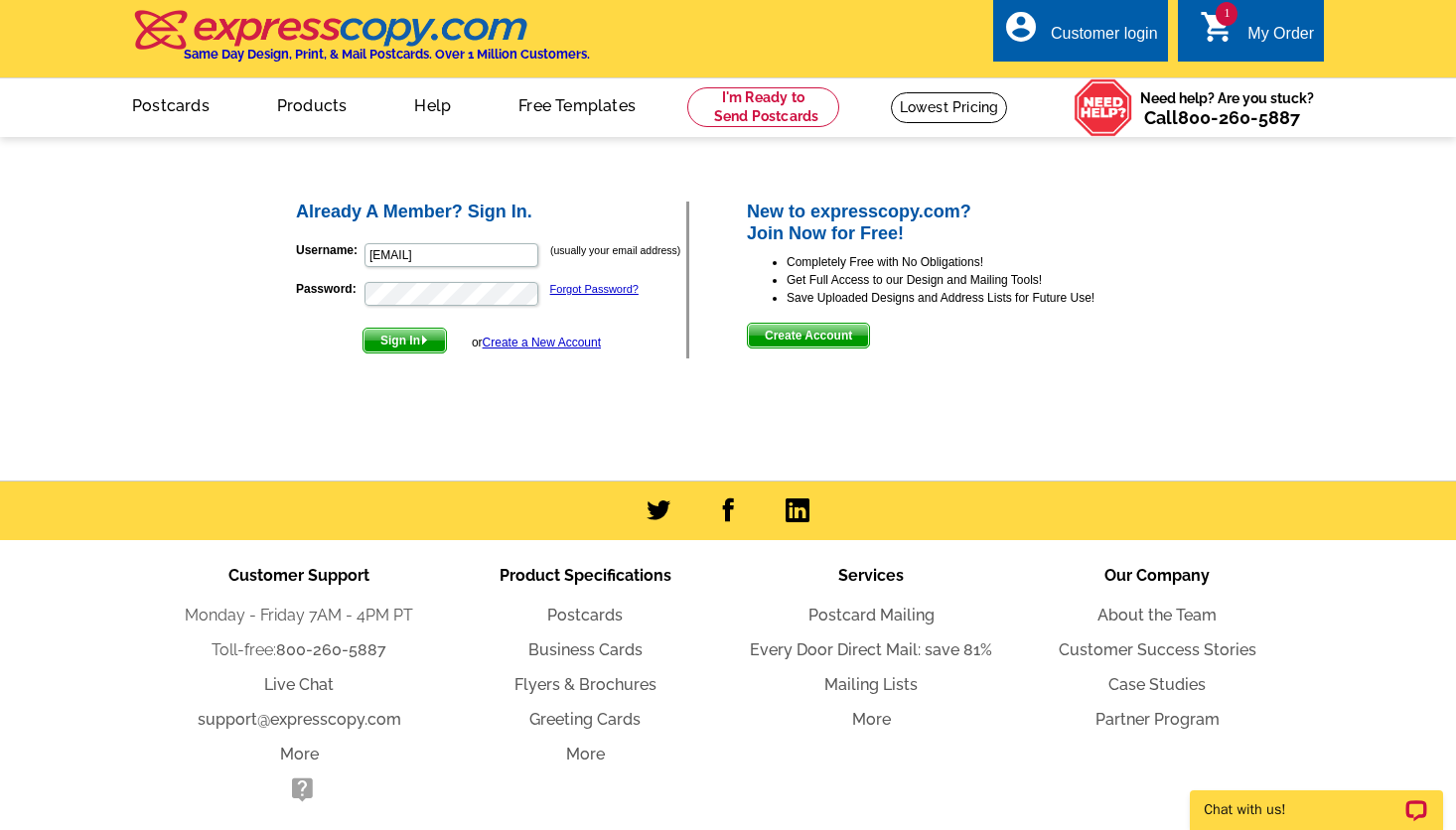 click on "Username:  [EMAIL]
(usually your email address)
Password:
Forgot
Password?
Sign In
or
Create a New Account" at bounding box center [491, 293] 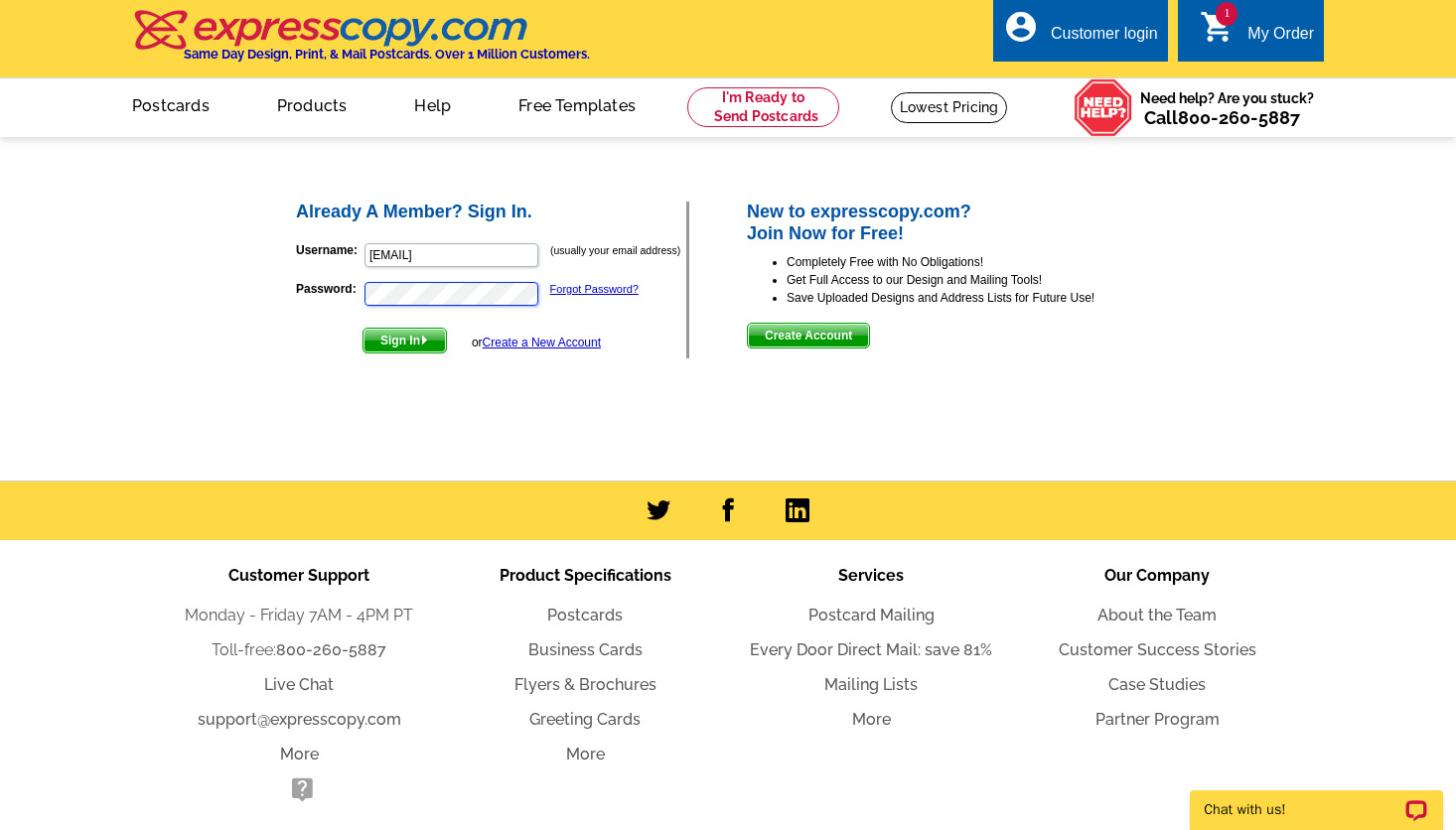click on "Sign In" at bounding box center (404, 341) 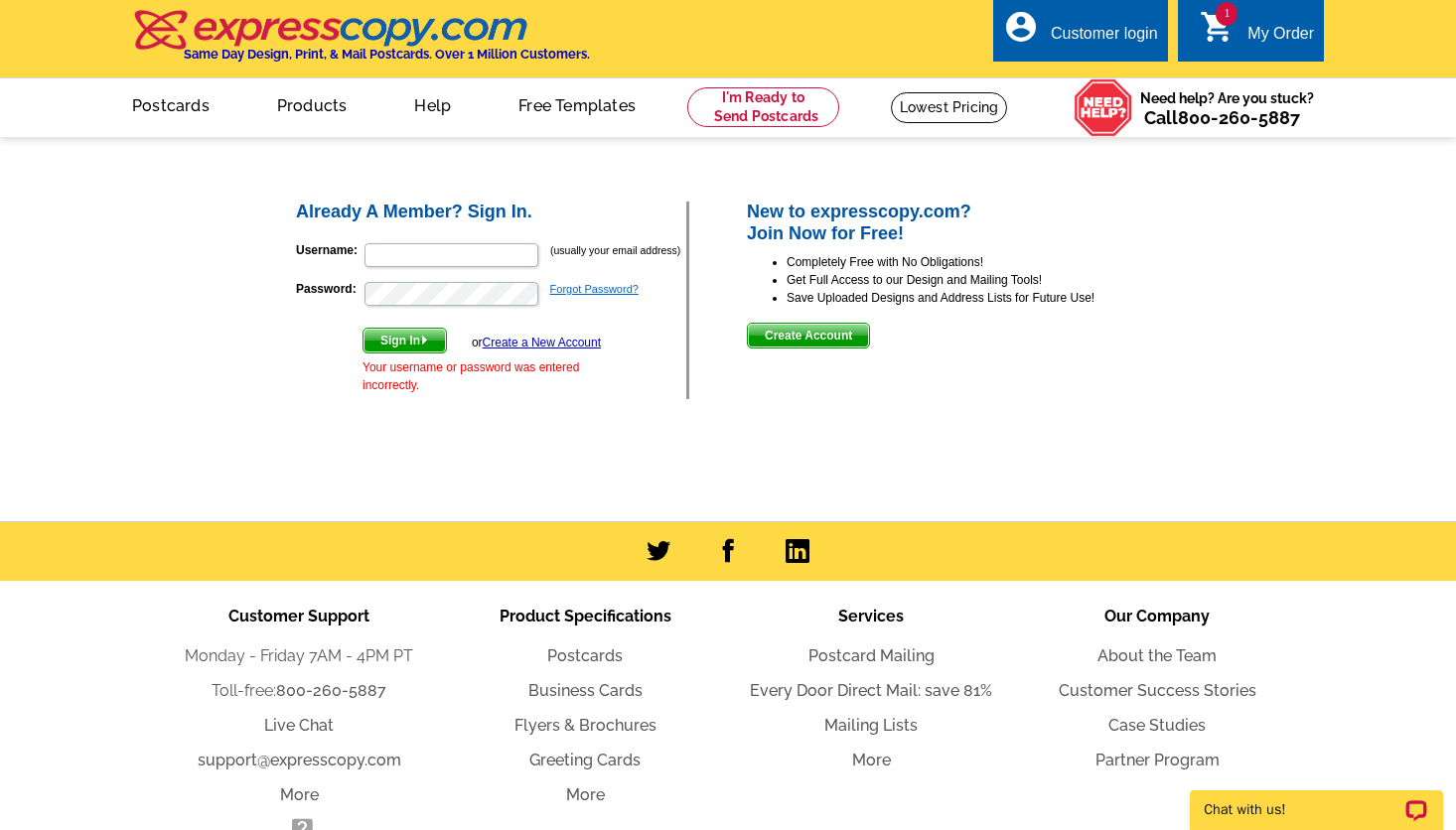 click on "Forgot
Password?" at bounding box center [594, 289] 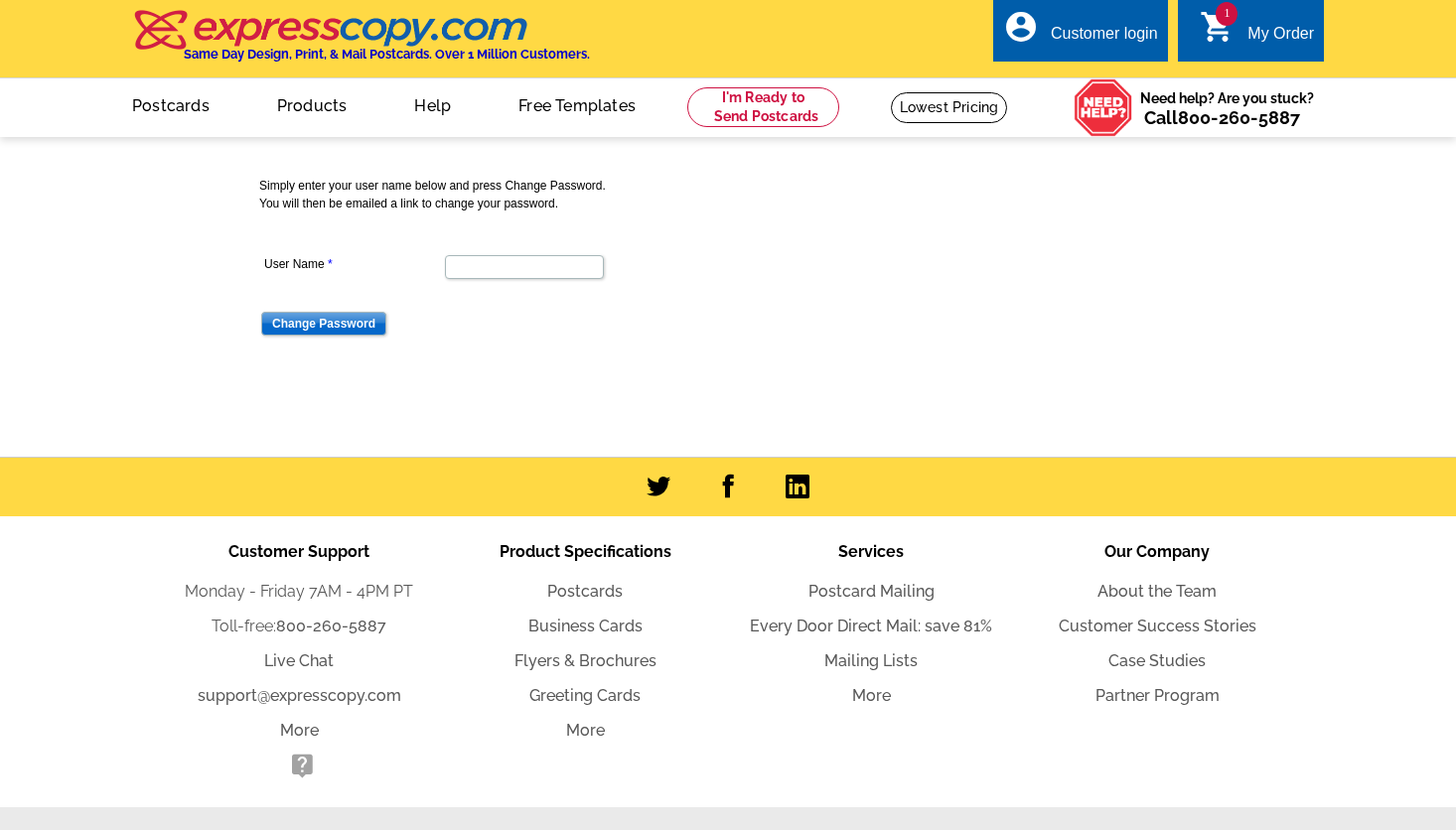 scroll, scrollTop: 0, scrollLeft: 0, axis: both 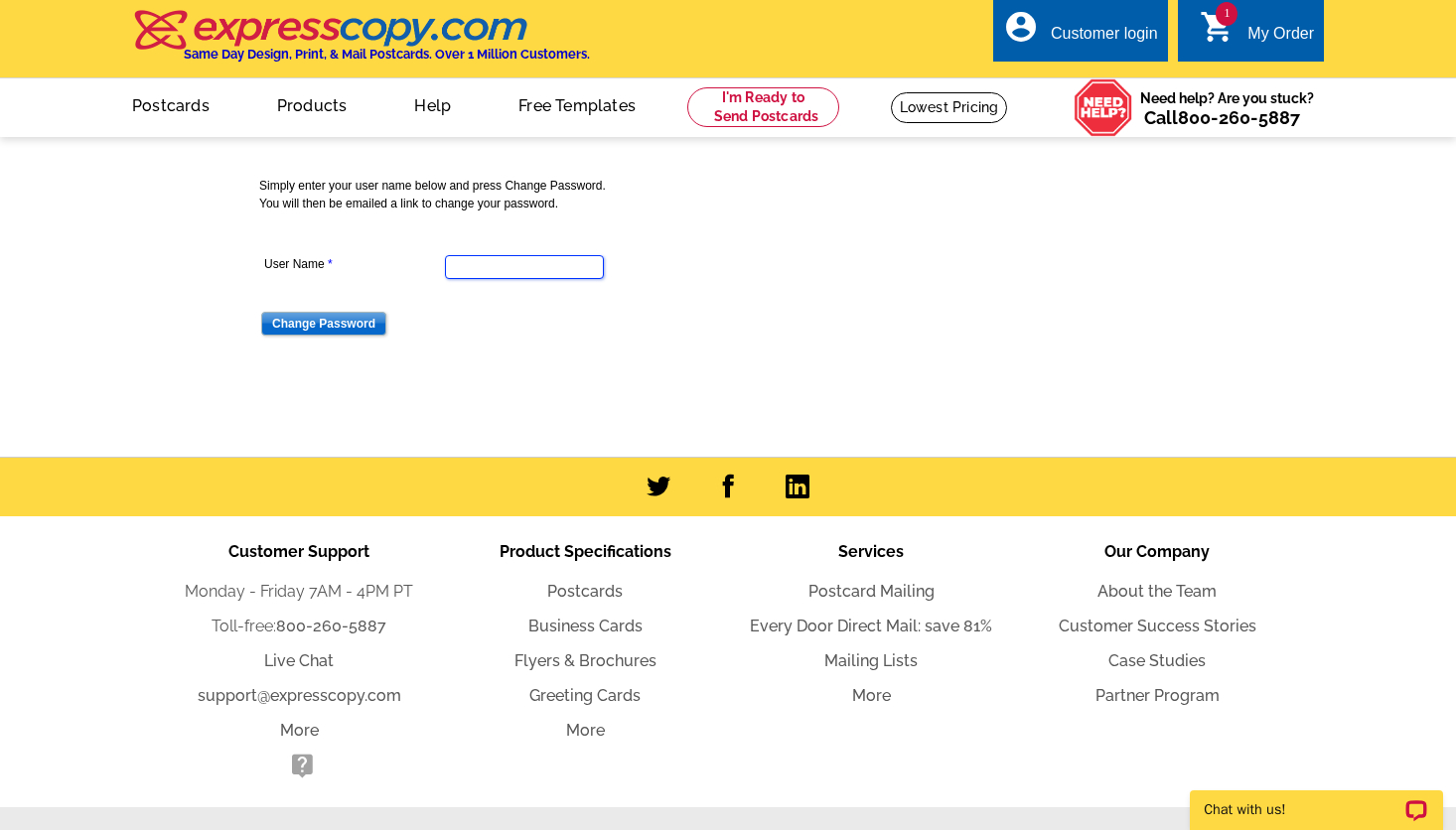 click on "User Name" at bounding box center [524, 267] 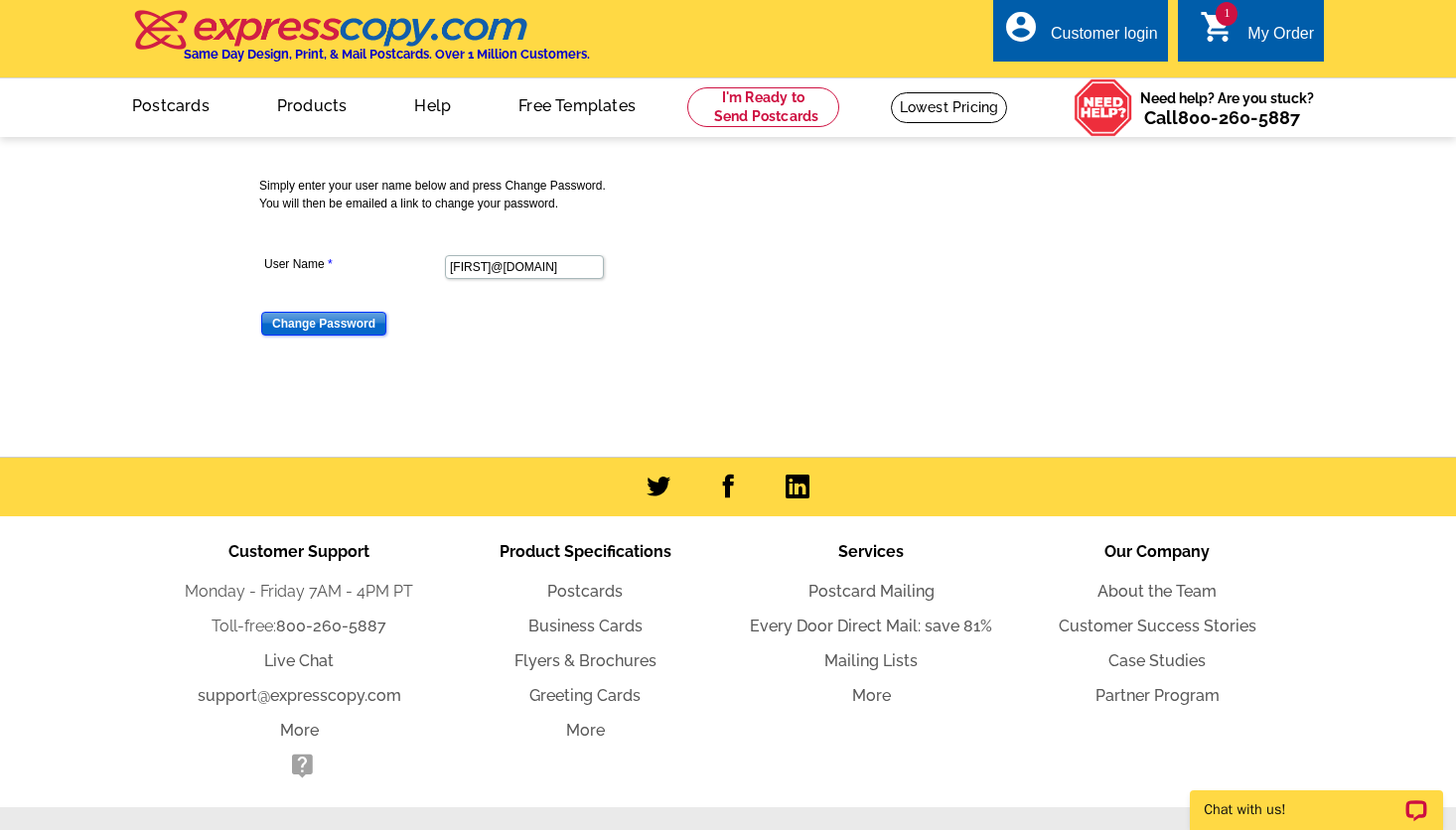 scroll, scrollTop: 0, scrollLeft: 0, axis: both 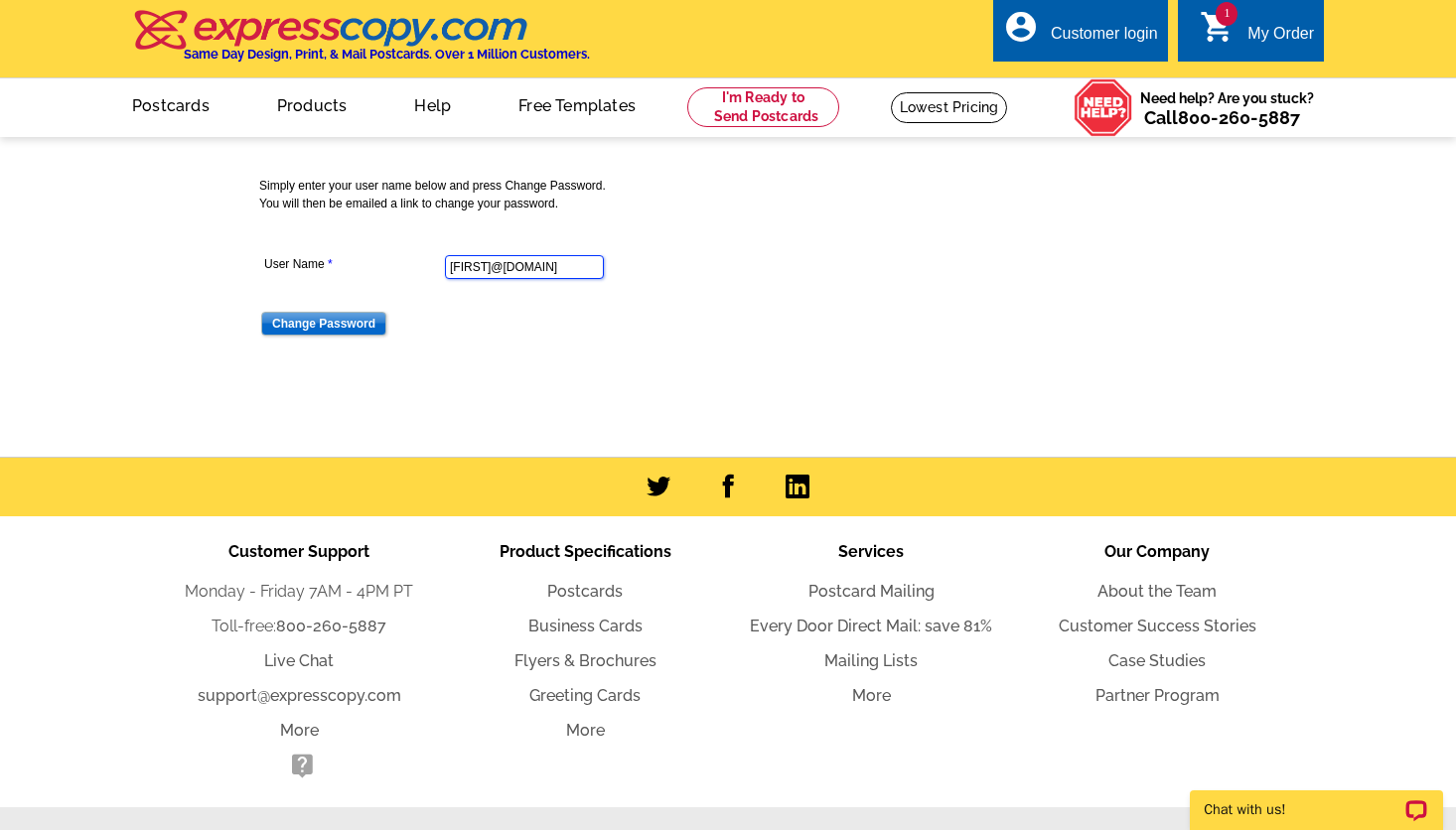 drag, startPoint x: 548, startPoint y: 265, endPoint x: 666, endPoint y: 300, distance: 123.08127 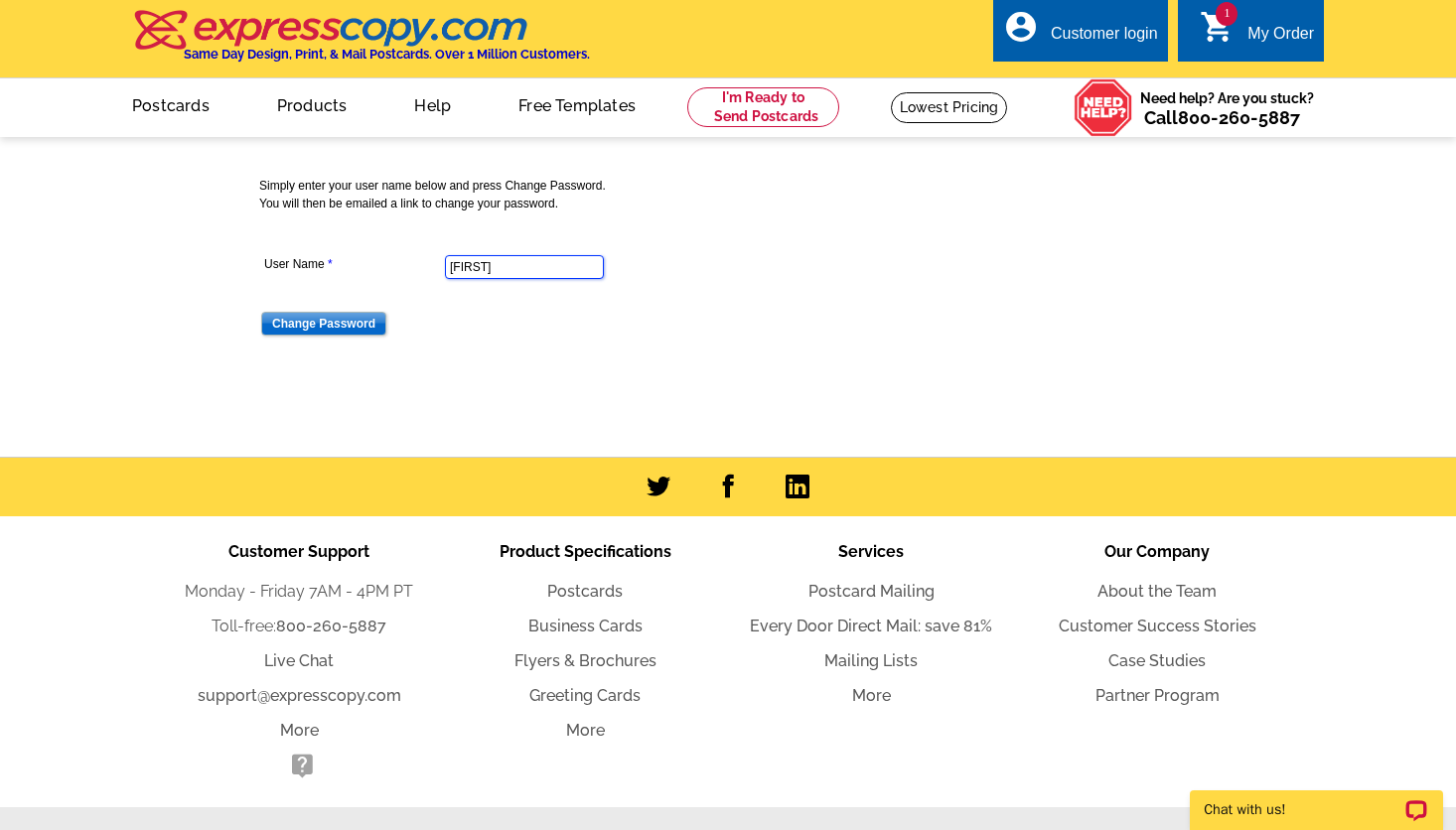 scroll, scrollTop: 0, scrollLeft: 0, axis: both 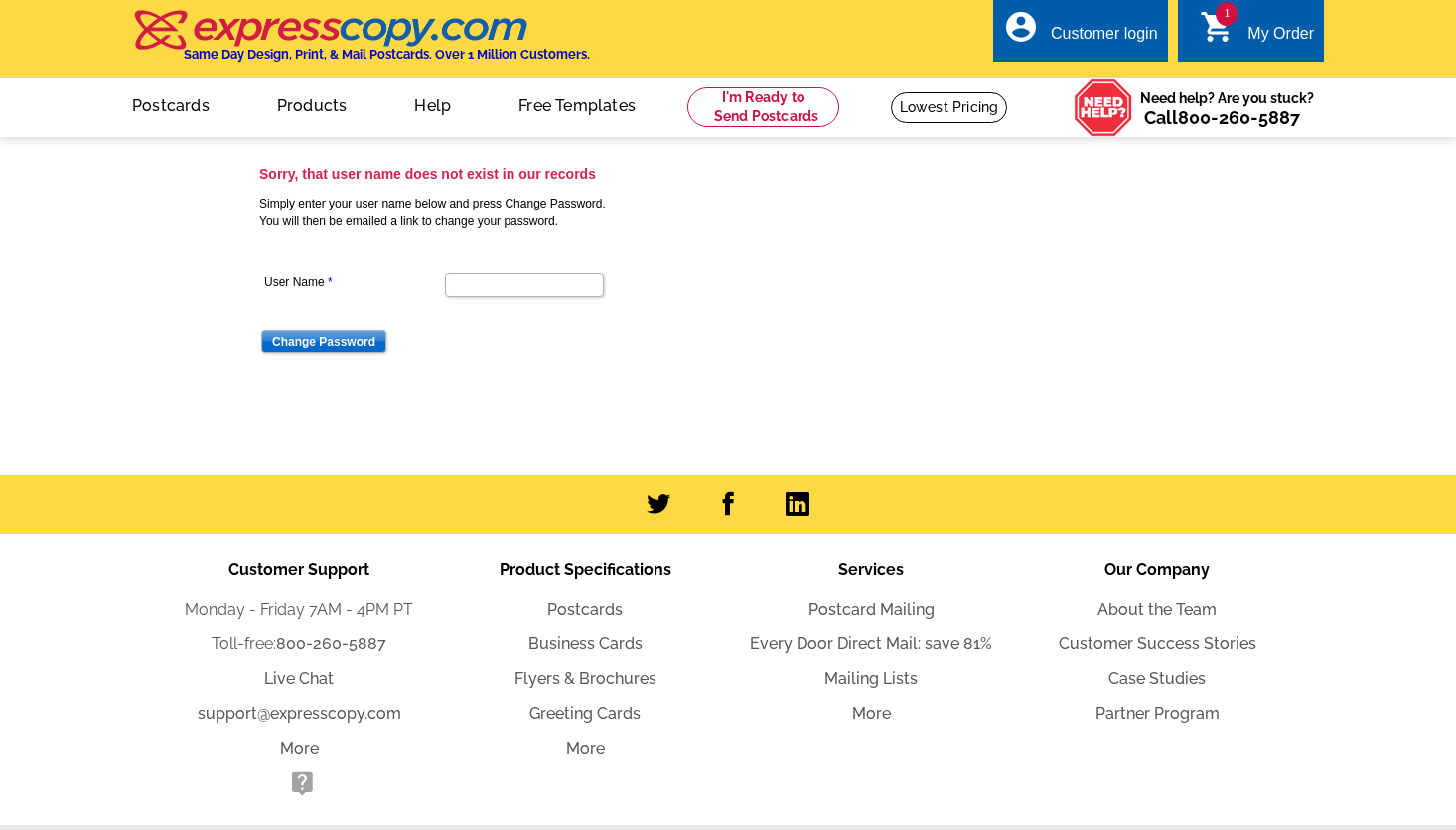 click on "Change Password" at bounding box center [523, 340] 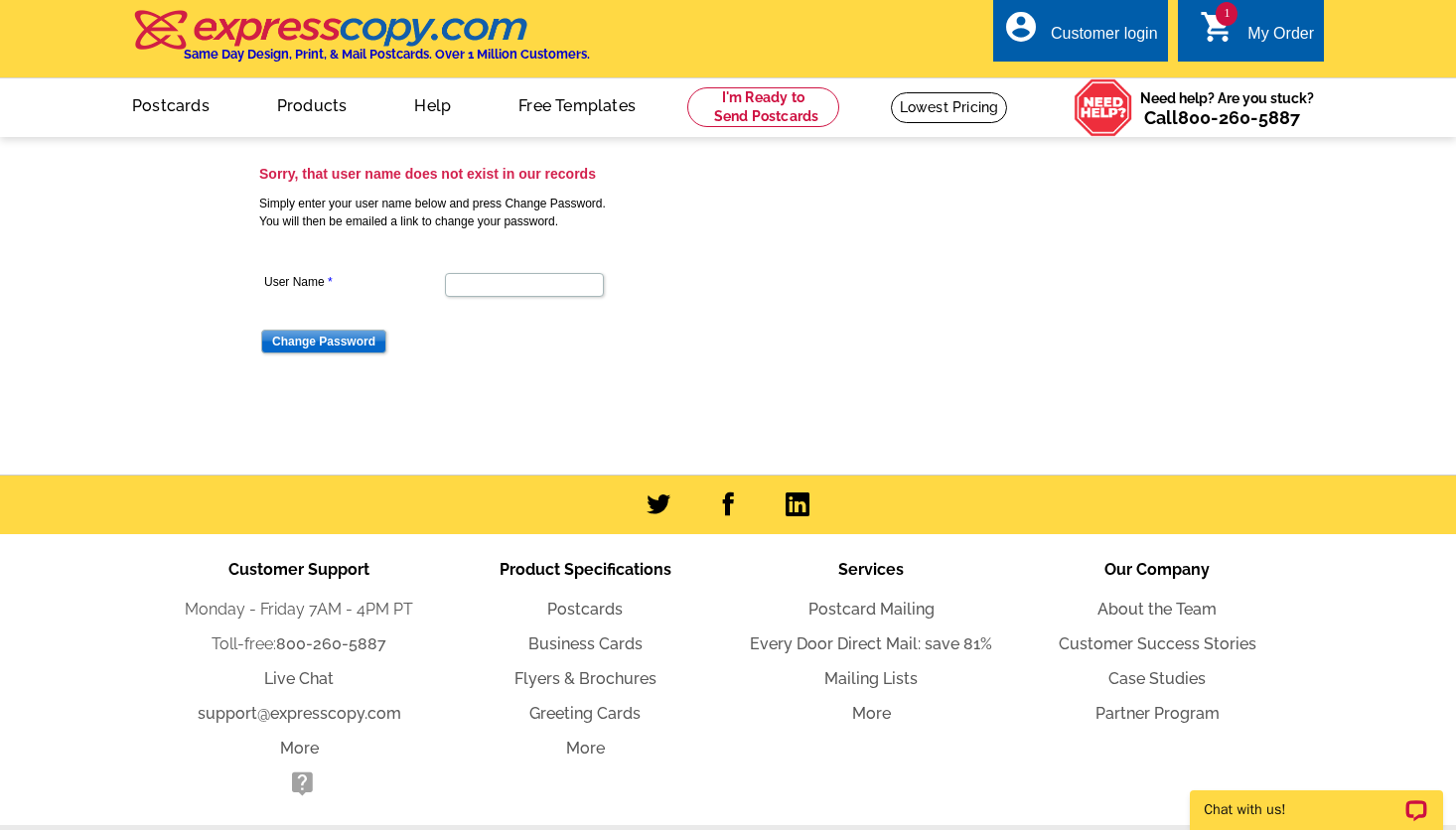 scroll, scrollTop: 0, scrollLeft: 0, axis: both 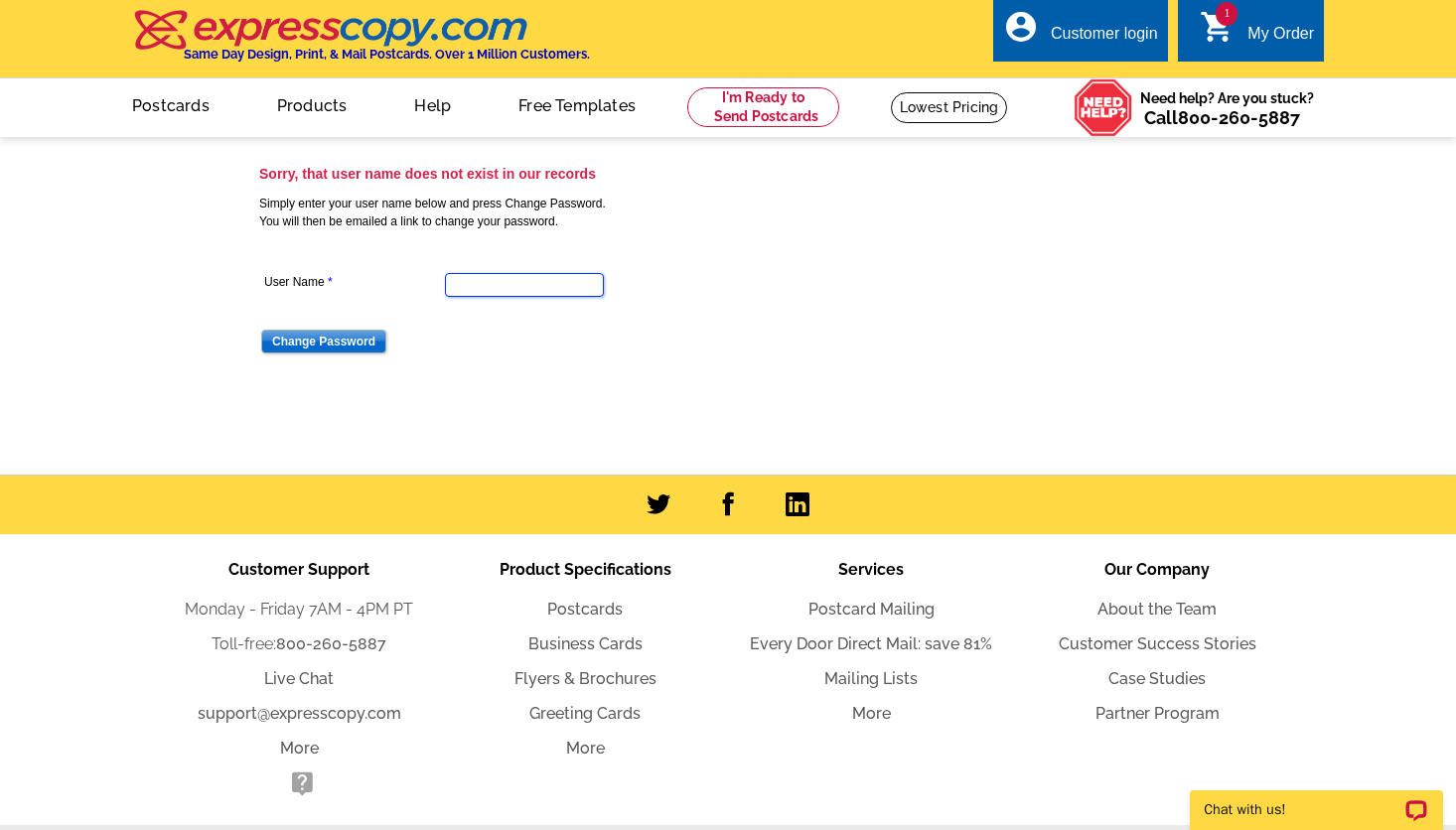 click on "User Name" at bounding box center [524, 285] 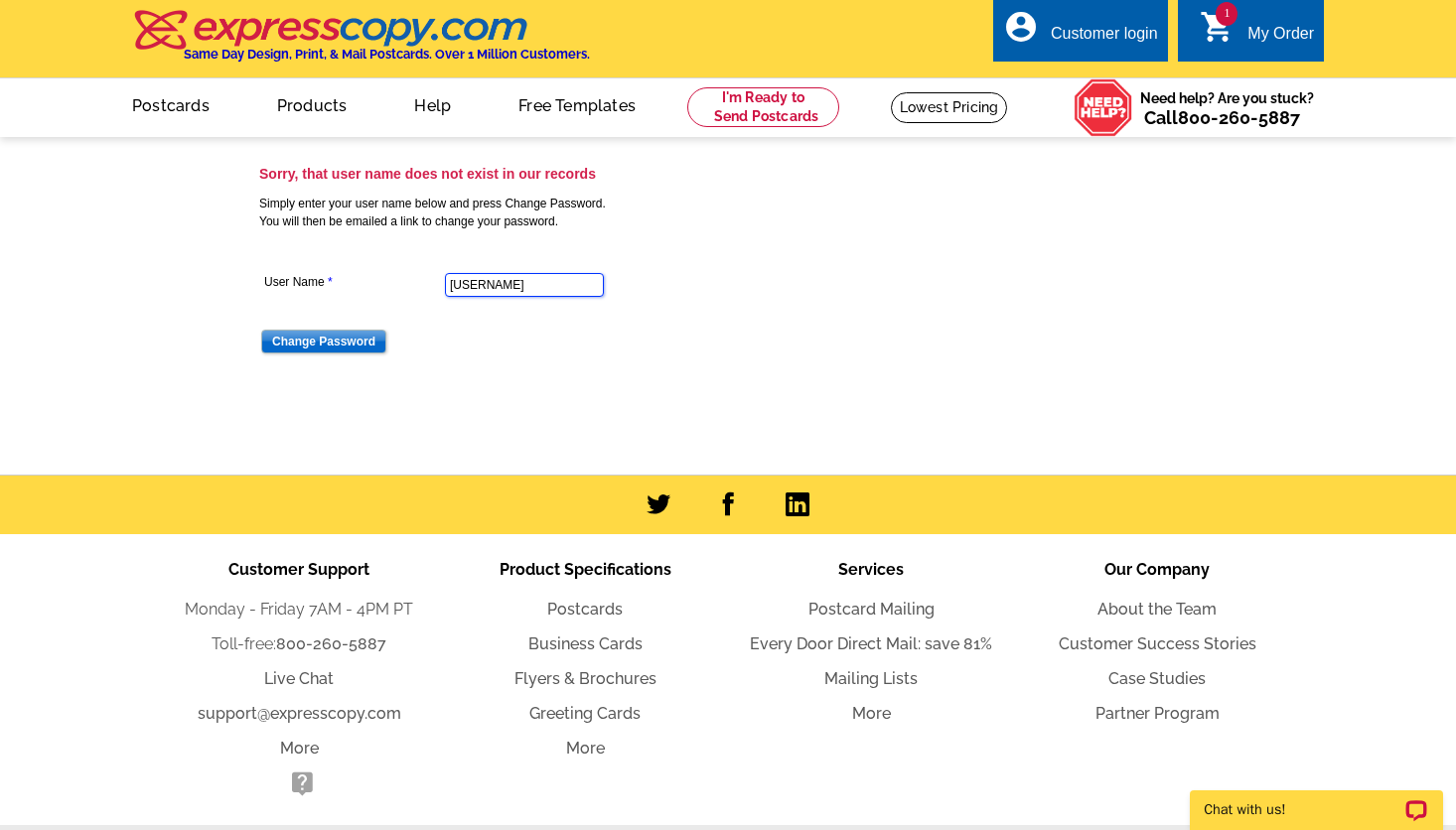 type on "josephcabraham" 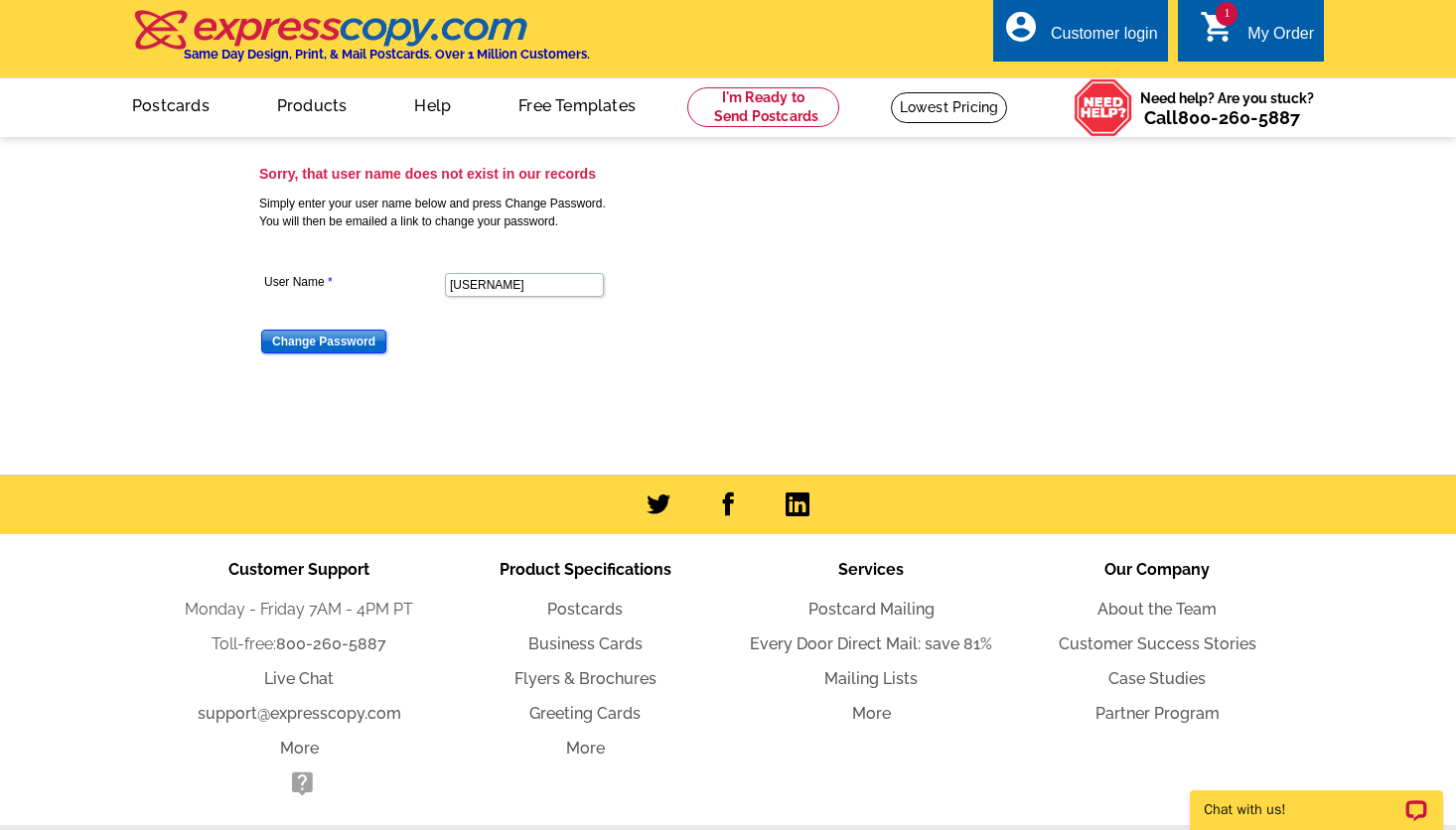 scroll, scrollTop: 0, scrollLeft: 0, axis: both 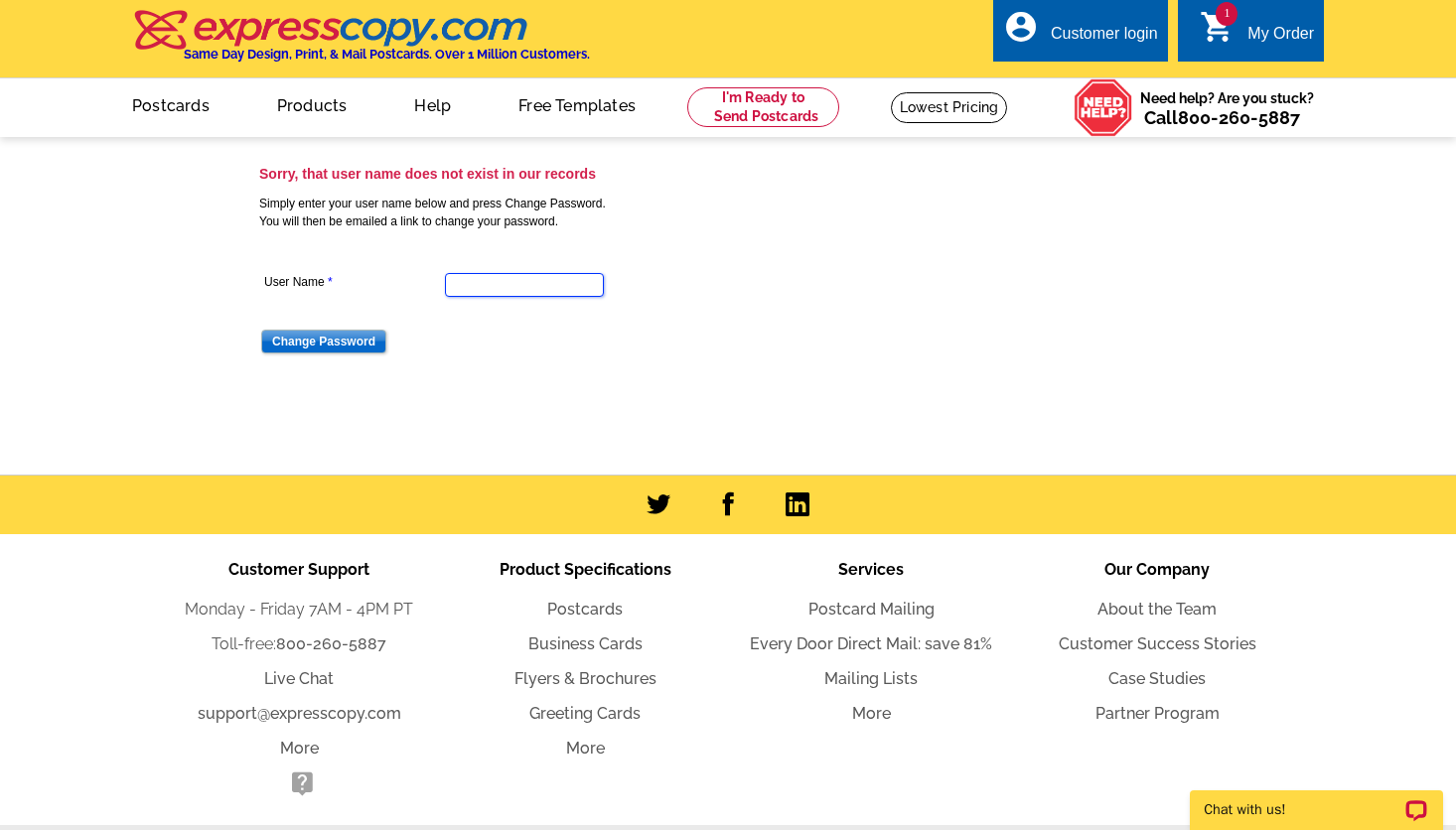 click on "User Name" at bounding box center [524, 285] 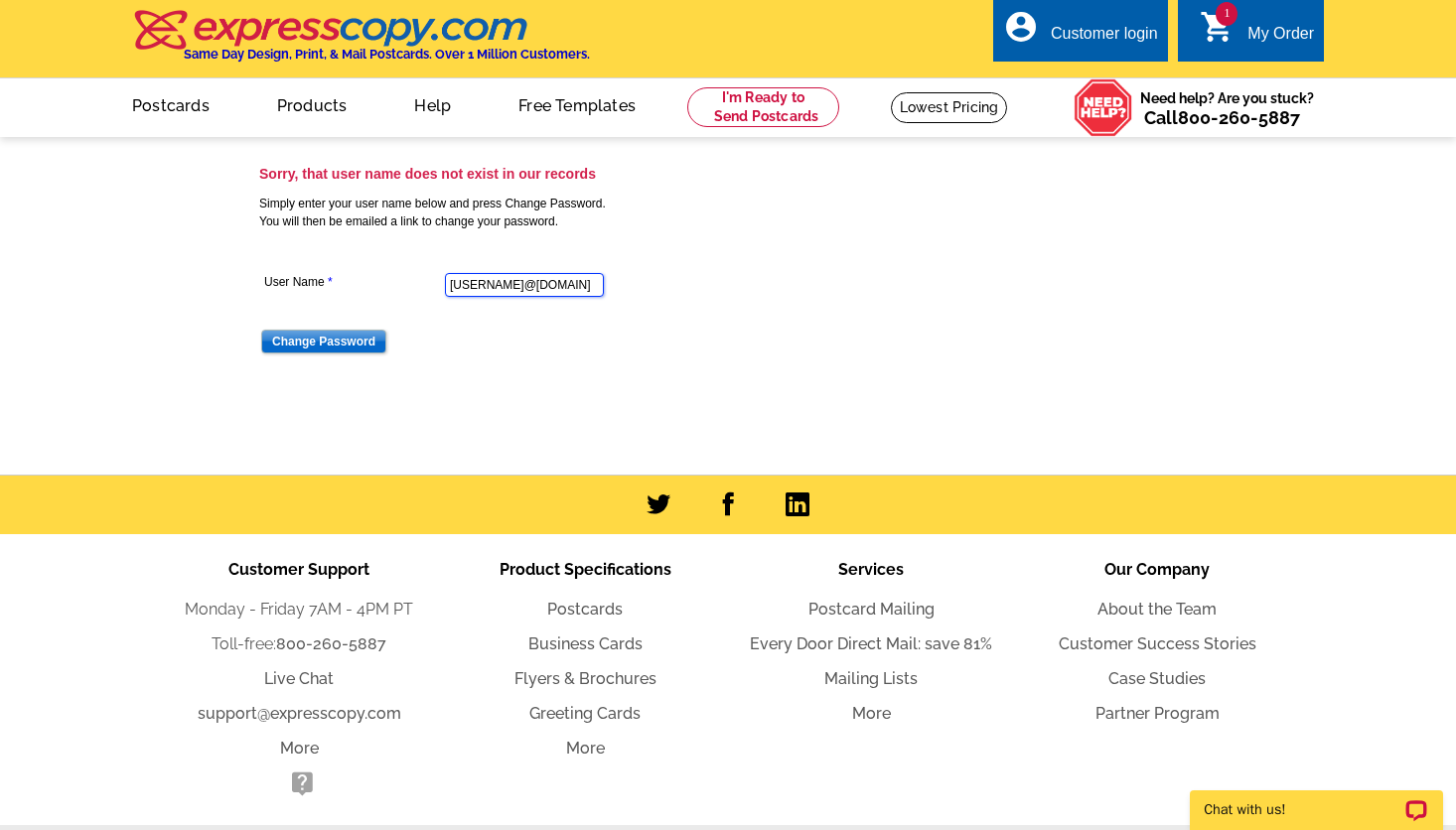 scroll, scrollTop: 0, scrollLeft: 0, axis: both 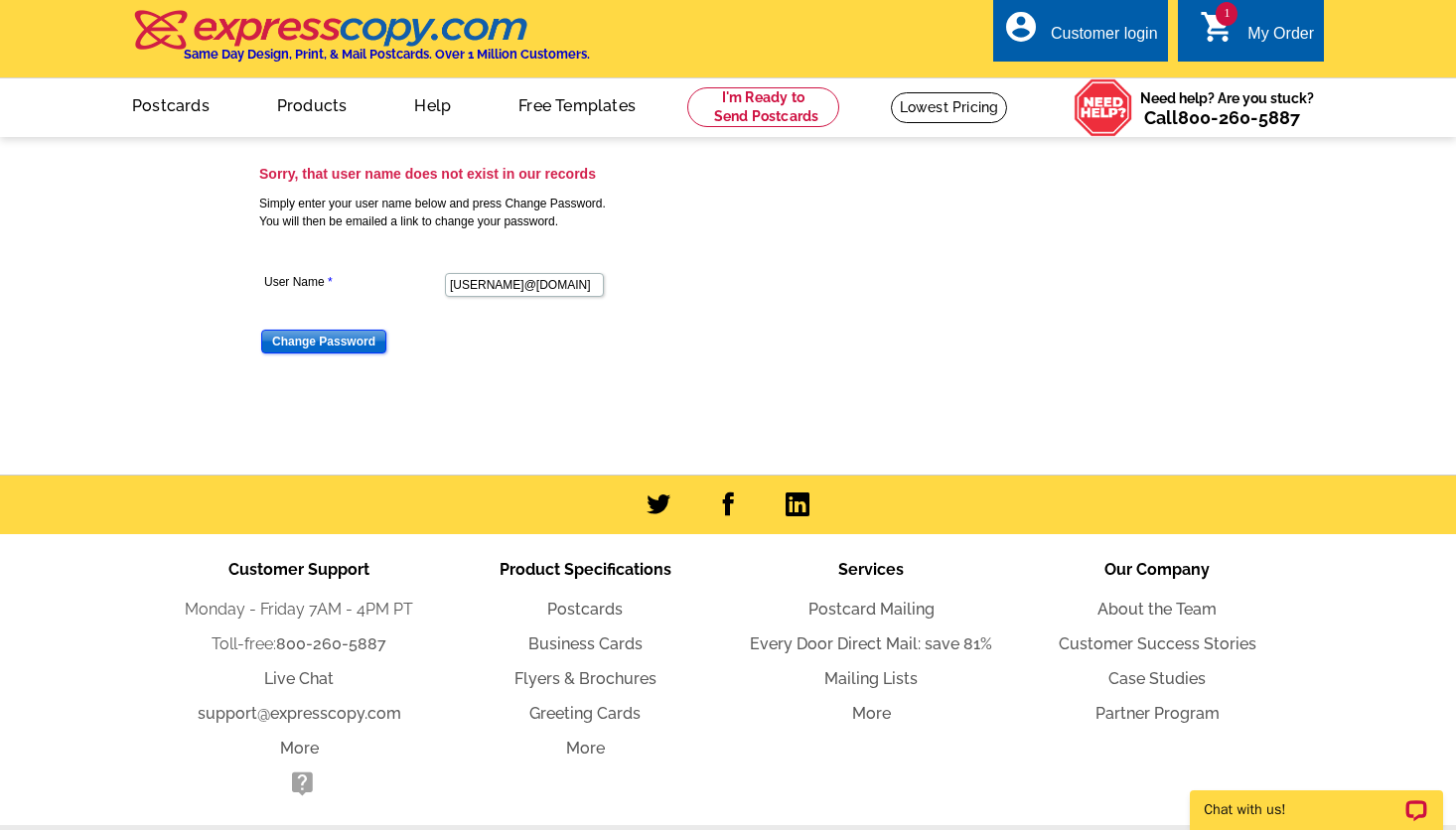 click on "Change Password" at bounding box center [324, 342] 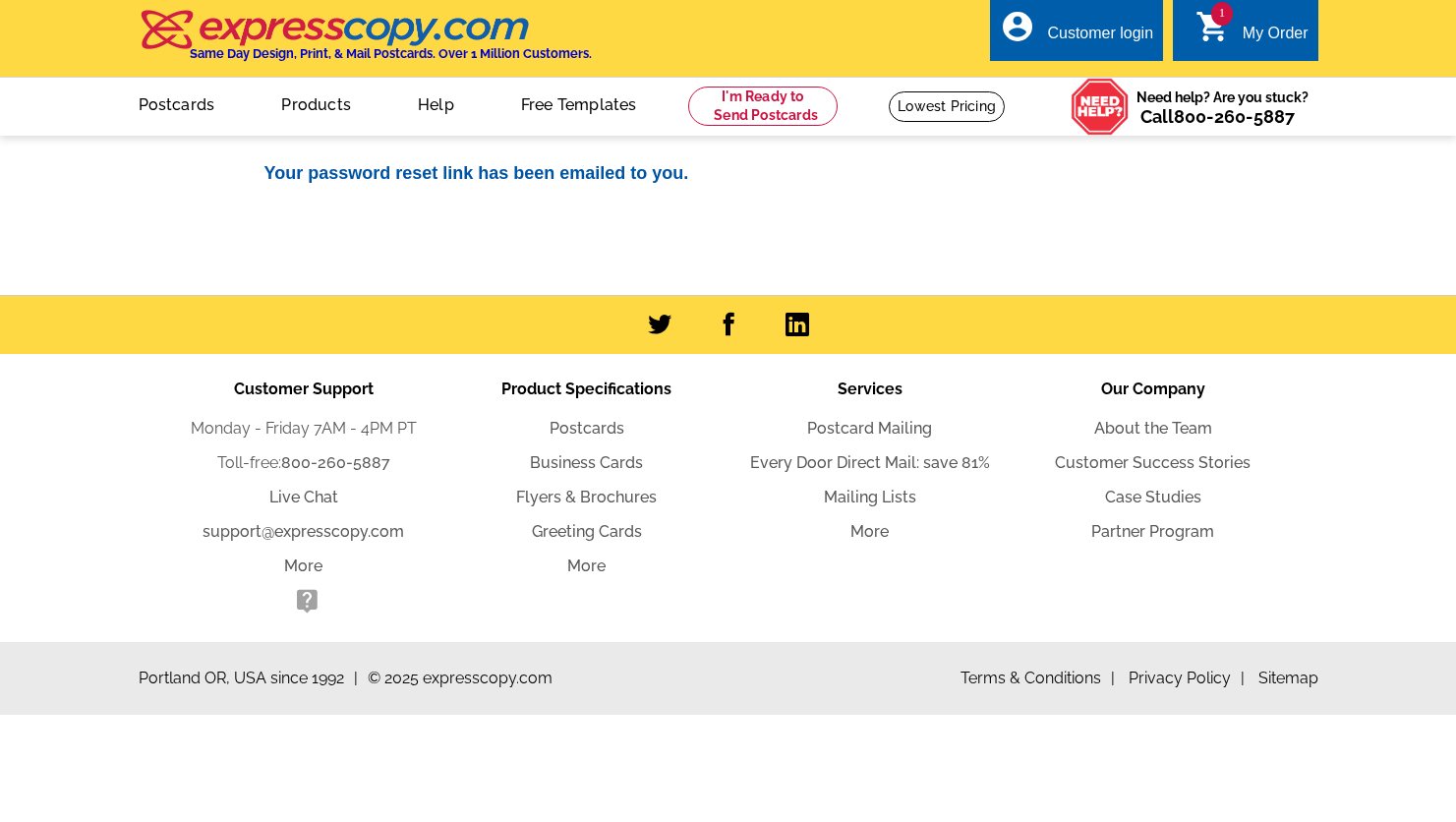 scroll, scrollTop: 0, scrollLeft: 0, axis: both 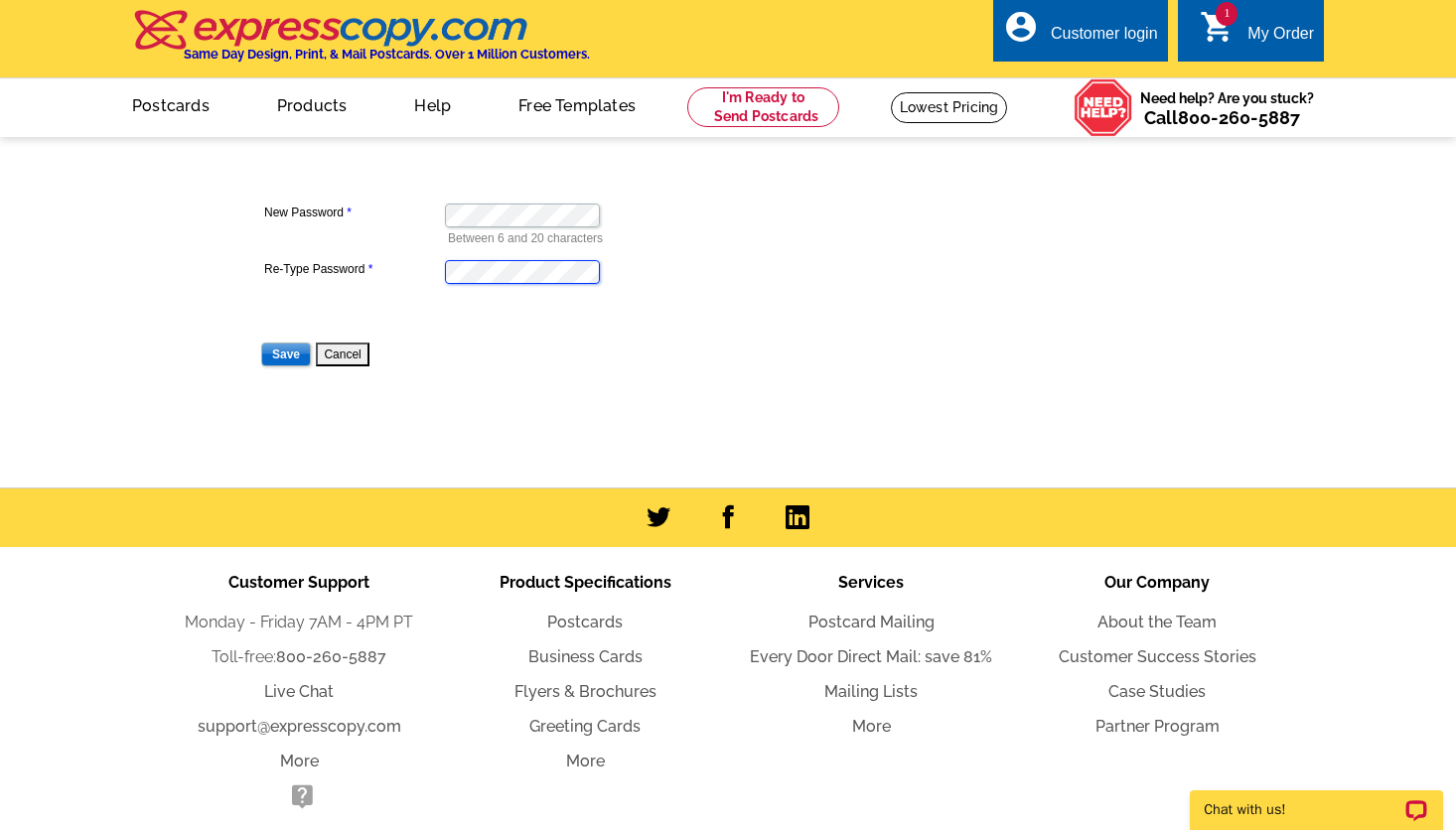 click on "Save" at bounding box center (286, 354) 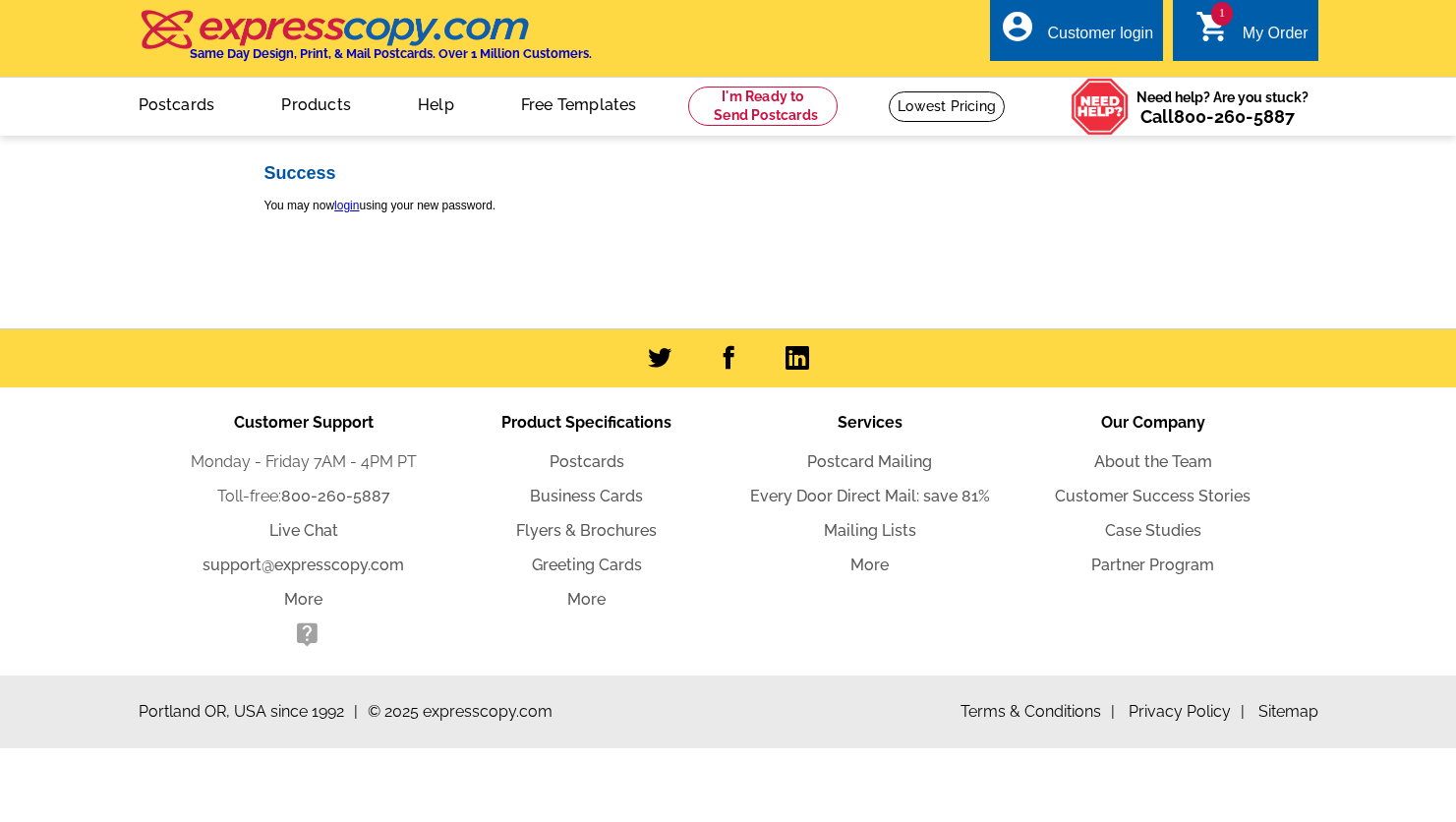 scroll, scrollTop: 0, scrollLeft: 0, axis: both 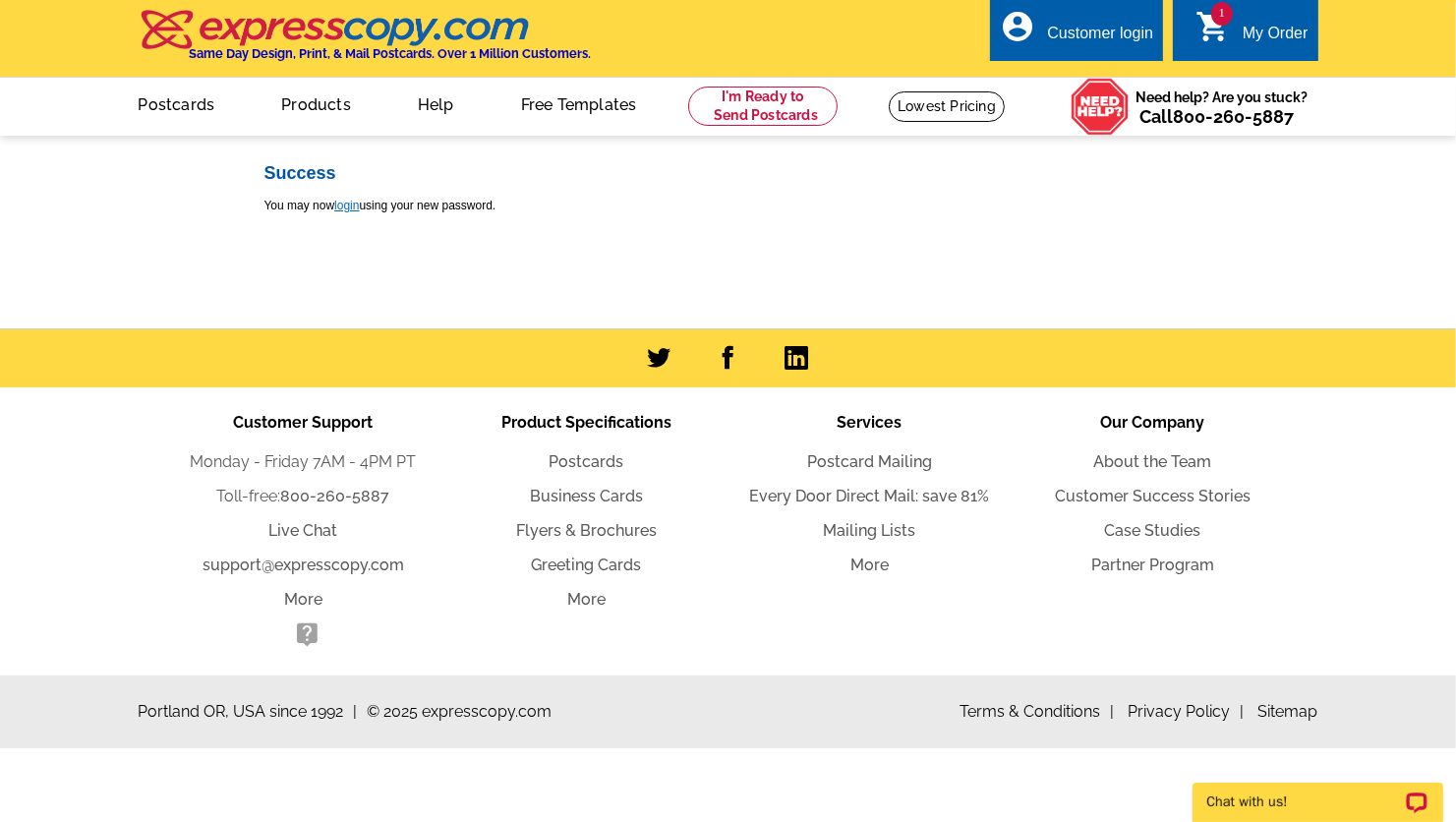 click on "login" at bounding box center (346, 206) 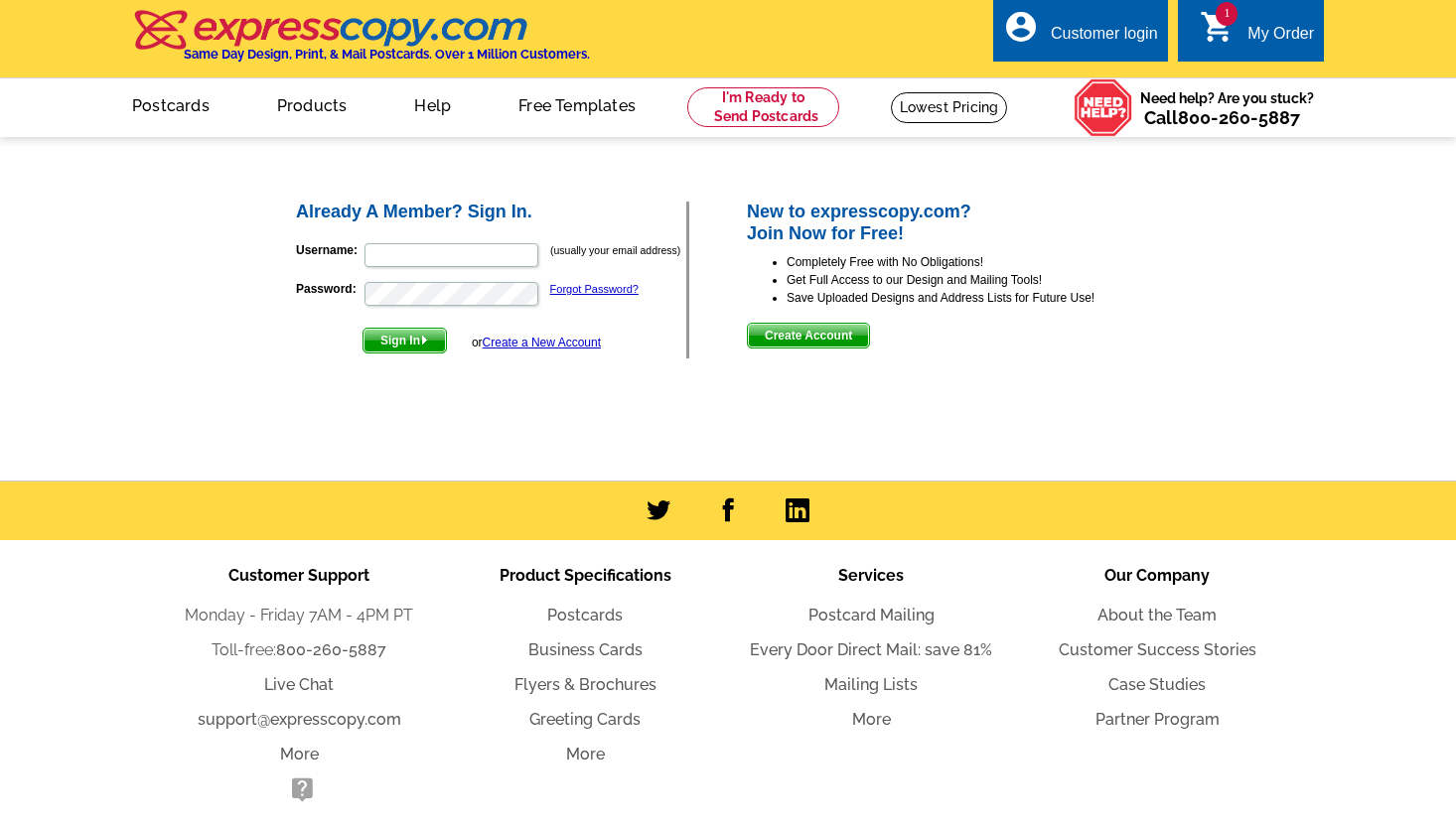 scroll, scrollTop: 0, scrollLeft: 0, axis: both 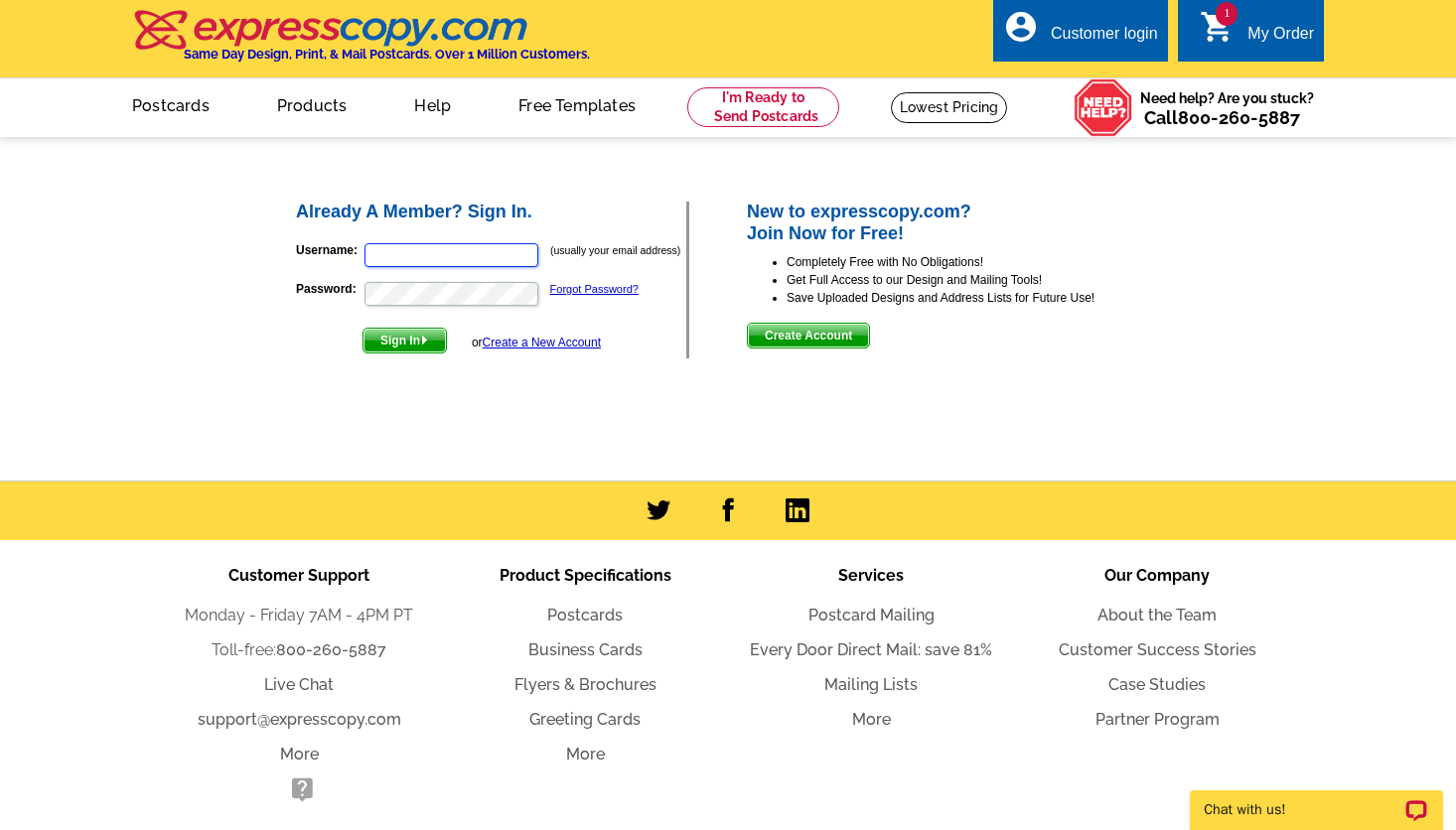 click on "Username:" at bounding box center (451, 255) 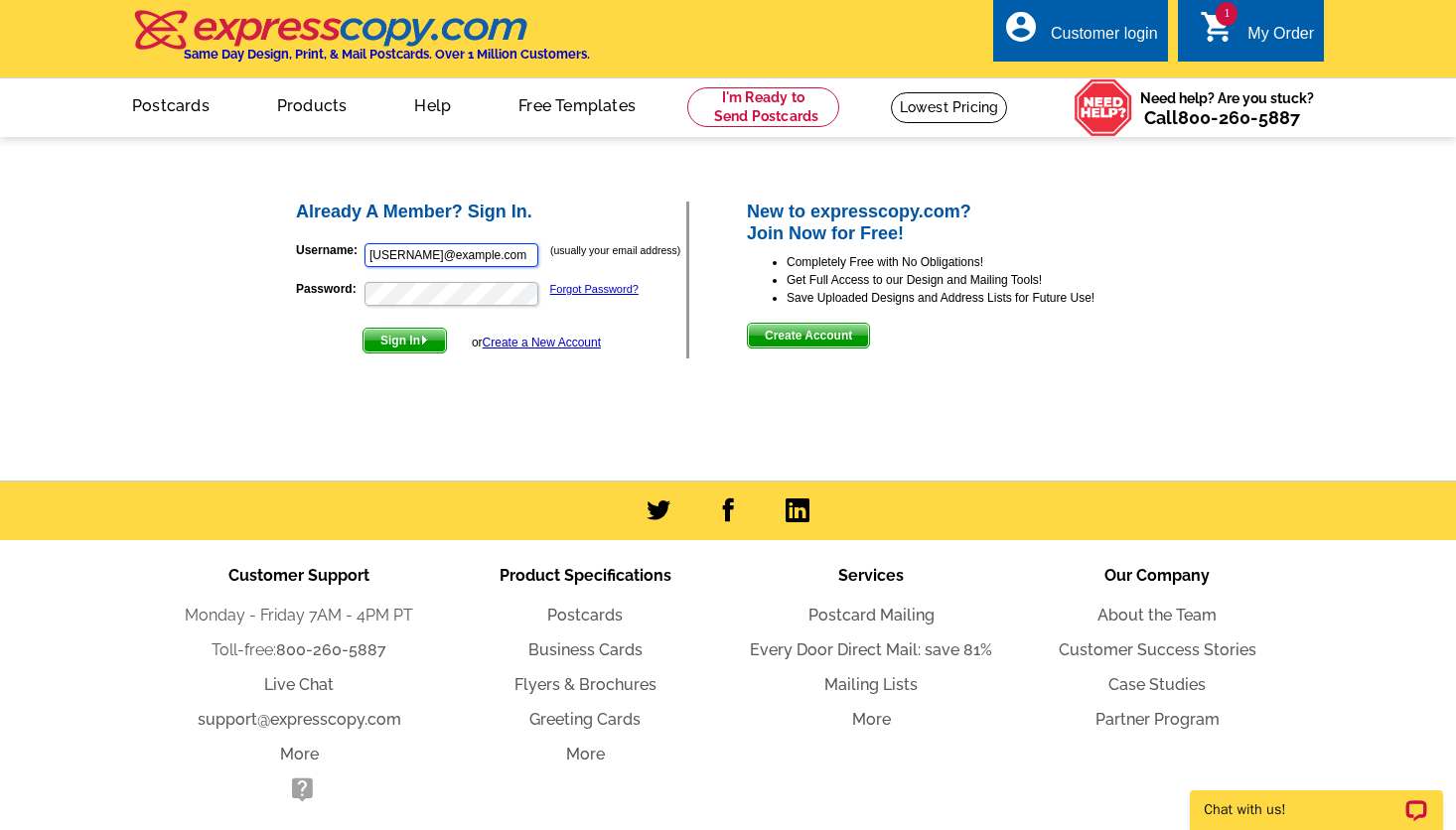 scroll, scrollTop: 0, scrollLeft: 0, axis: both 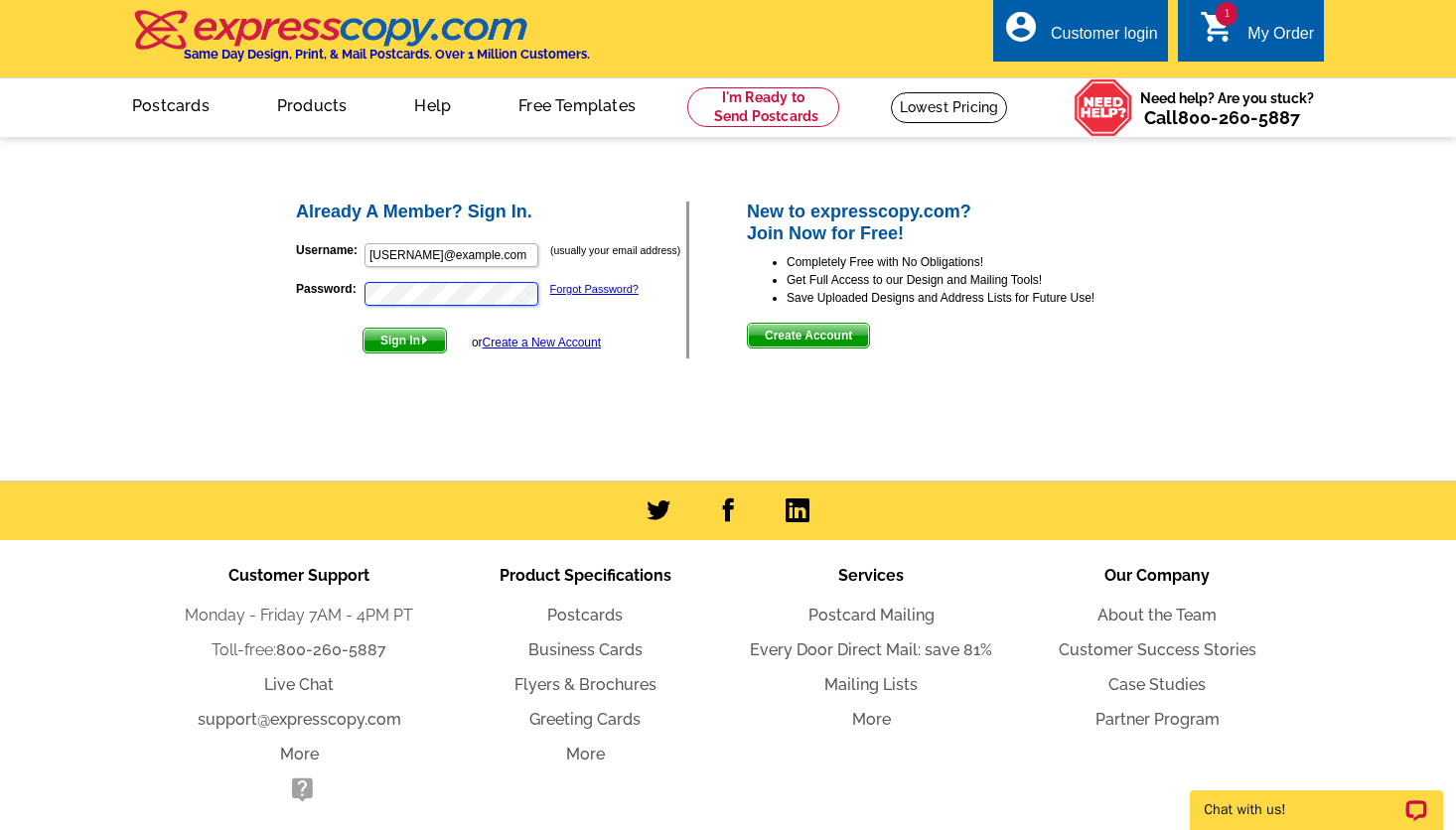 click on "Sign In" at bounding box center [404, 341] 